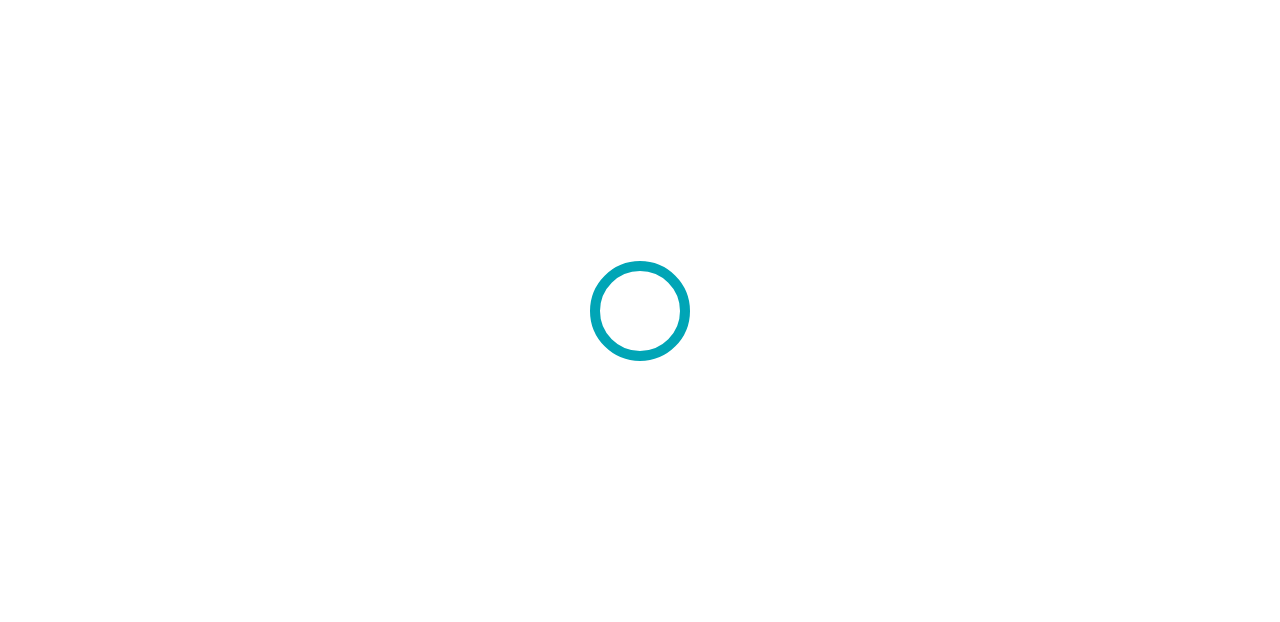 scroll, scrollTop: 0, scrollLeft: 0, axis: both 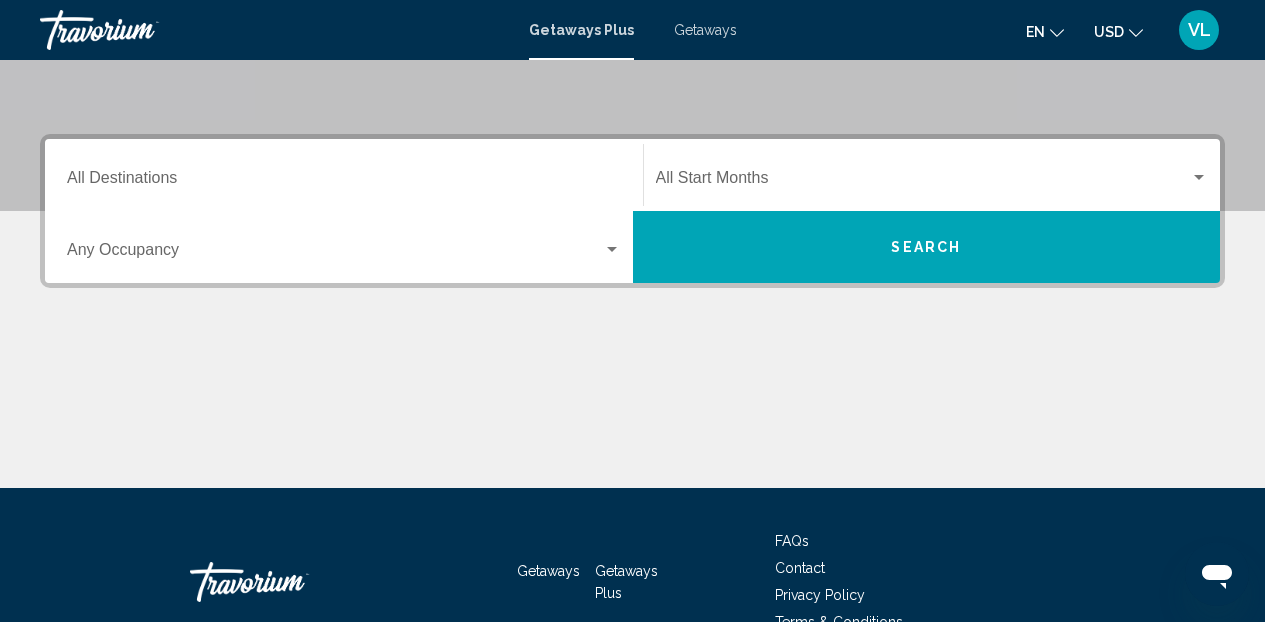 click at bounding box center (1199, 178) 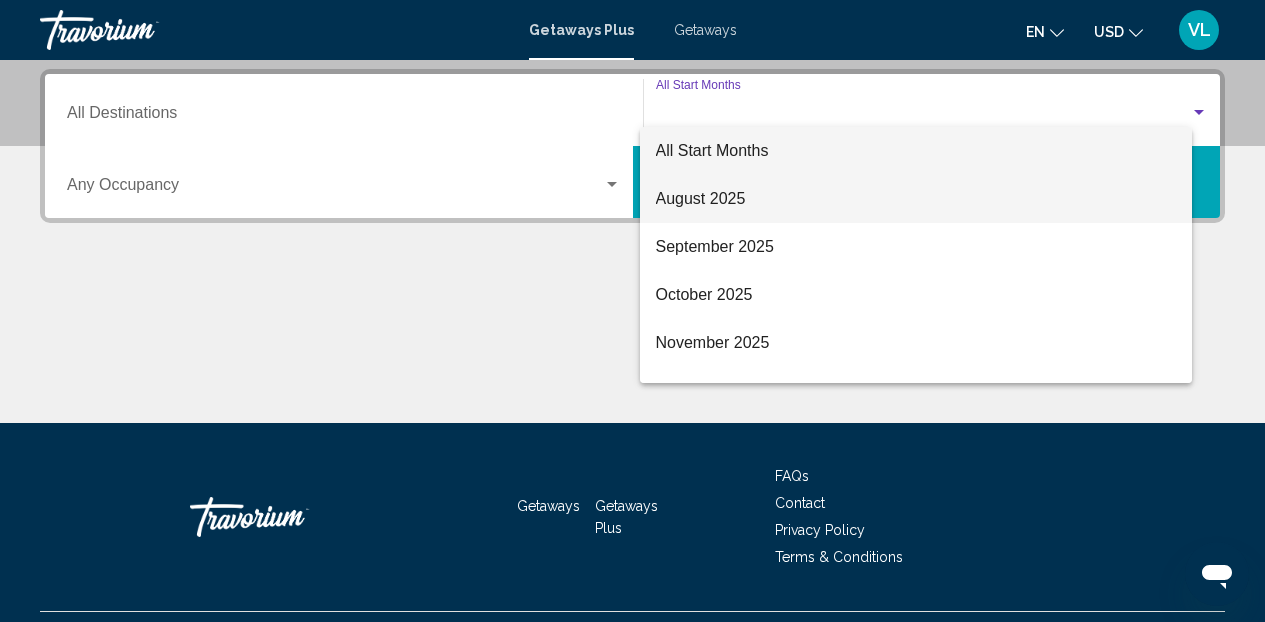 scroll, scrollTop: 458, scrollLeft: 0, axis: vertical 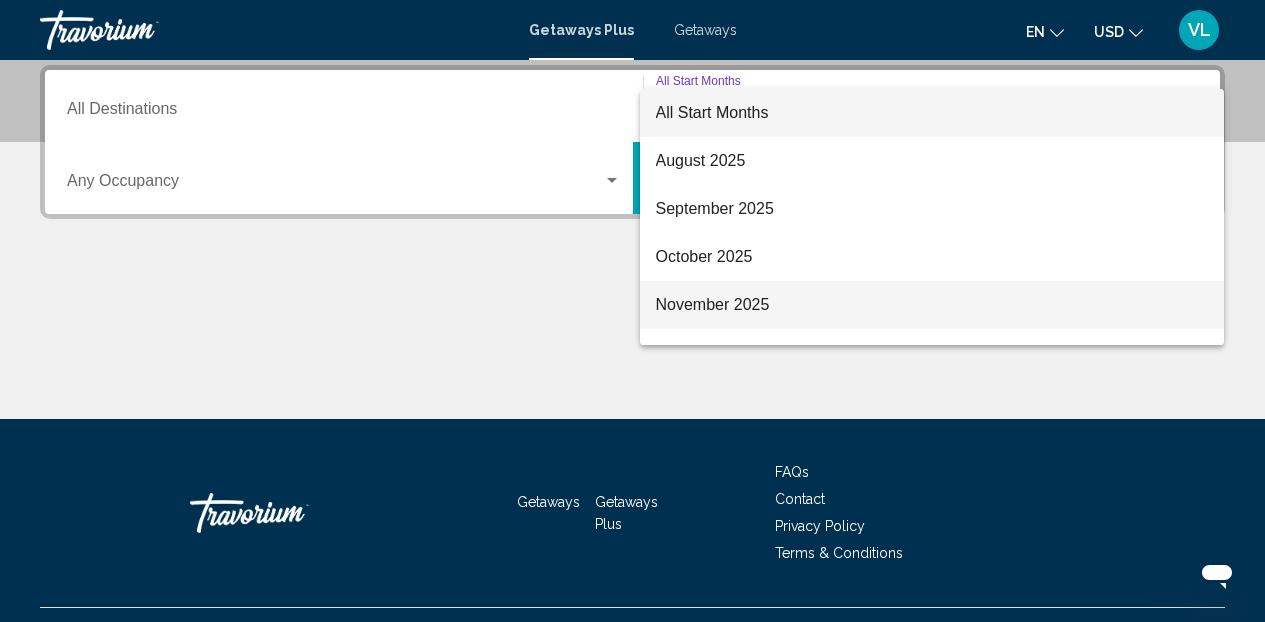 click on "November 2025" at bounding box center (932, 305) 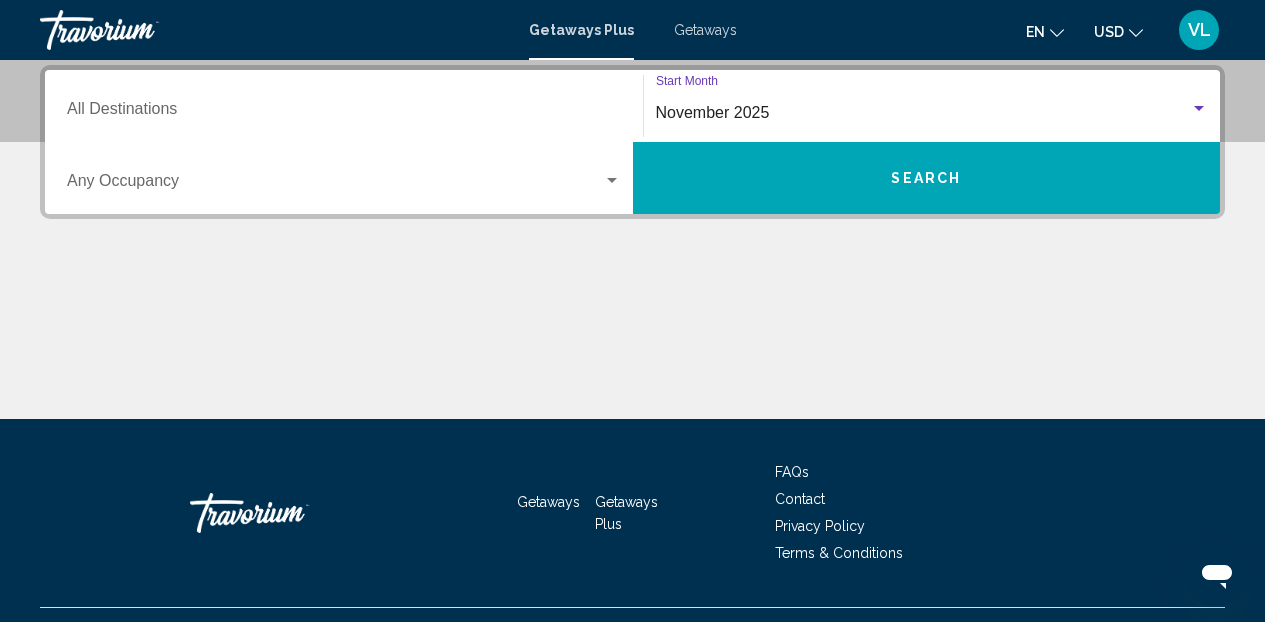 click on "Search" at bounding box center [927, 178] 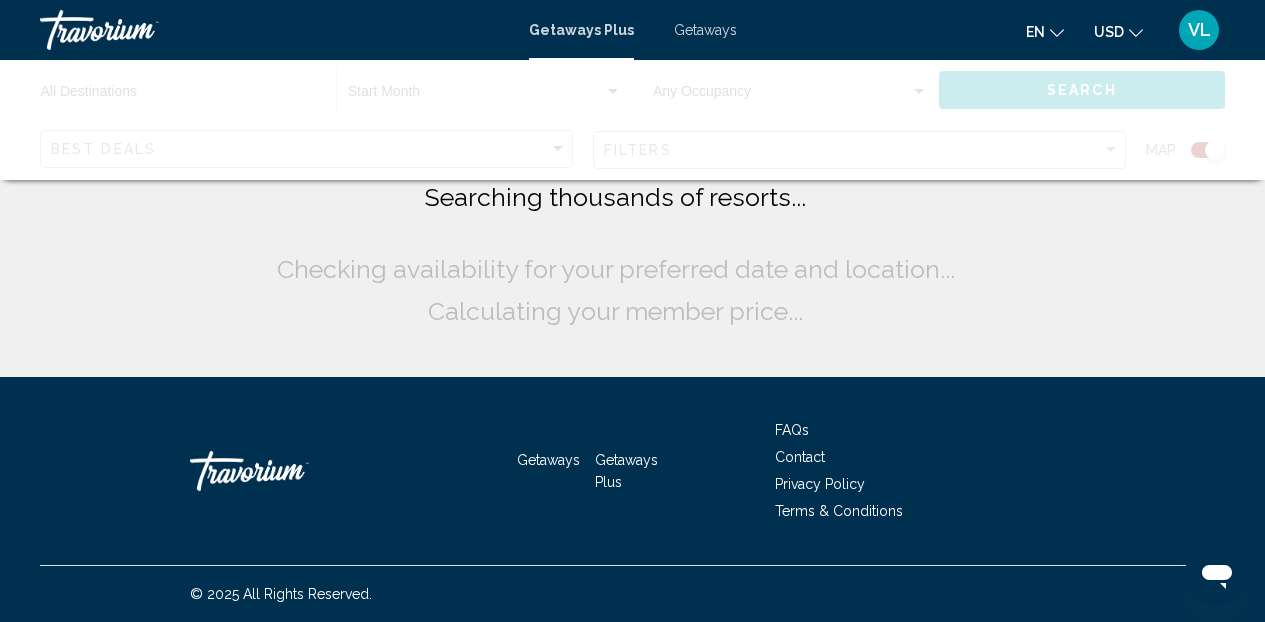 scroll, scrollTop: 0, scrollLeft: 0, axis: both 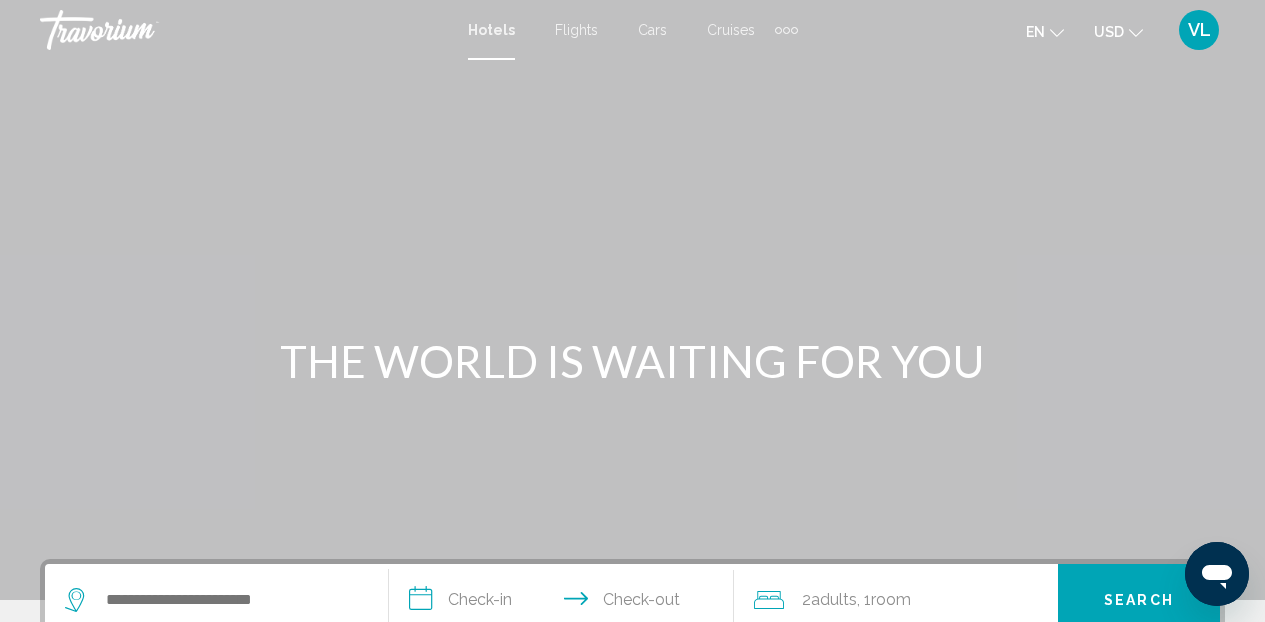 click on "Cruises" at bounding box center [731, 30] 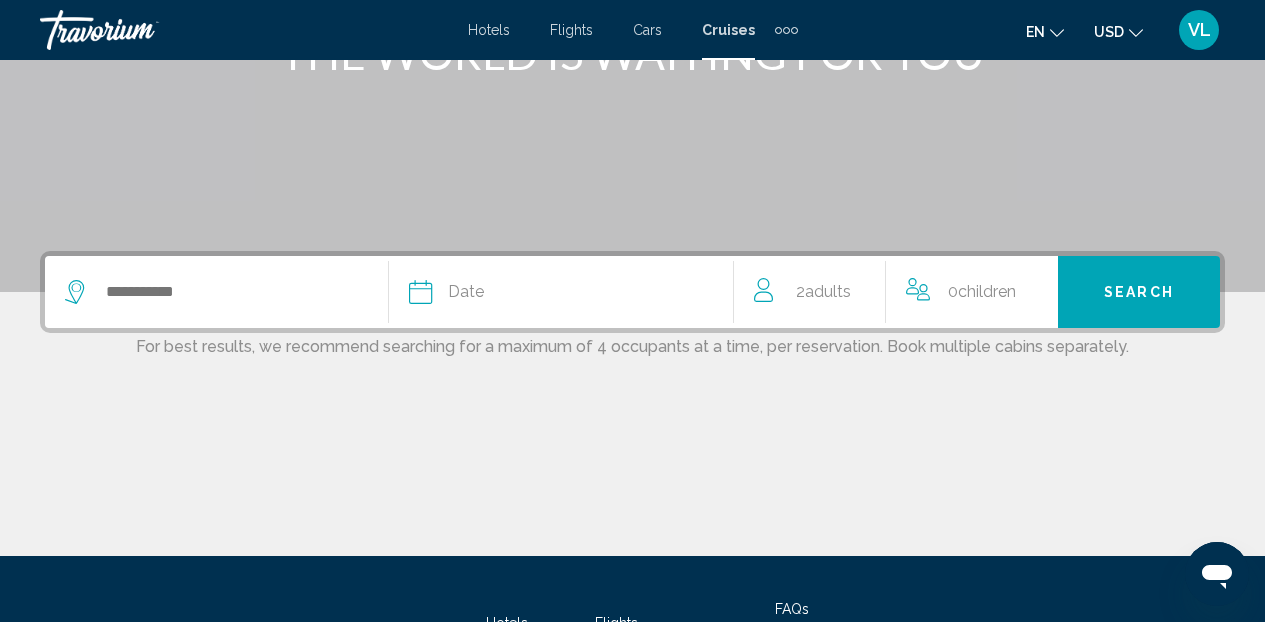scroll, scrollTop: 317, scrollLeft: 0, axis: vertical 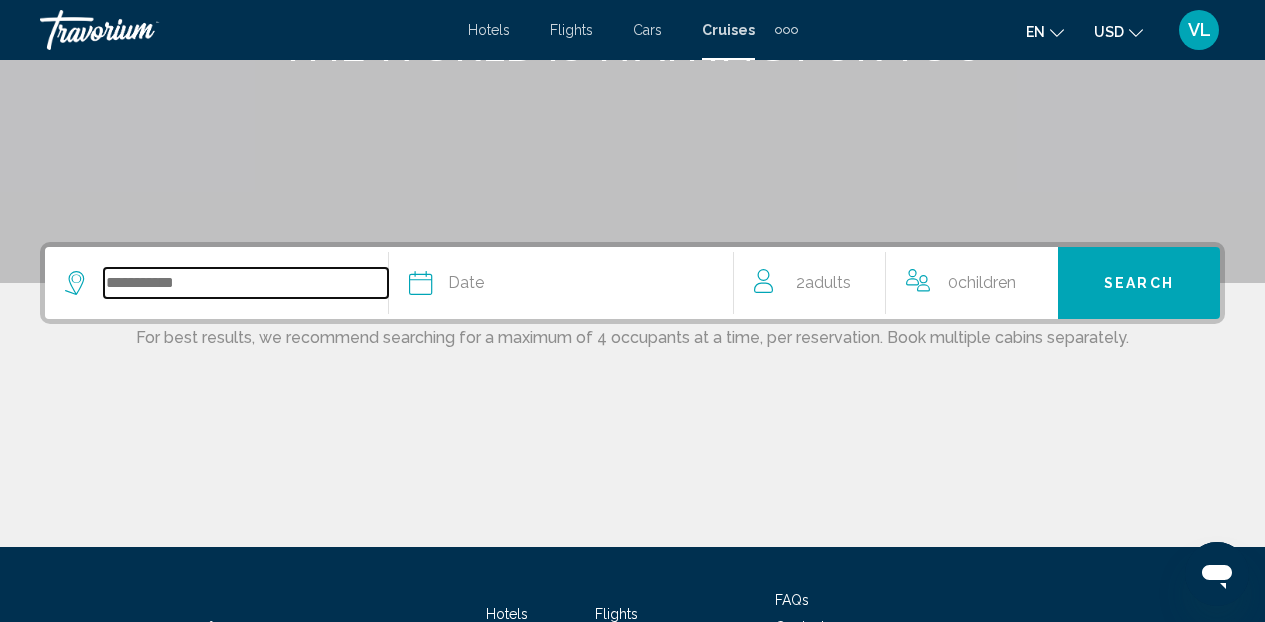 click at bounding box center [246, 283] 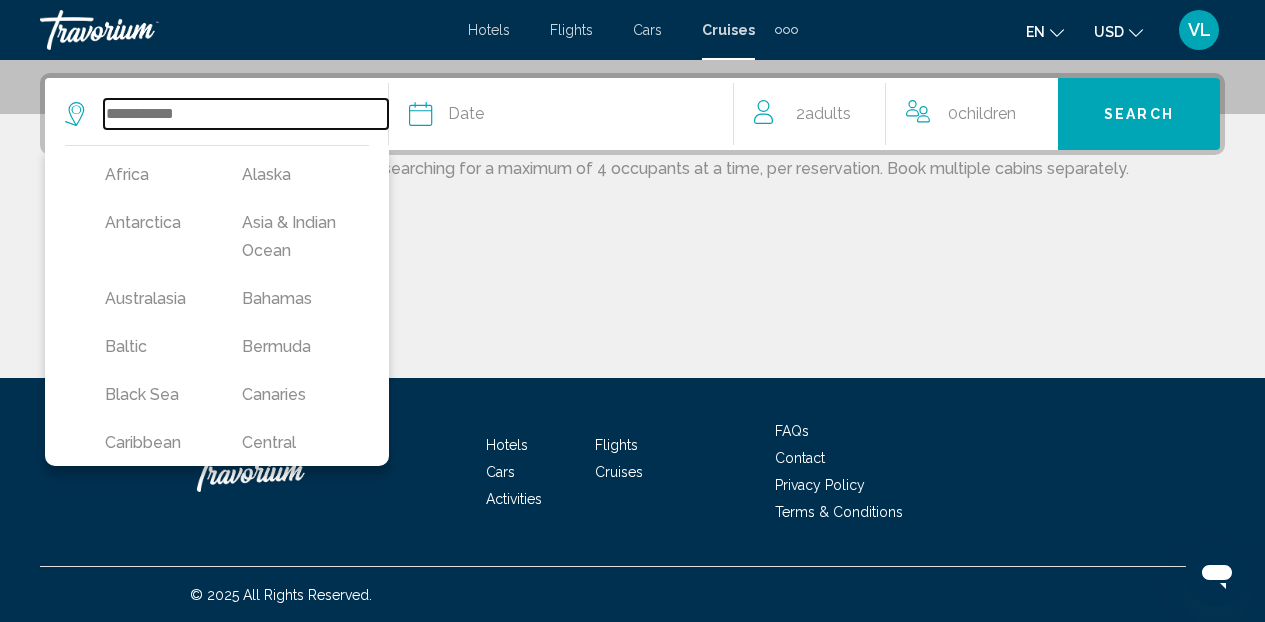 scroll, scrollTop: 487, scrollLeft: 0, axis: vertical 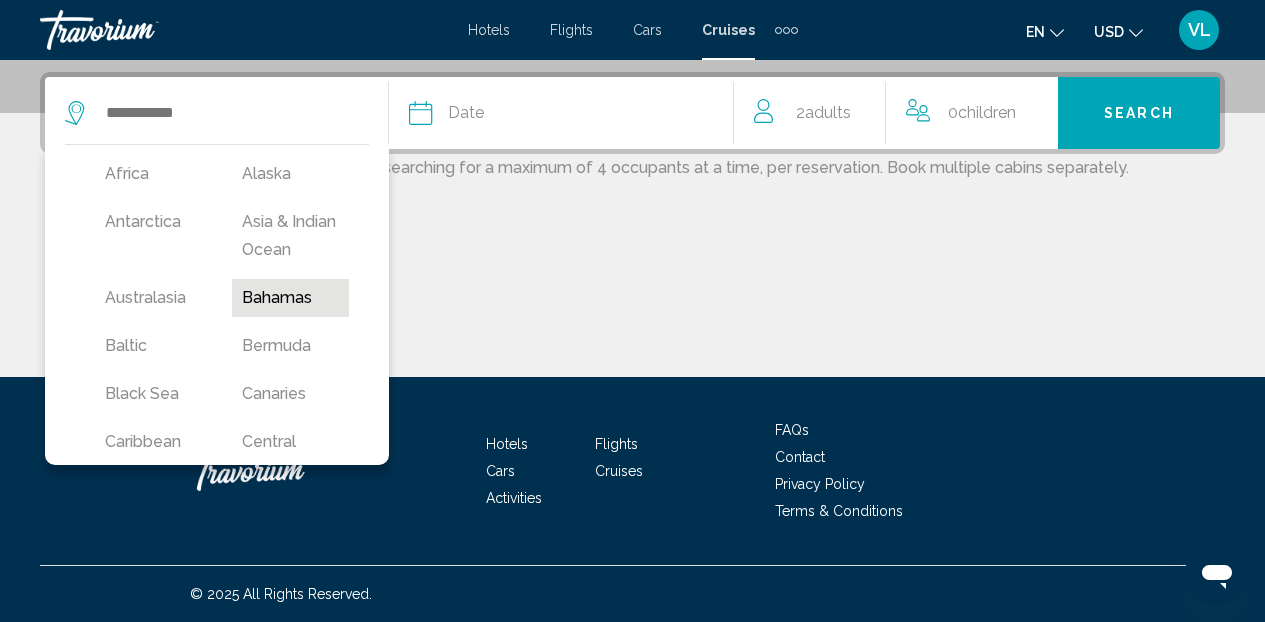 click on "Bahamas" at bounding box center [290, 298] 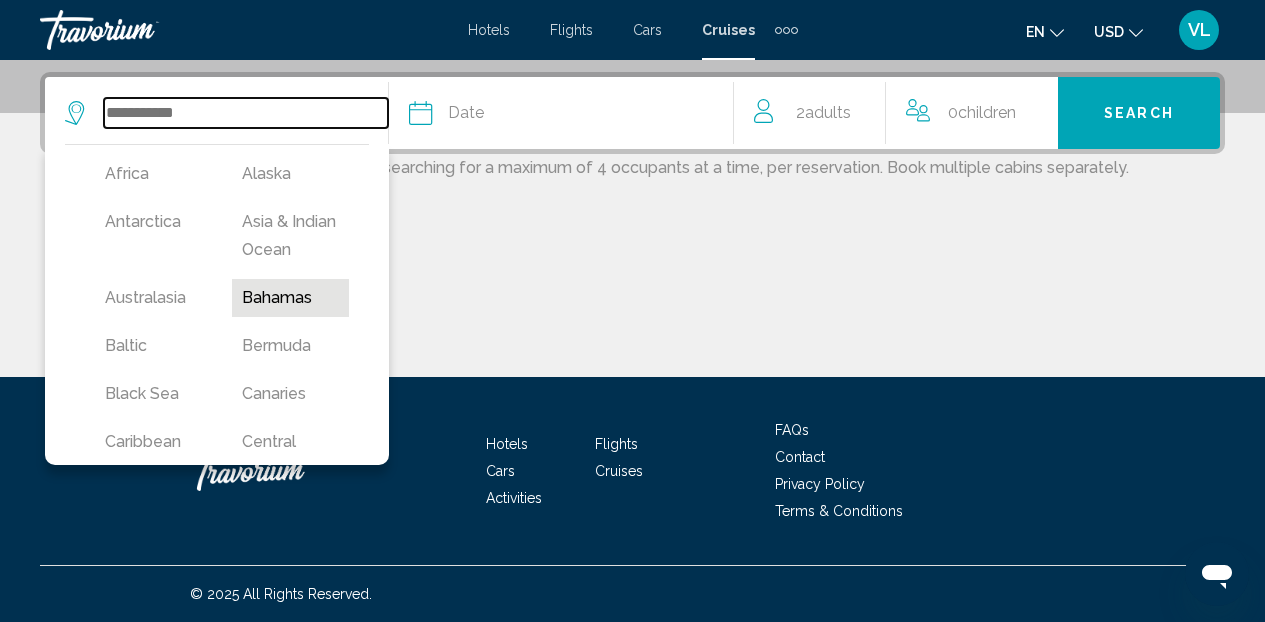 type on "*******" 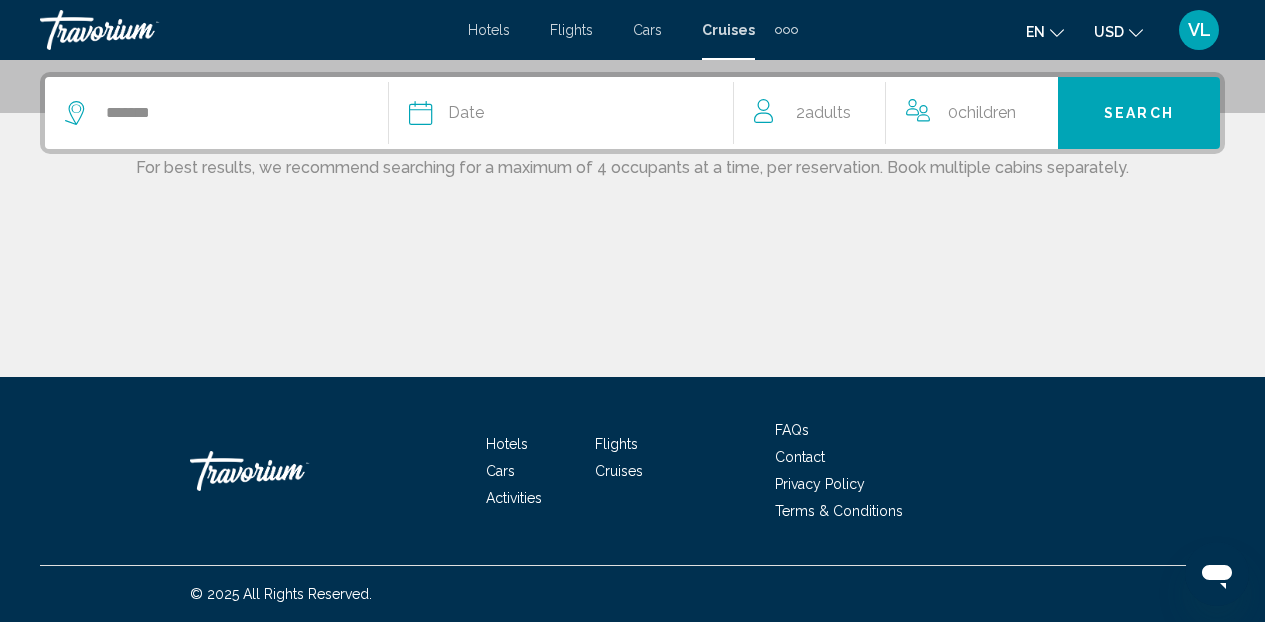 click on "Date" 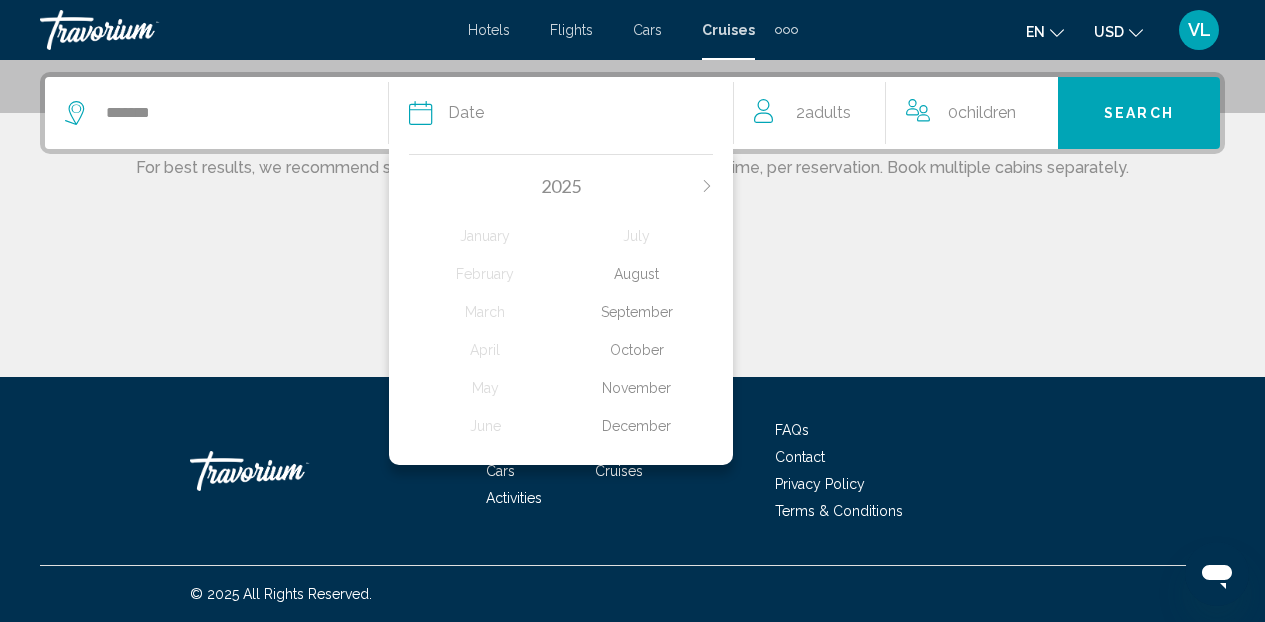 click on "December" 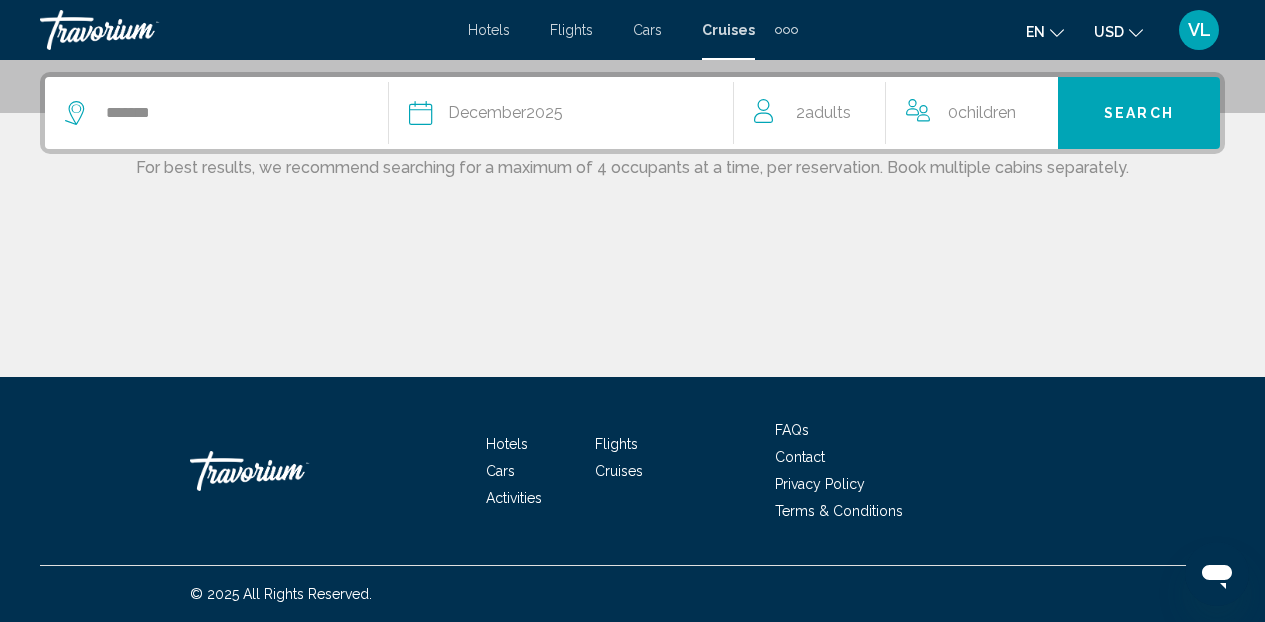 click on "Search" at bounding box center [1139, 114] 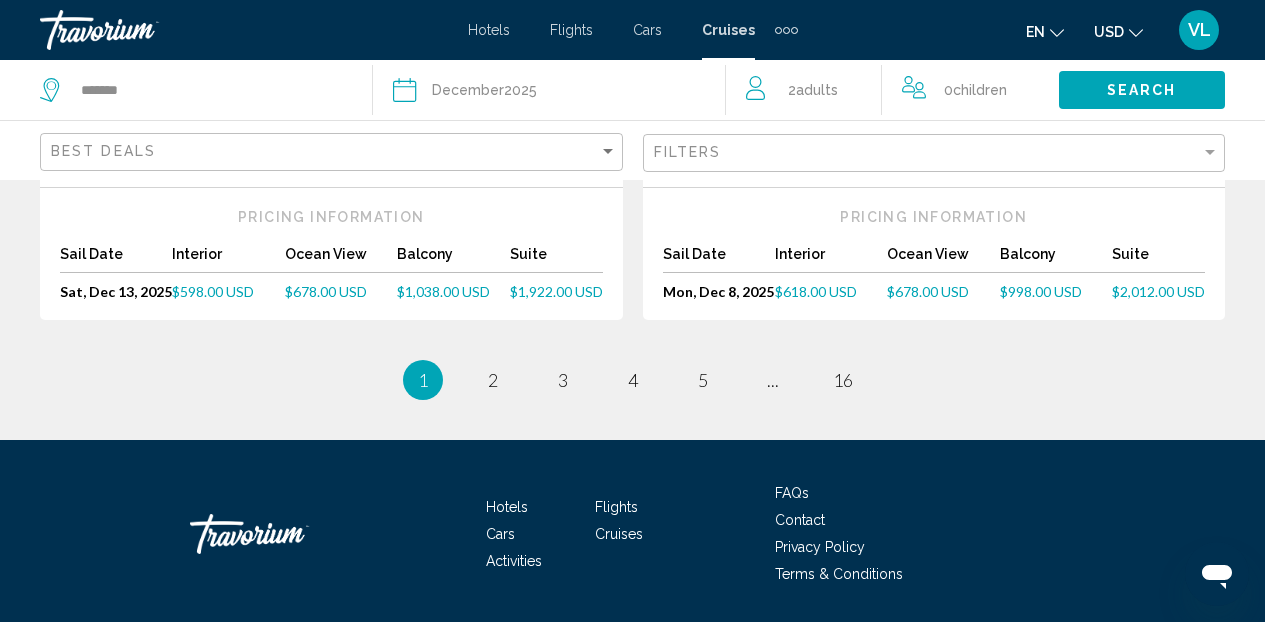 scroll, scrollTop: 2559, scrollLeft: 0, axis: vertical 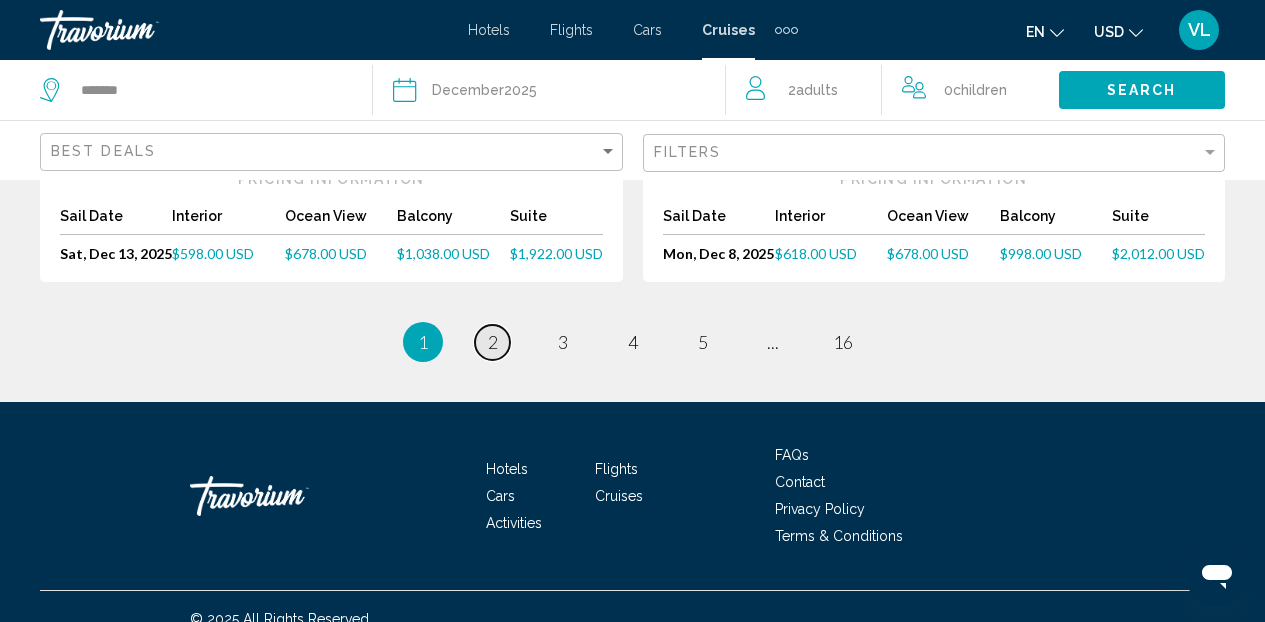 click on "page  2" at bounding box center [492, 342] 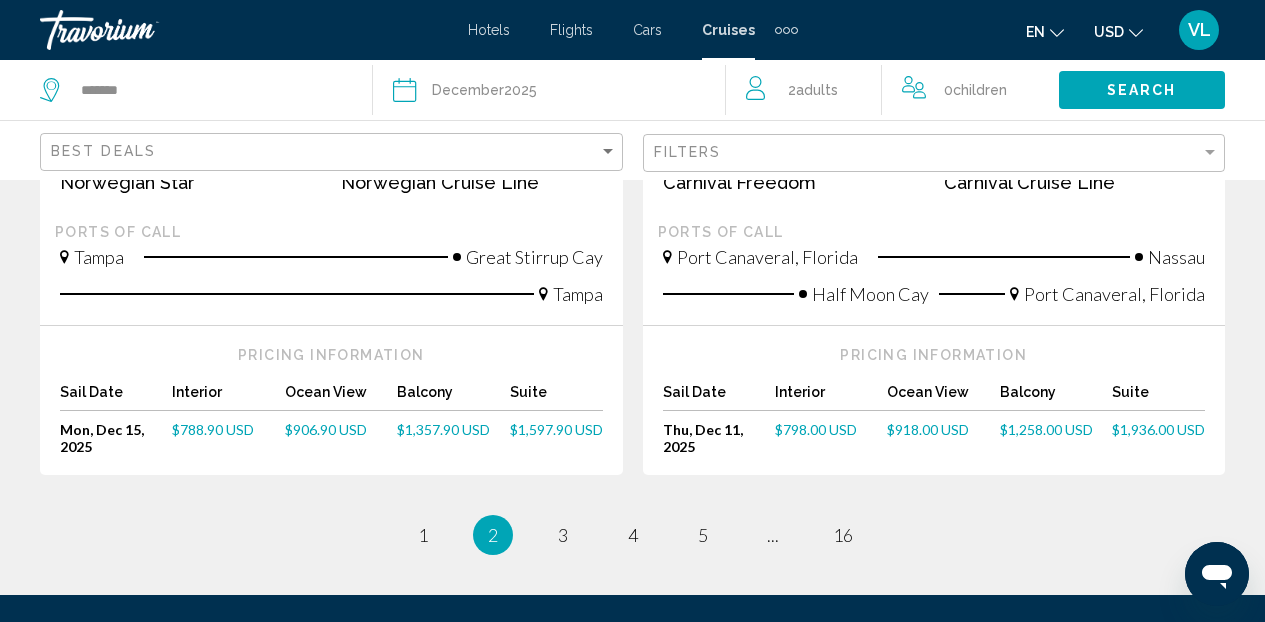 scroll, scrollTop: 2400, scrollLeft: 0, axis: vertical 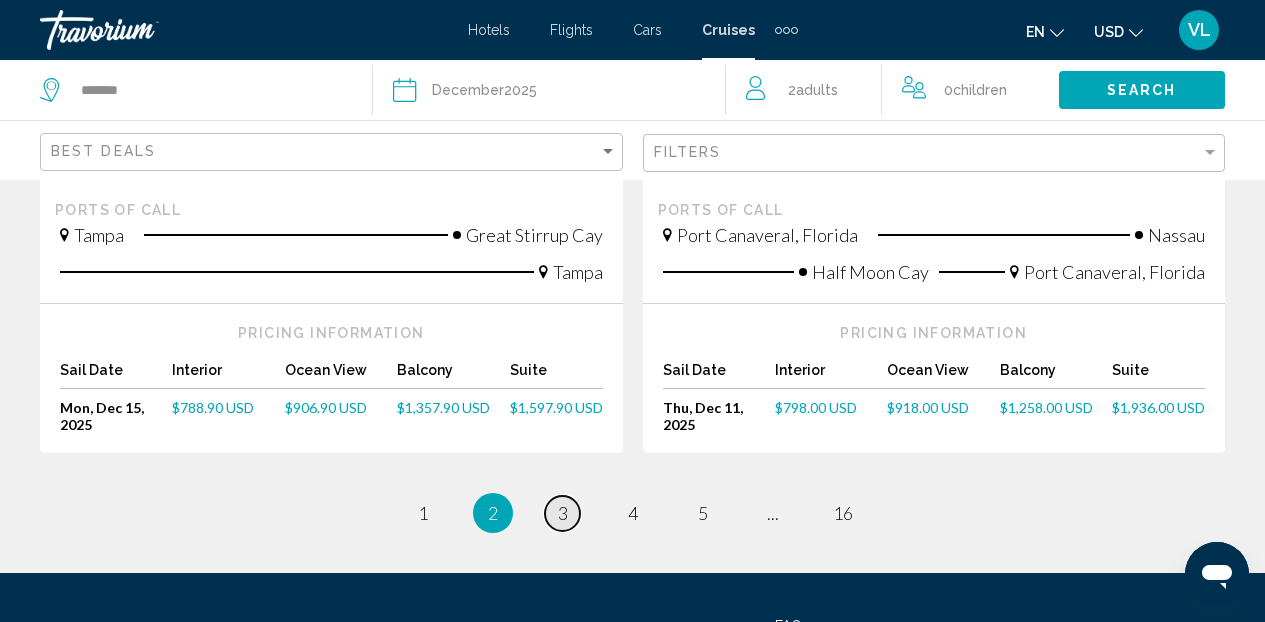 click on "3" at bounding box center [563, 513] 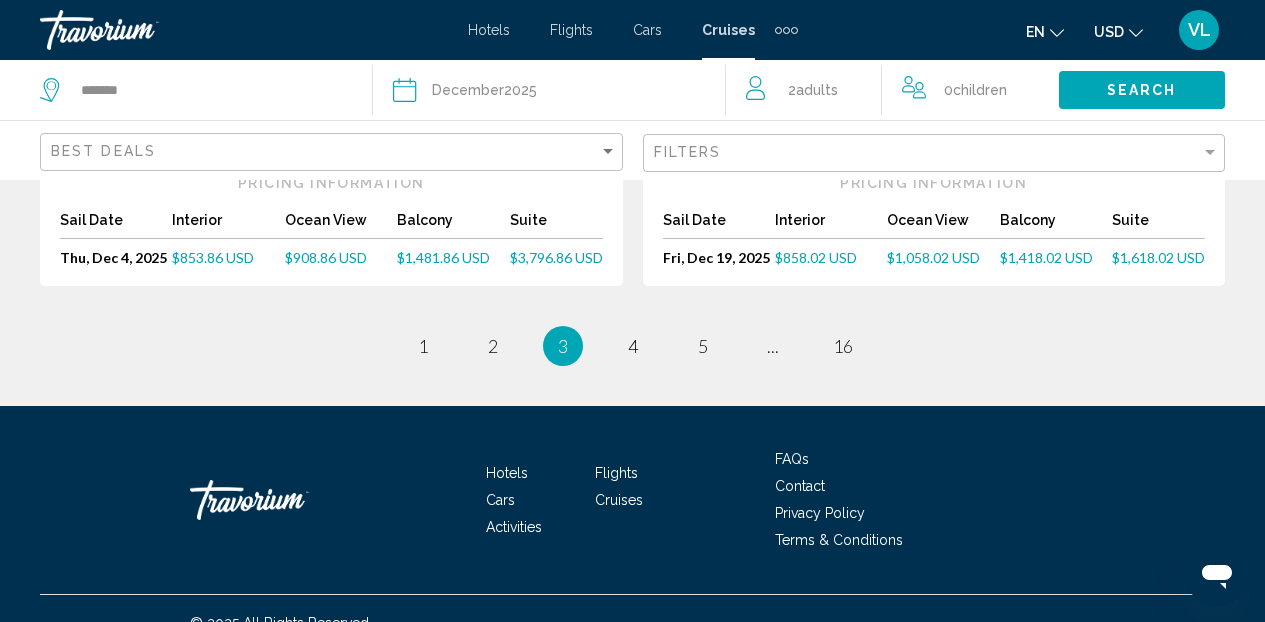 scroll, scrollTop: 2480, scrollLeft: 0, axis: vertical 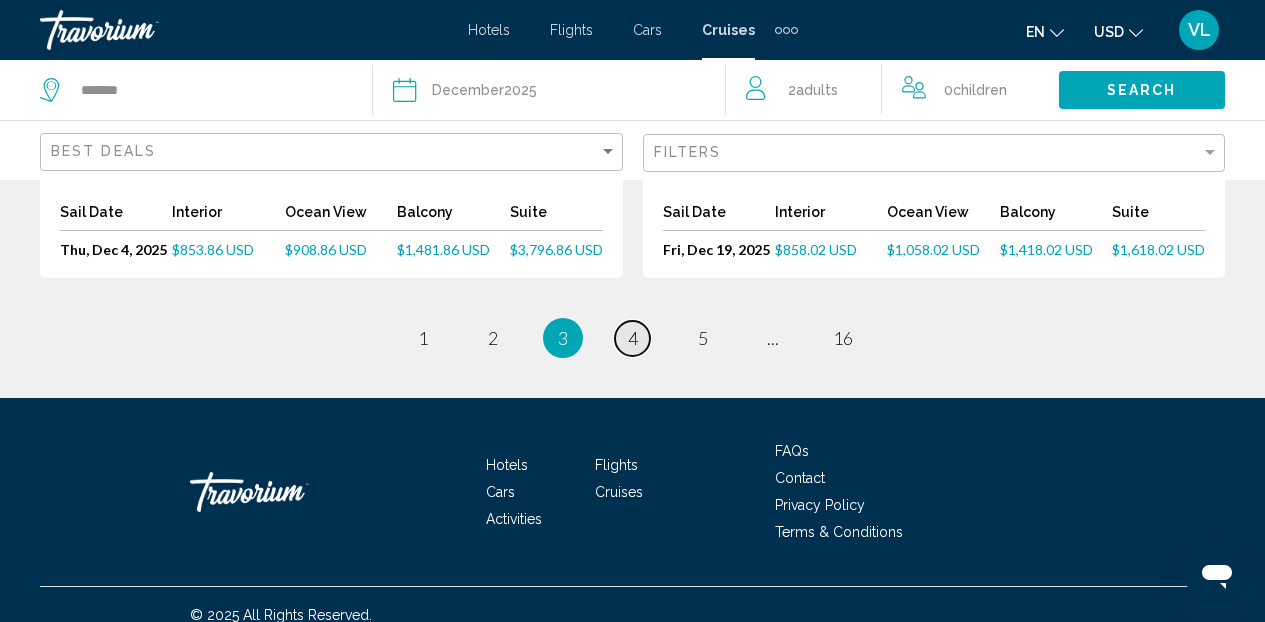 click on "page  4" at bounding box center (632, 338) 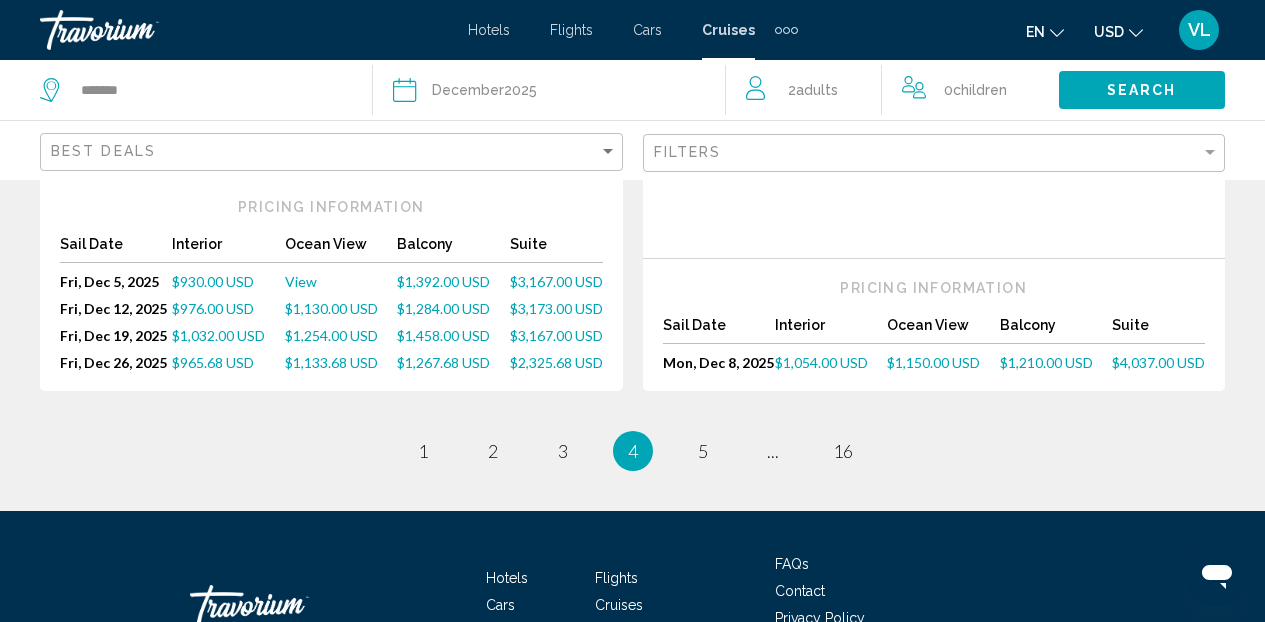scroll, scrollTop: 2440, scrollLeft: 0, axis: vertical 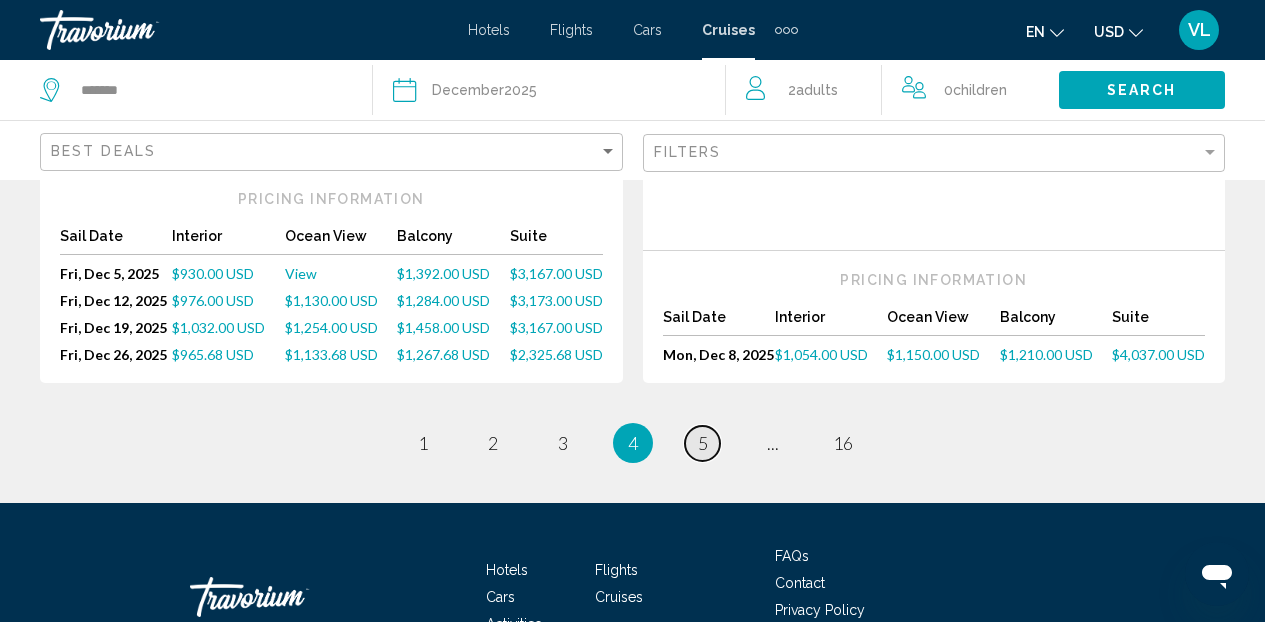 click on "5" at bounding box center [703, 443] 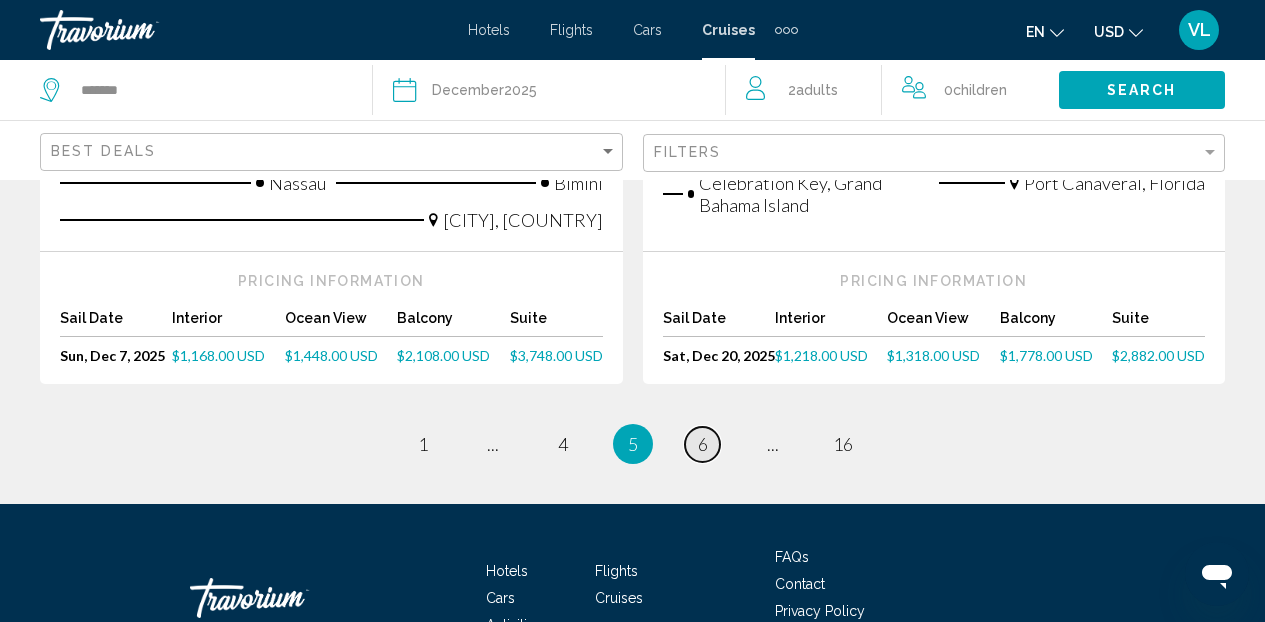 scroll, scrollTop: 2560, scrollLeft: 0, axis: vertical 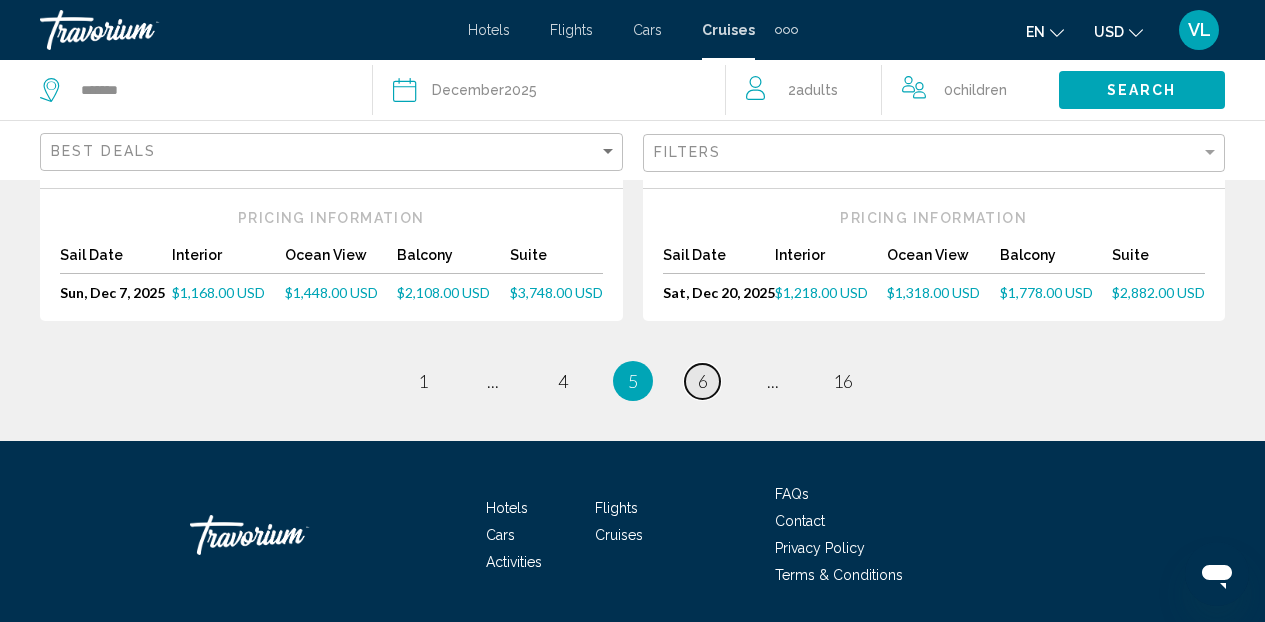 click on "6" at bounding box center (703, 381) 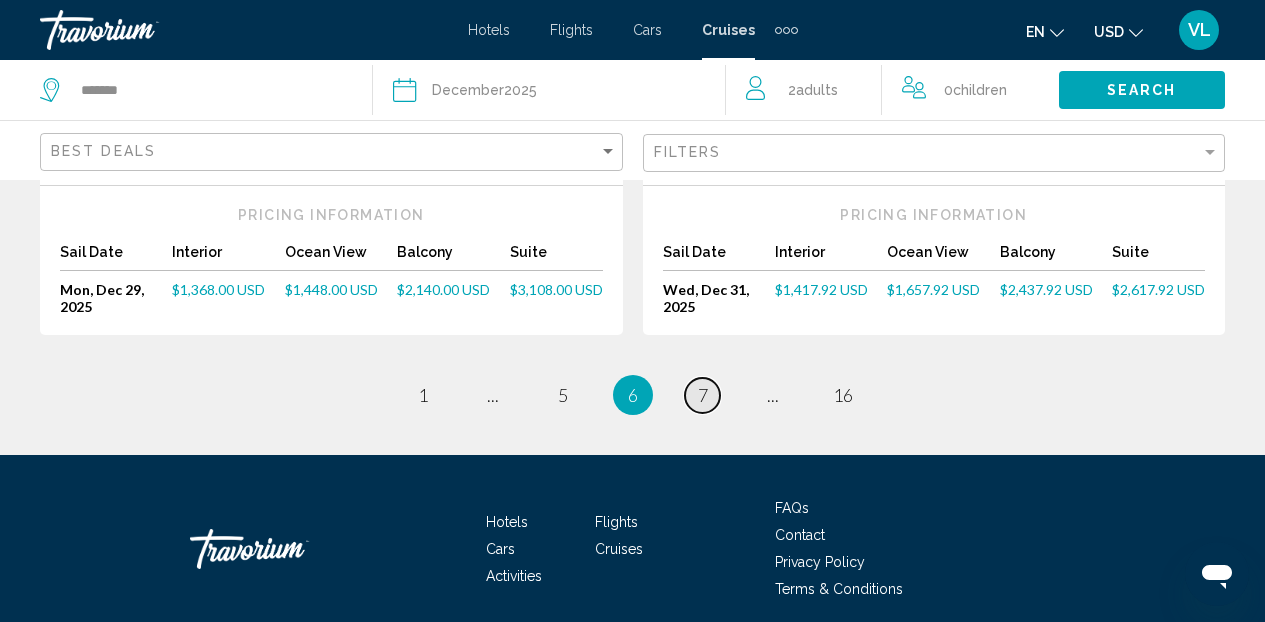 scroll, scrollTop: 2520, scrollLeft: 0, axis: vertical 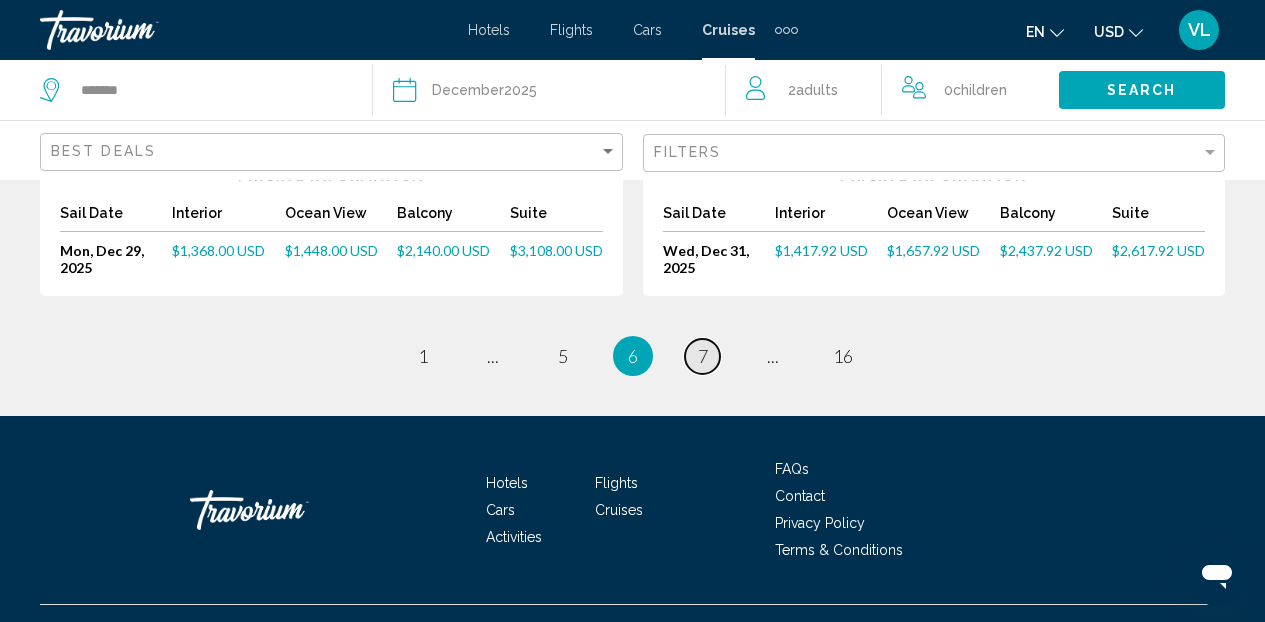 click on "7" at bounding box center [703, 356] 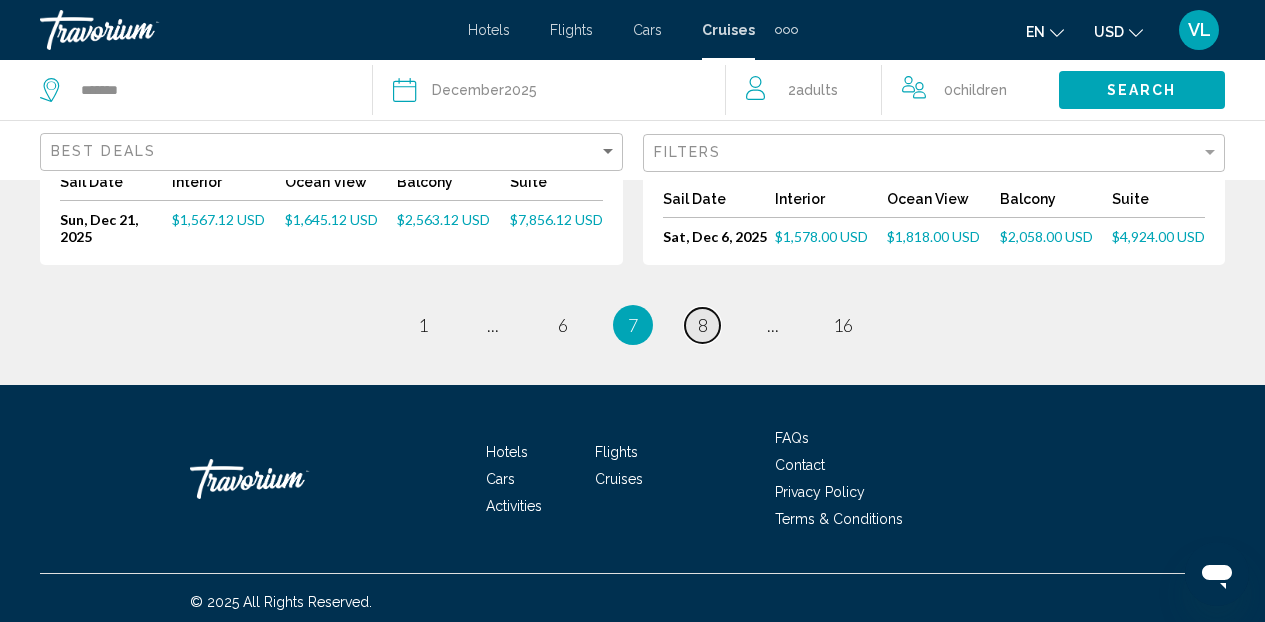 scroll, scrollTop: 2599, scrollLeft: 0, axis: vertical 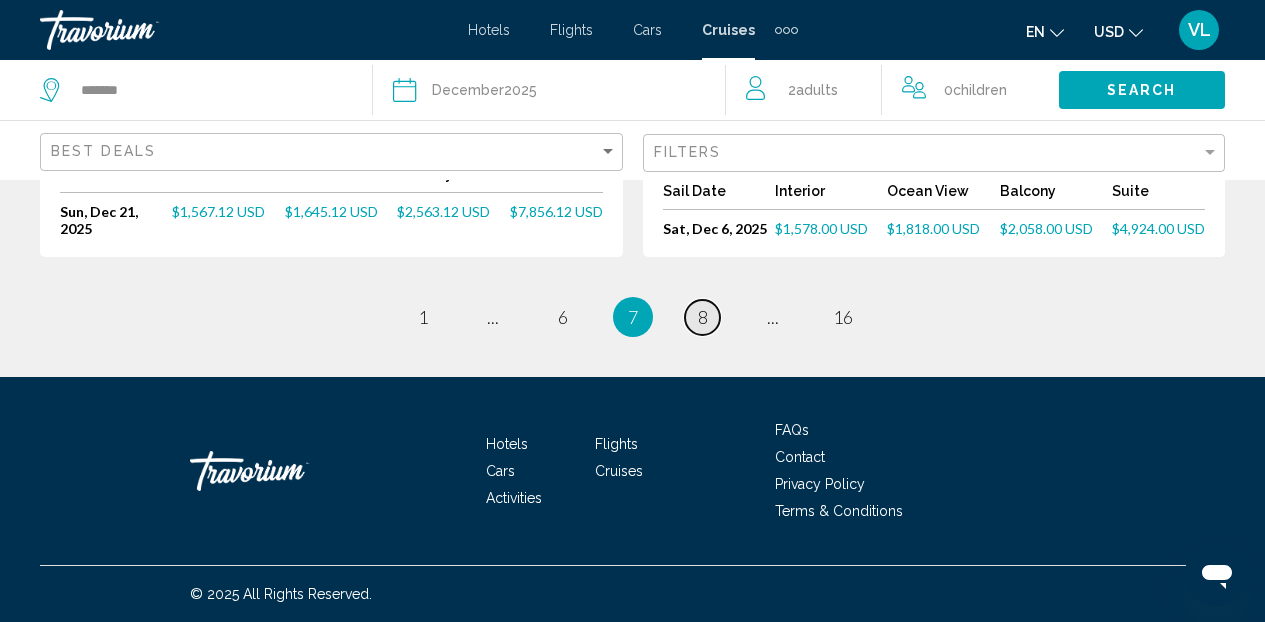 click on "8" at bounding box center (703, 317) 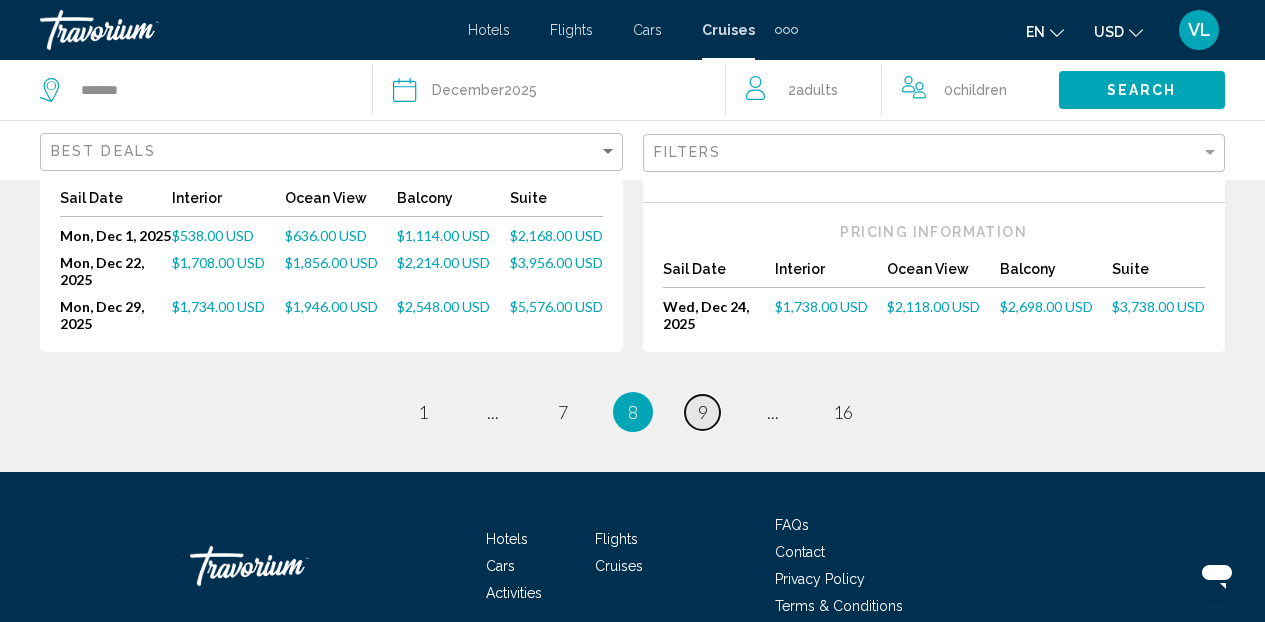scroll, scrollTop: 2640, scrollLeft: 0, axis: vertical 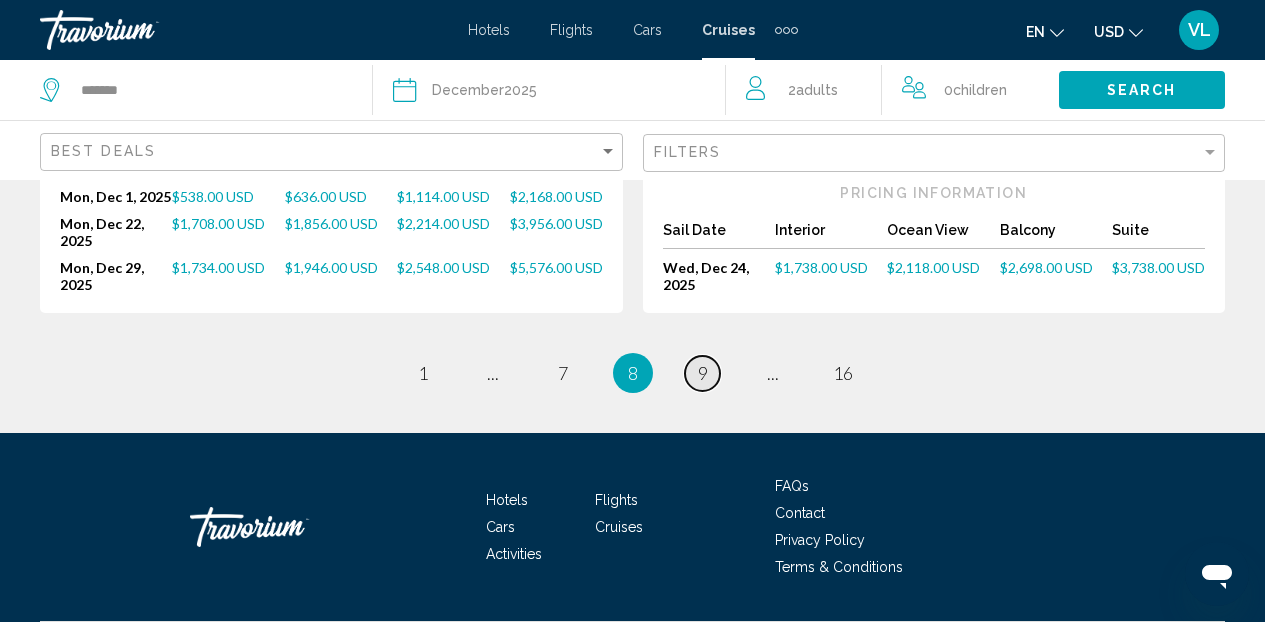 click on "9" at bounding box center (703, 373) 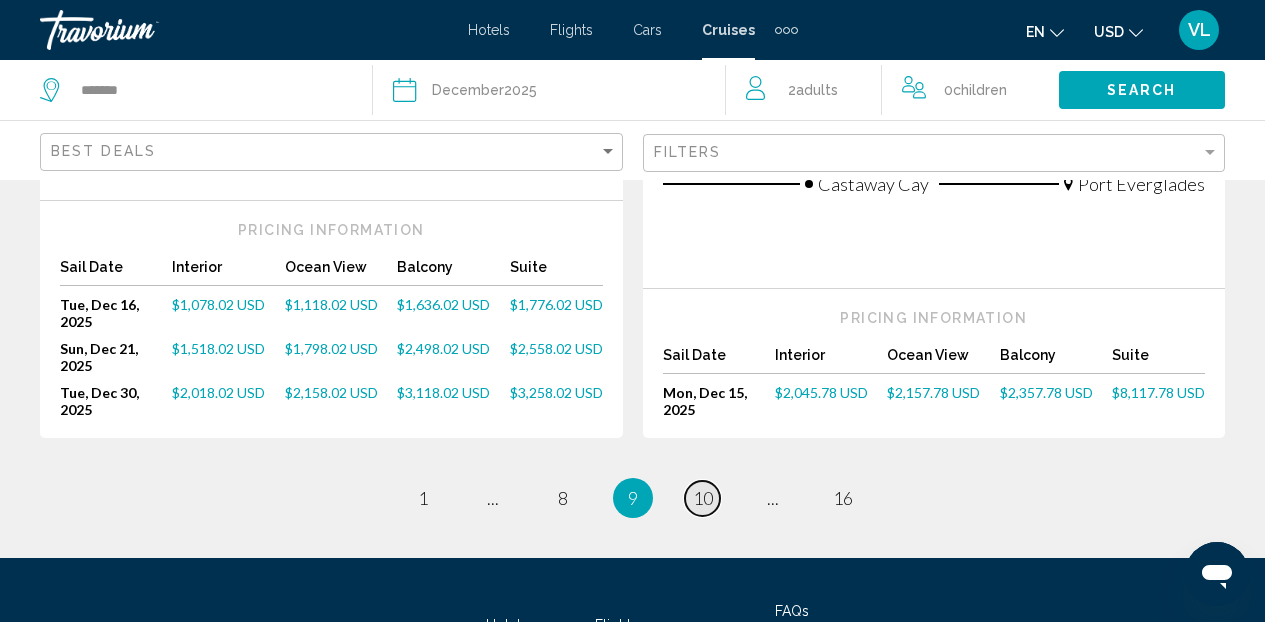 scroll, scrollTop: 2560, scrollLeft: 0, axis: vertical 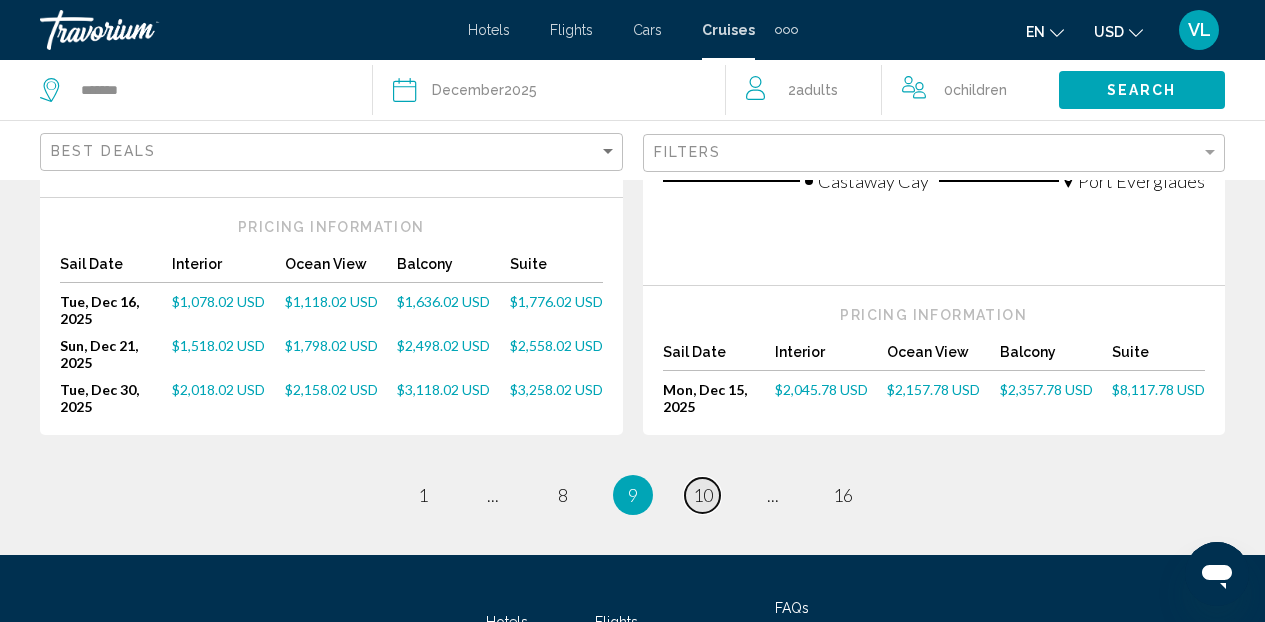 click on "10" at bounding box center (703, 495) 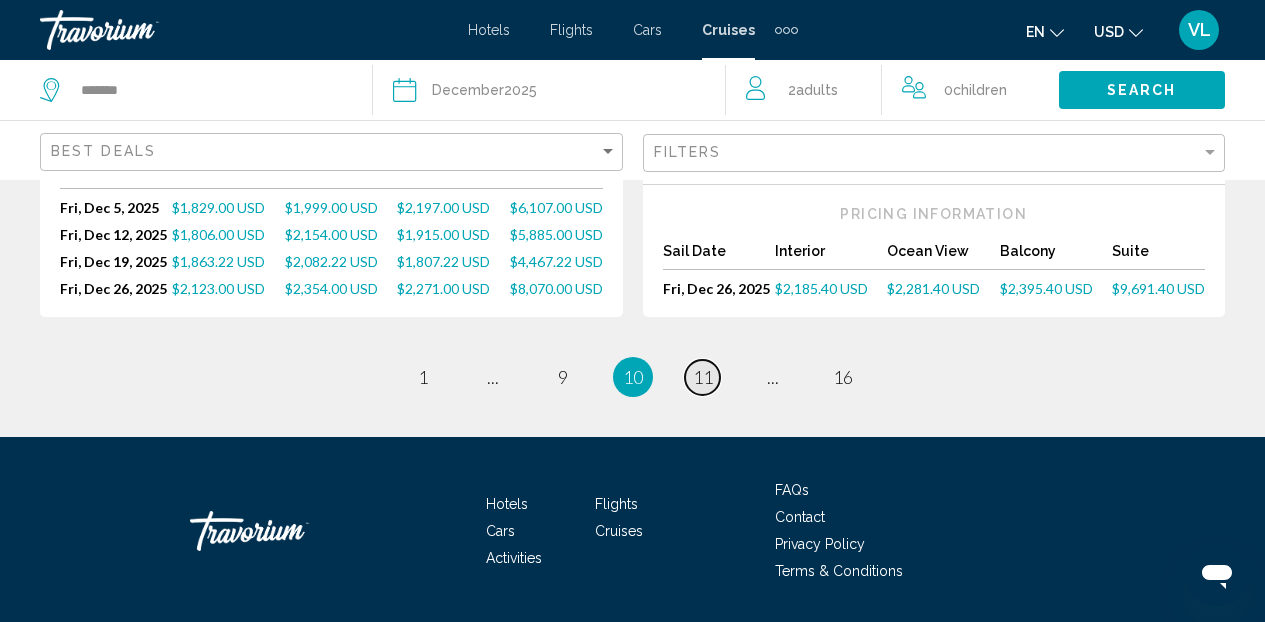 scroll, scrollTop: 2635, scrollLeft: 0, axis: vertical 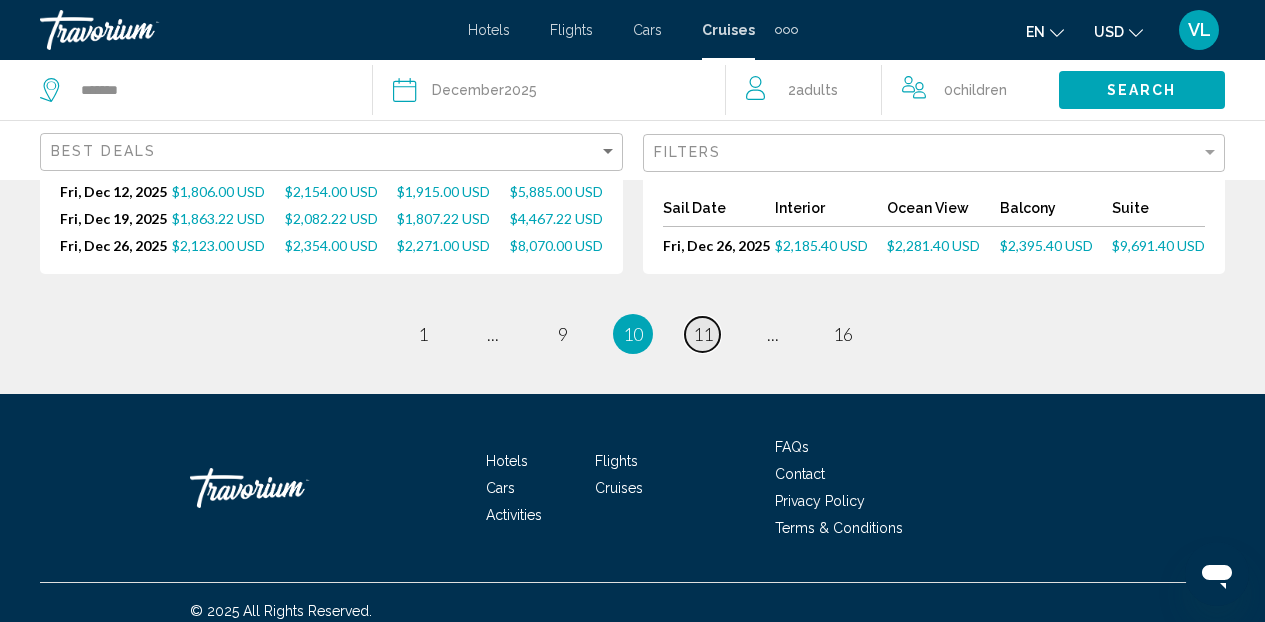 click on "11" at bounding box center (703, 334) 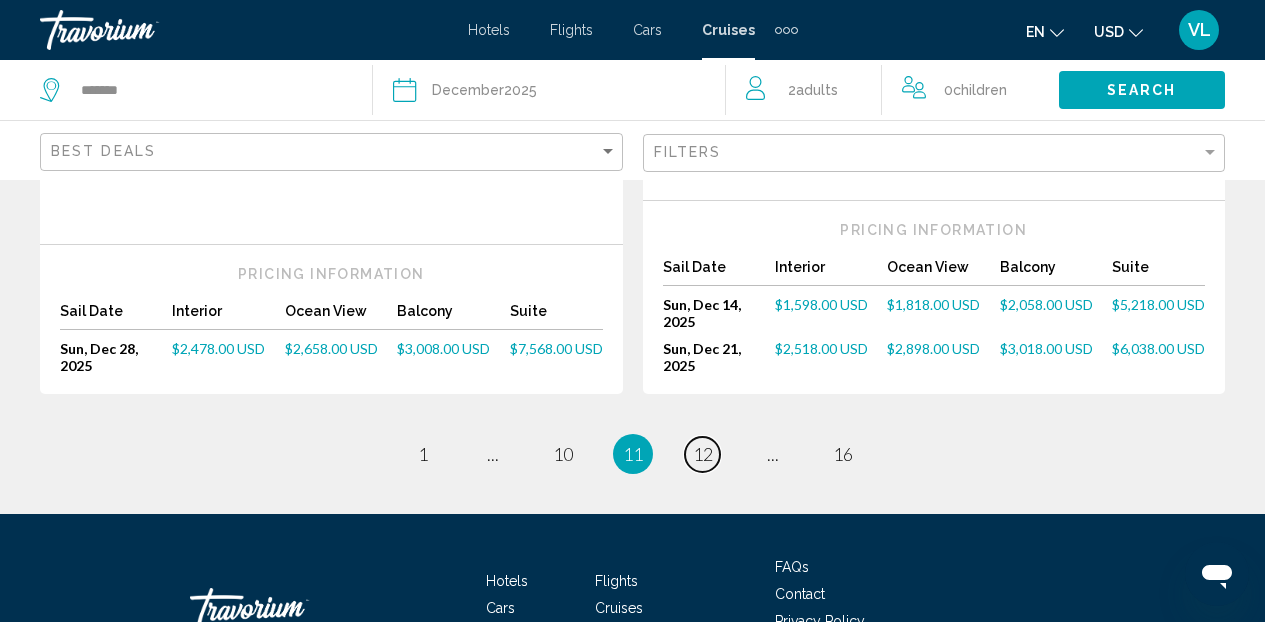scroll, scrollTop: 2560, scrollLeft: 0, axis: vertical 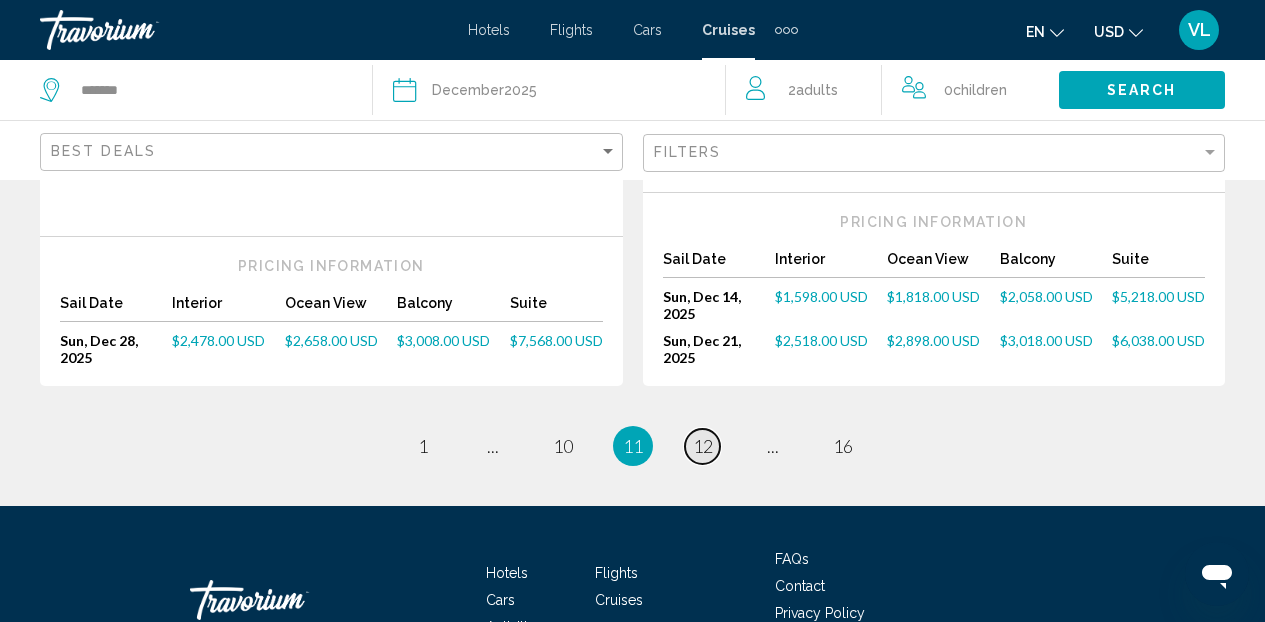 click on "12" at bounding box center (703, 446) 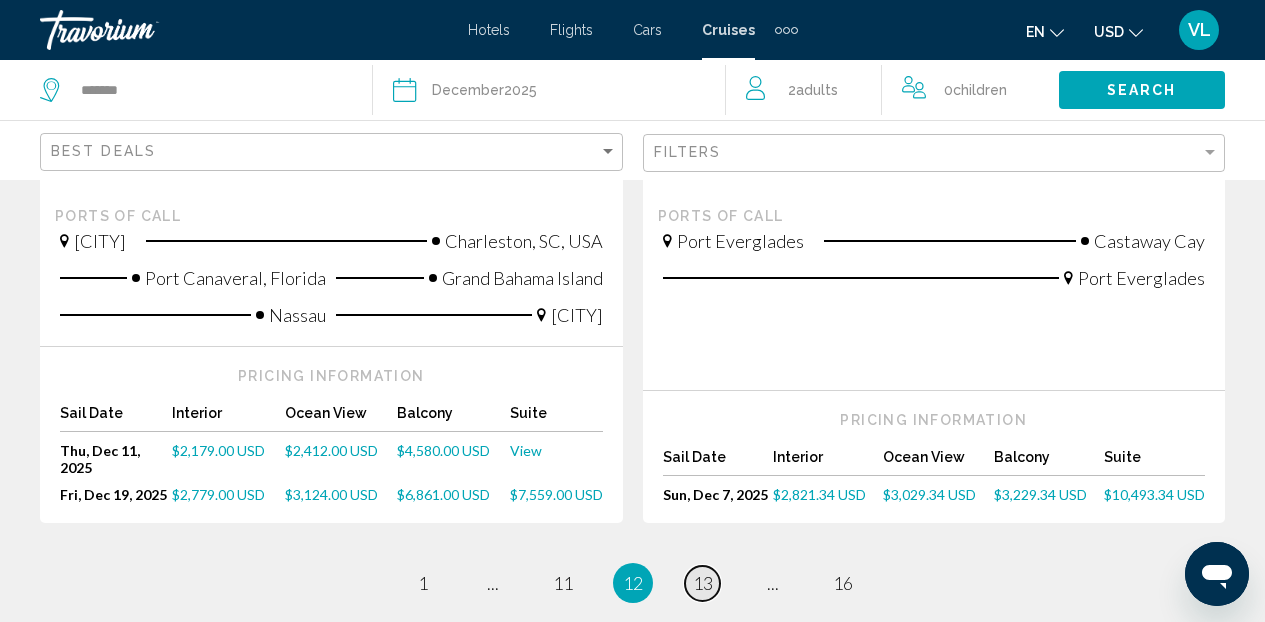 scroll, scrollTop: 2320, scrollLeft: 0, axis: vertical 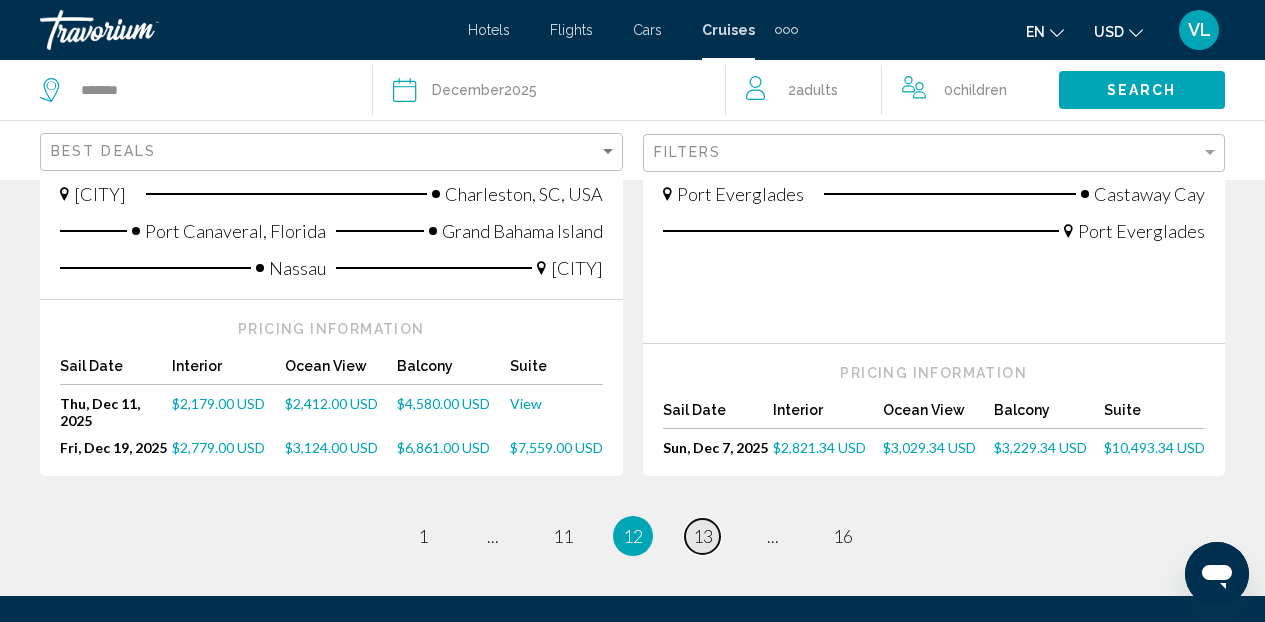 click on "13" at bounding box center [703, 536] 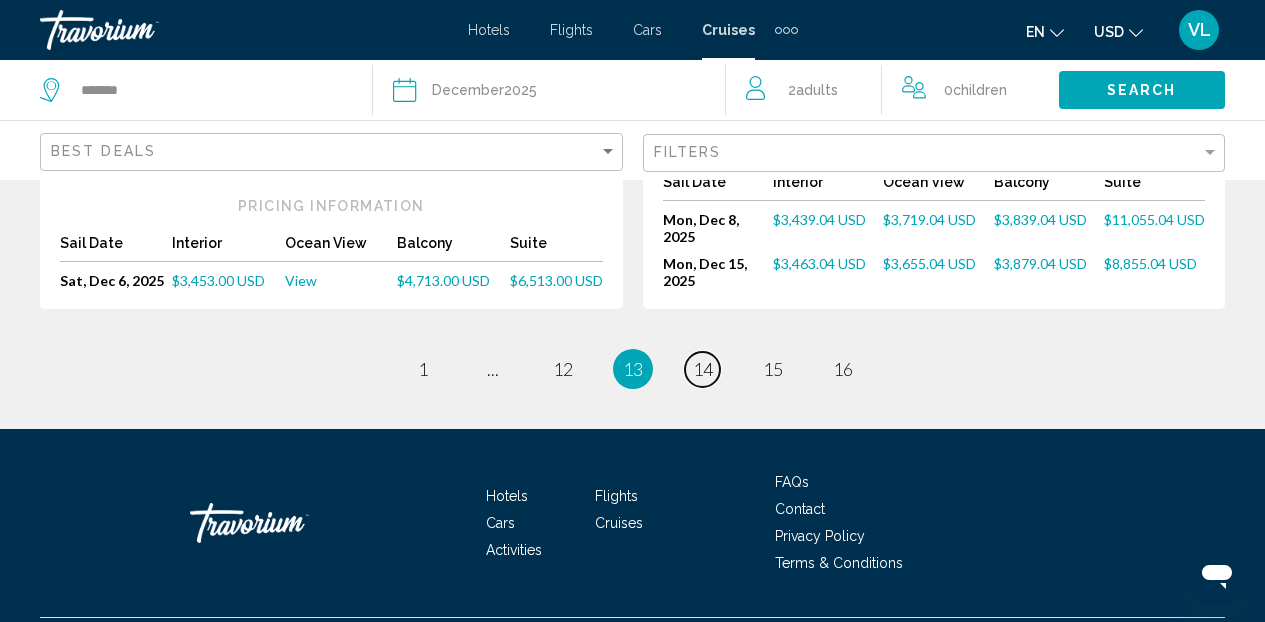 scroll, scrollTop: 2720, scrollLeft: 0, axis: vertical 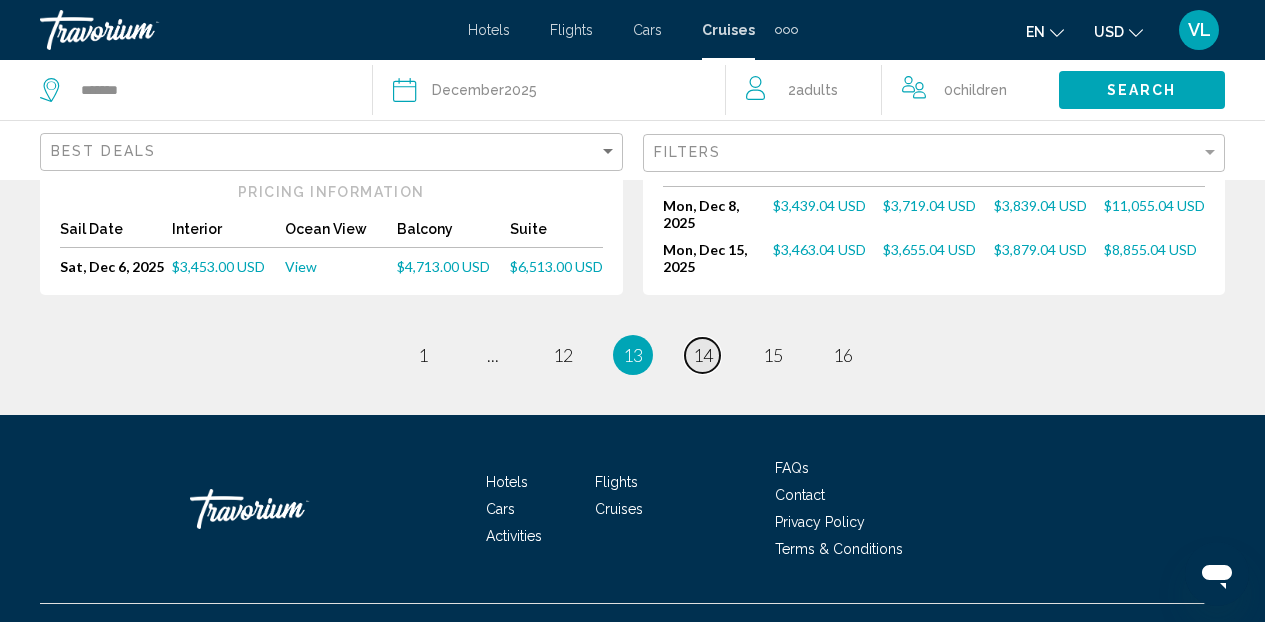 click on "page  14" at bounding box center [702, 355] 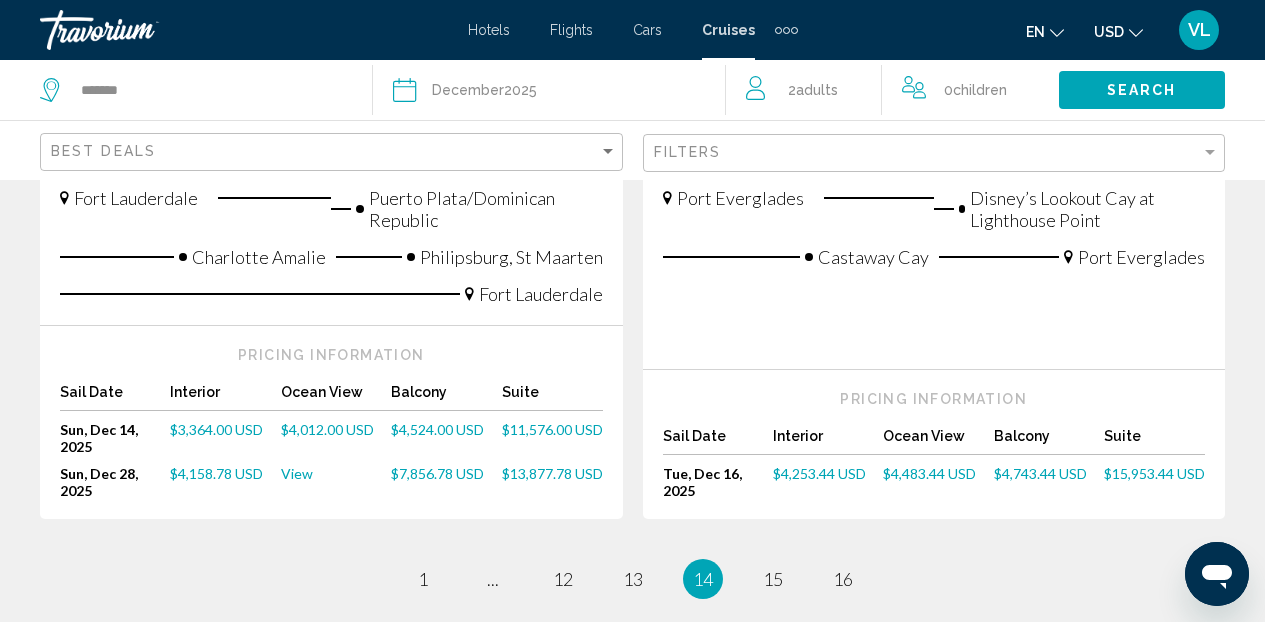 scroll, scrollTop: 2400, scrollLeft: 0, axis: vertical 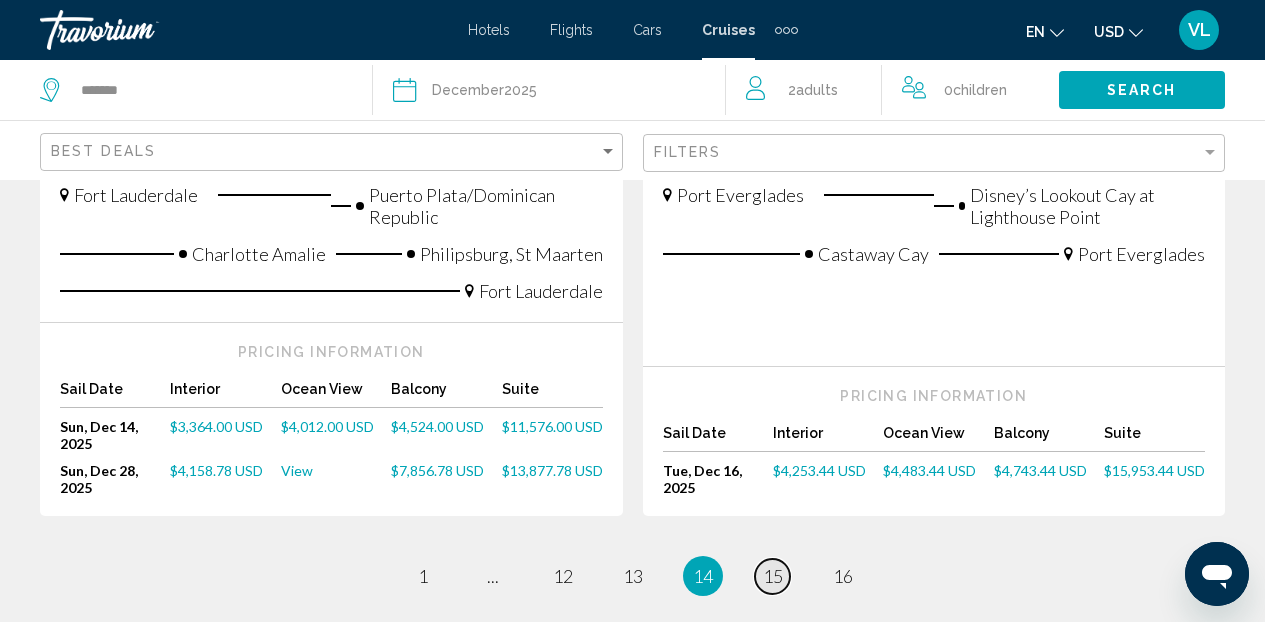 click on "15" at bounding box center [773, 576] 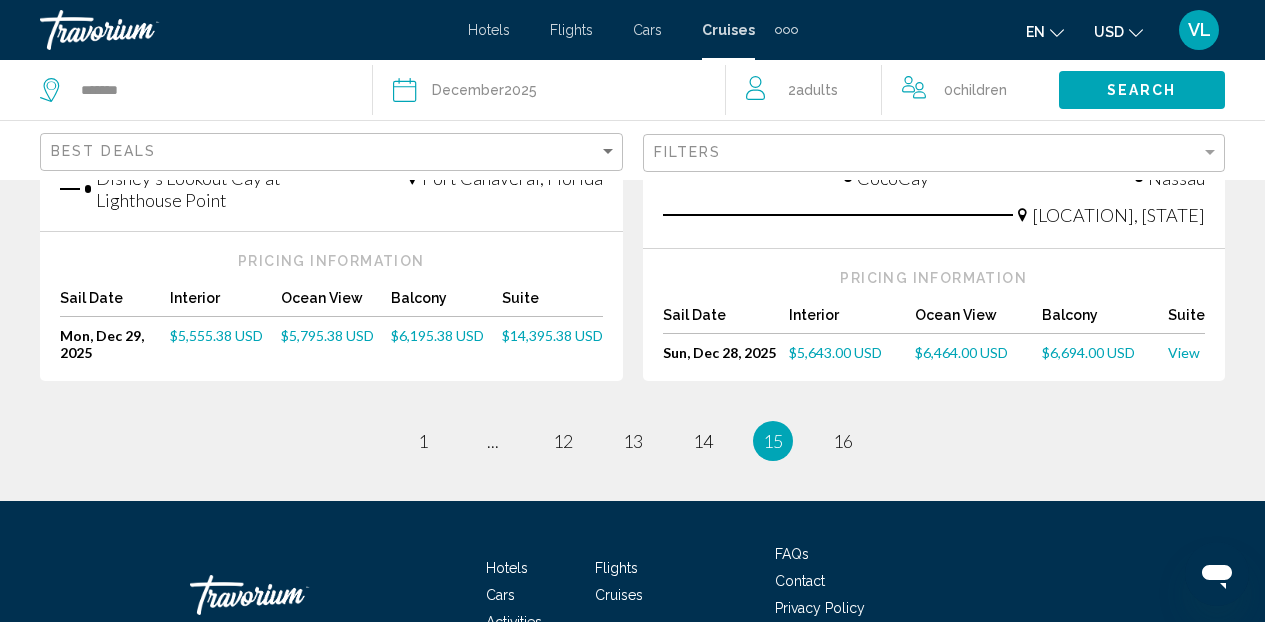scroll, scrollTop: 2480, scrollLeft: 0, axis: vertical 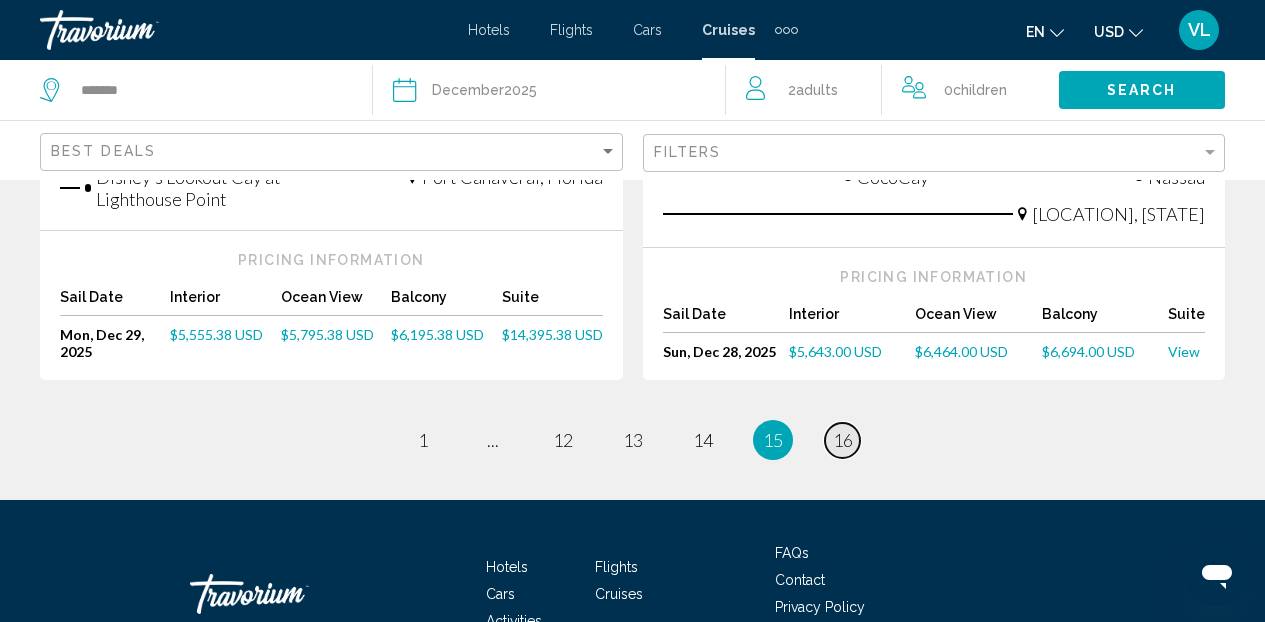 click on "16" at bounding box center [843, 440] 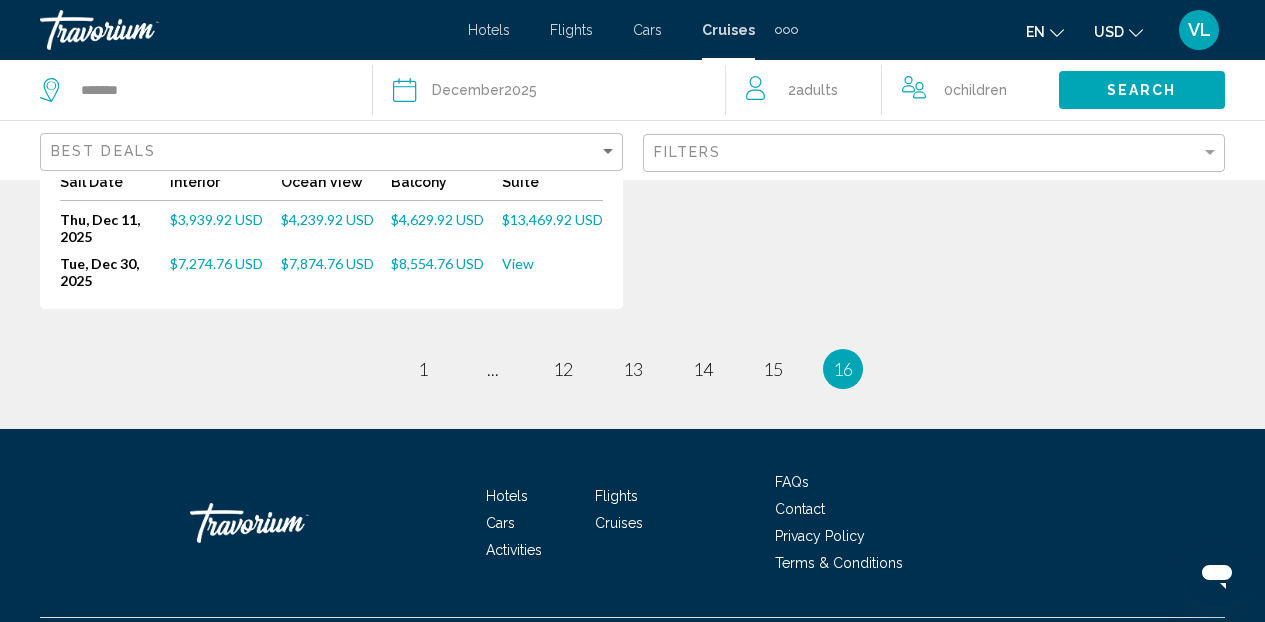 scroll, scrollTop: 1800, scrollLeft: 0, axis: vertical 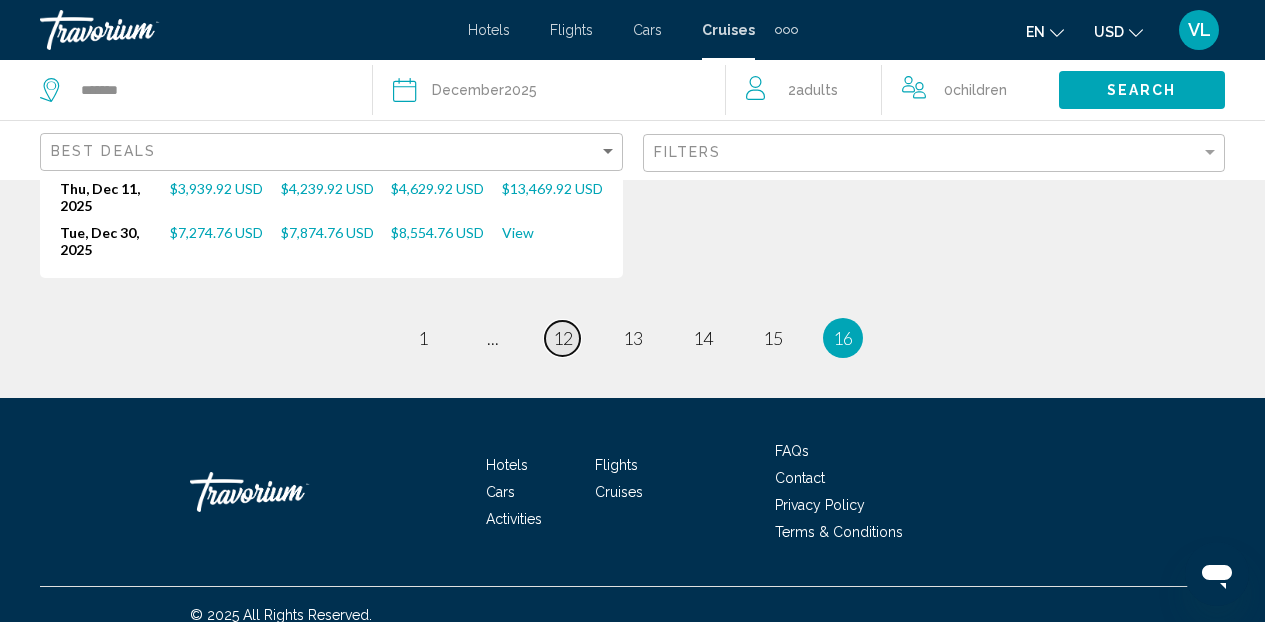 click on "12" at bounding box center [563, 338] 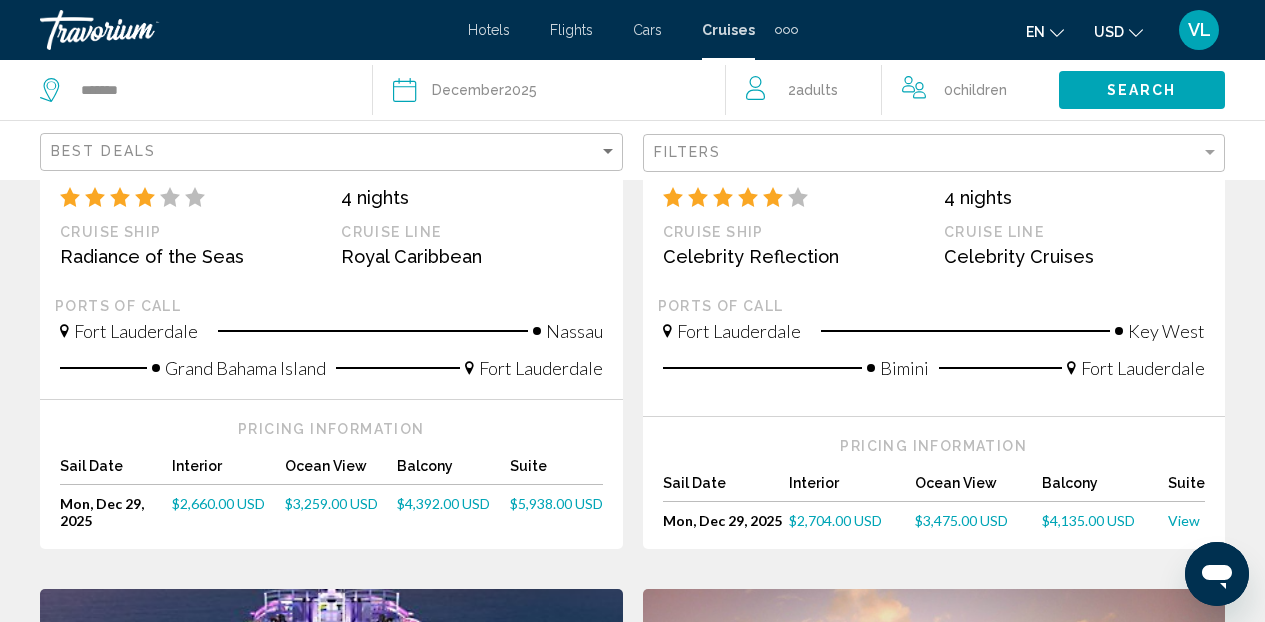 scroll, scrollTop: 520, scrollLeft: 0, axis: vertical 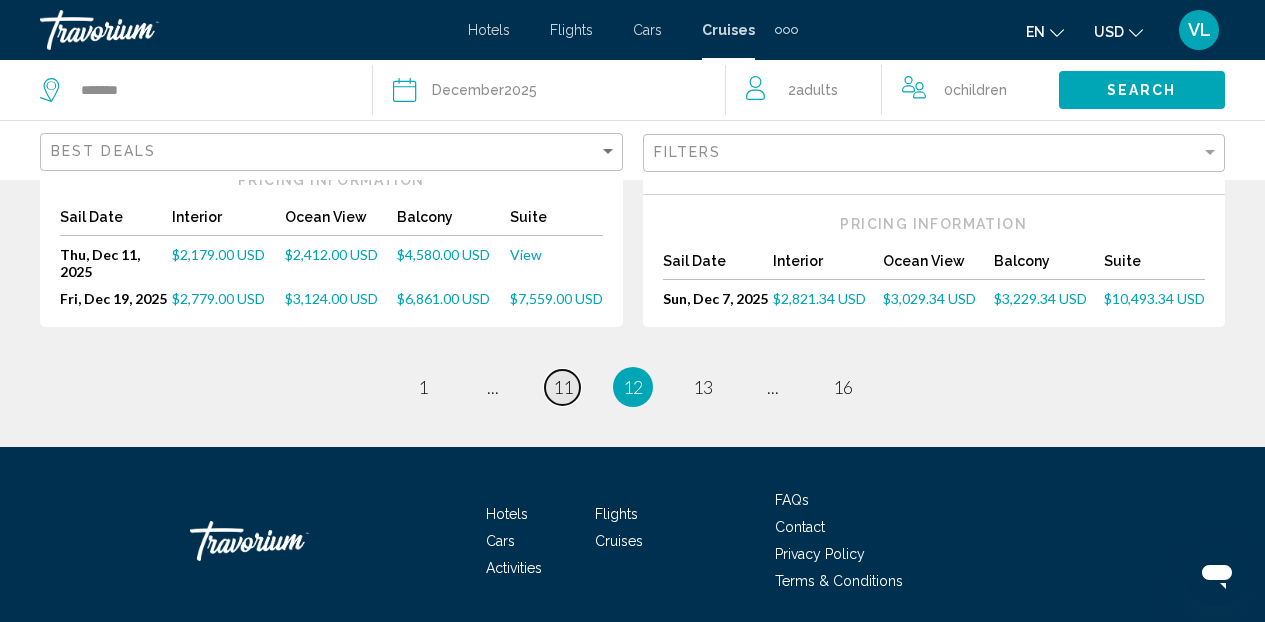 click on "11" at bounding box center [563, 387] 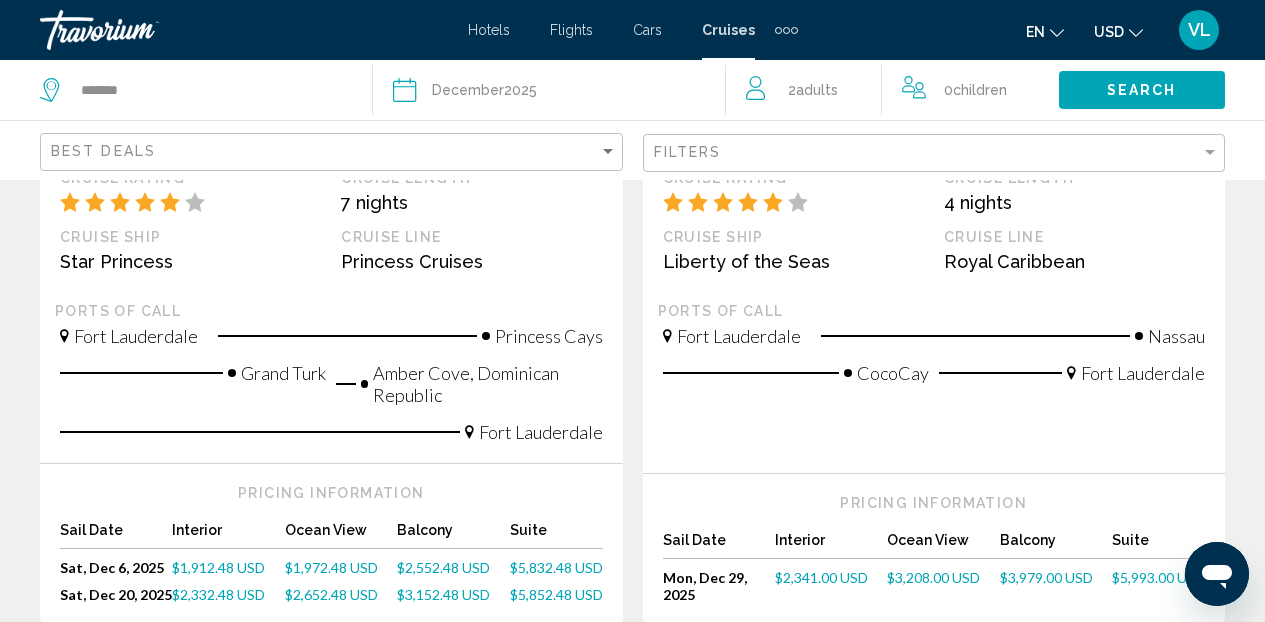 scroll, scrollTop: 1440, scrollLeft: 0, axis: vertical 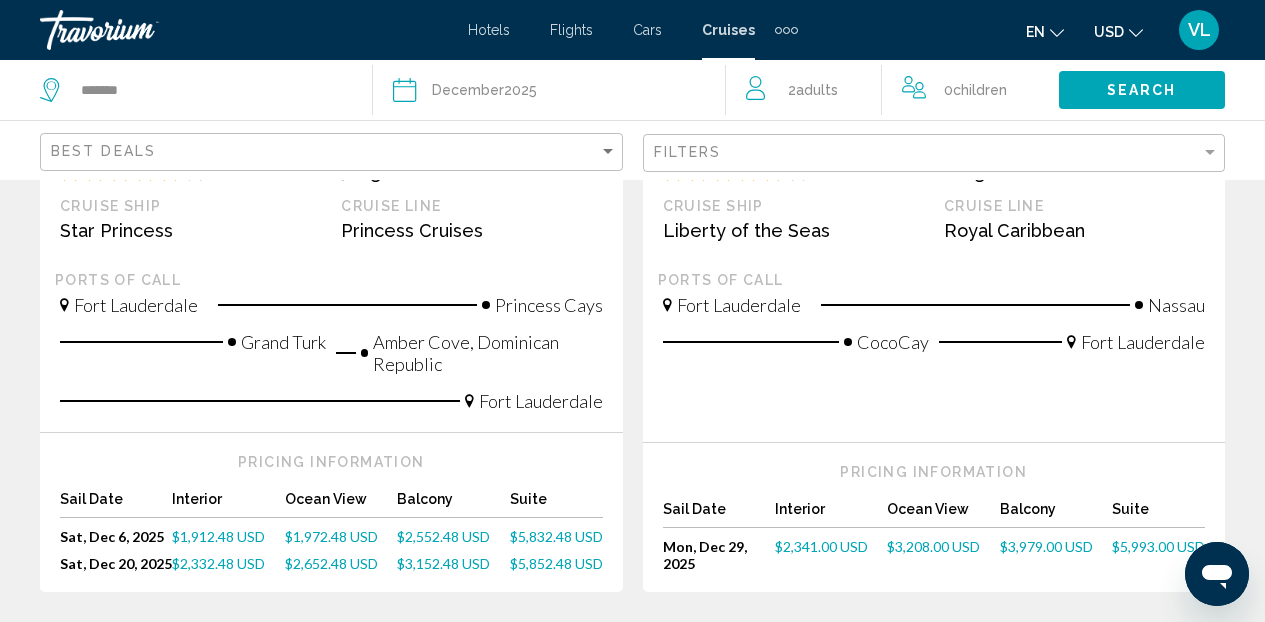 click on "$3,979.00 USD" at bounding box center [1046, 546] 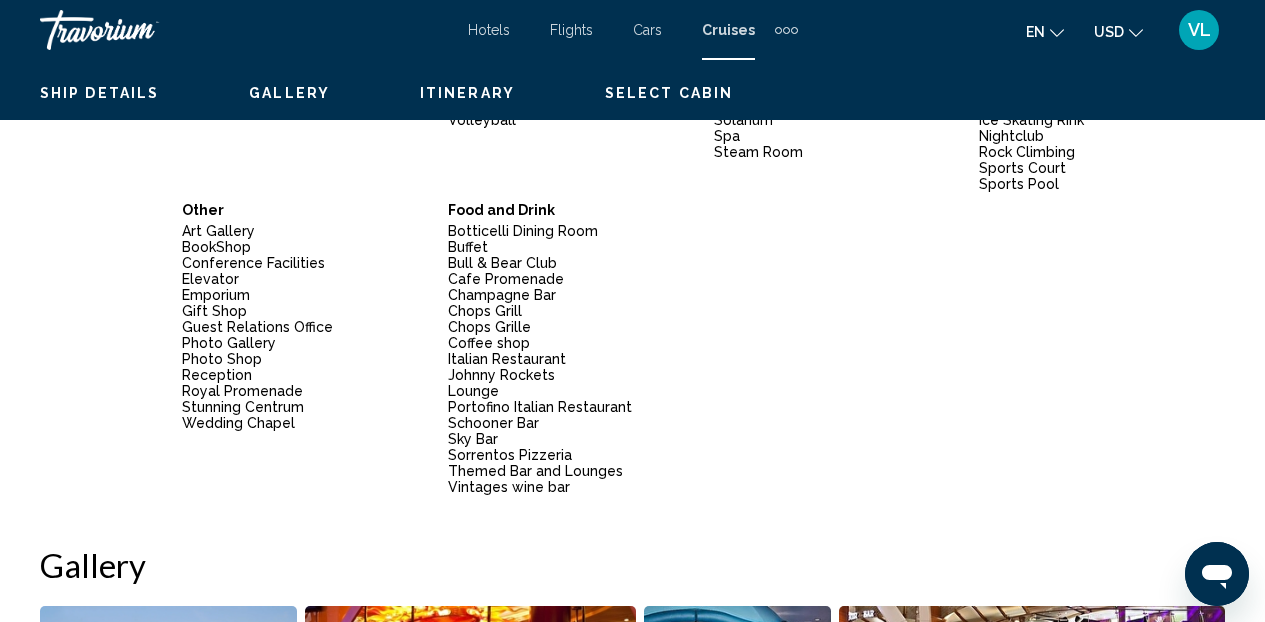 scroll, scrollTop: 224, scrollLeft: 0, axis: vertical 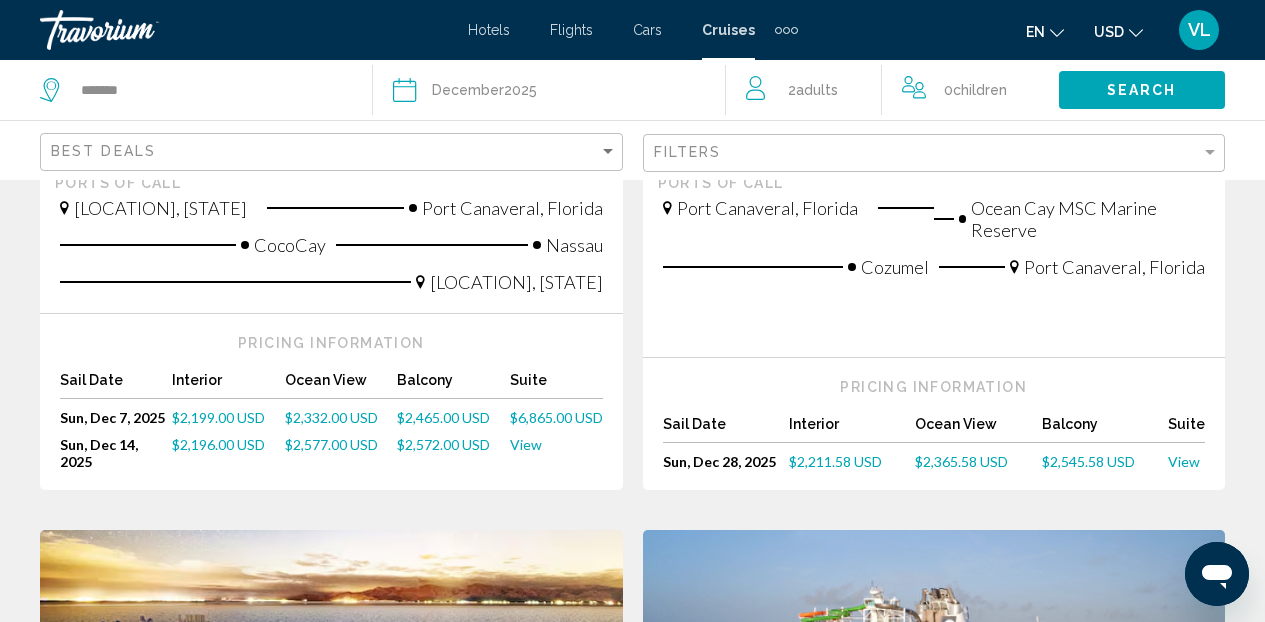 click on "$2,545.58 USD" at bounding box center [1088, 461] 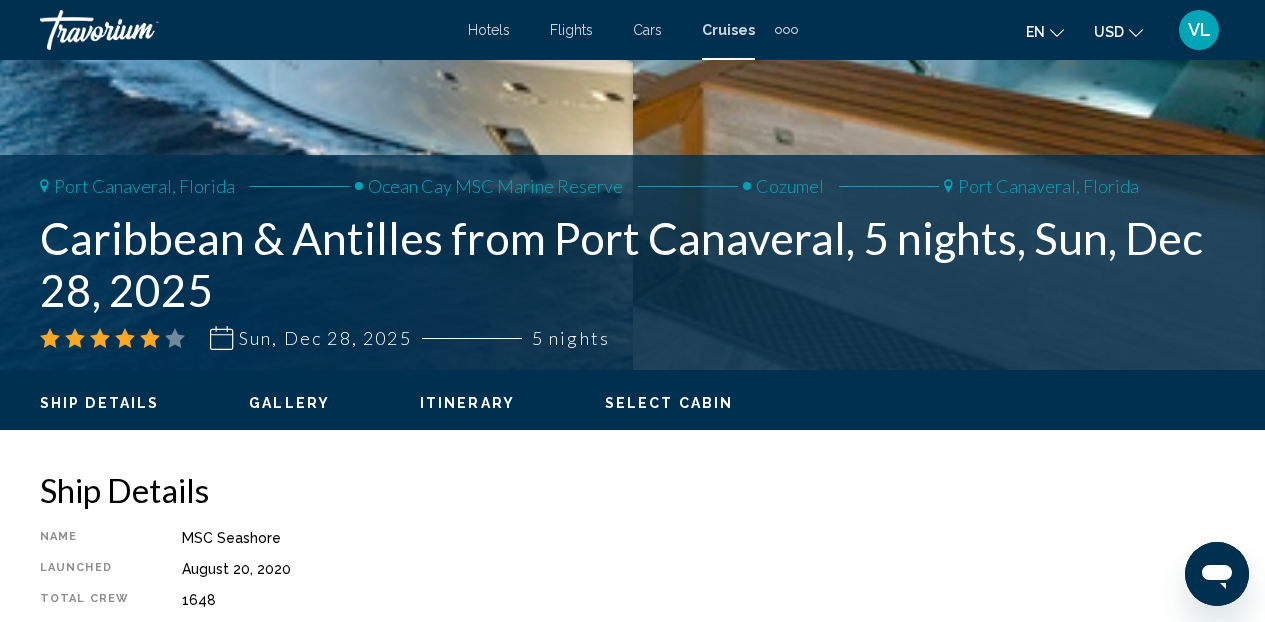 scroll, scrollTop: 224, scrollLeft: 0, axis: vertical 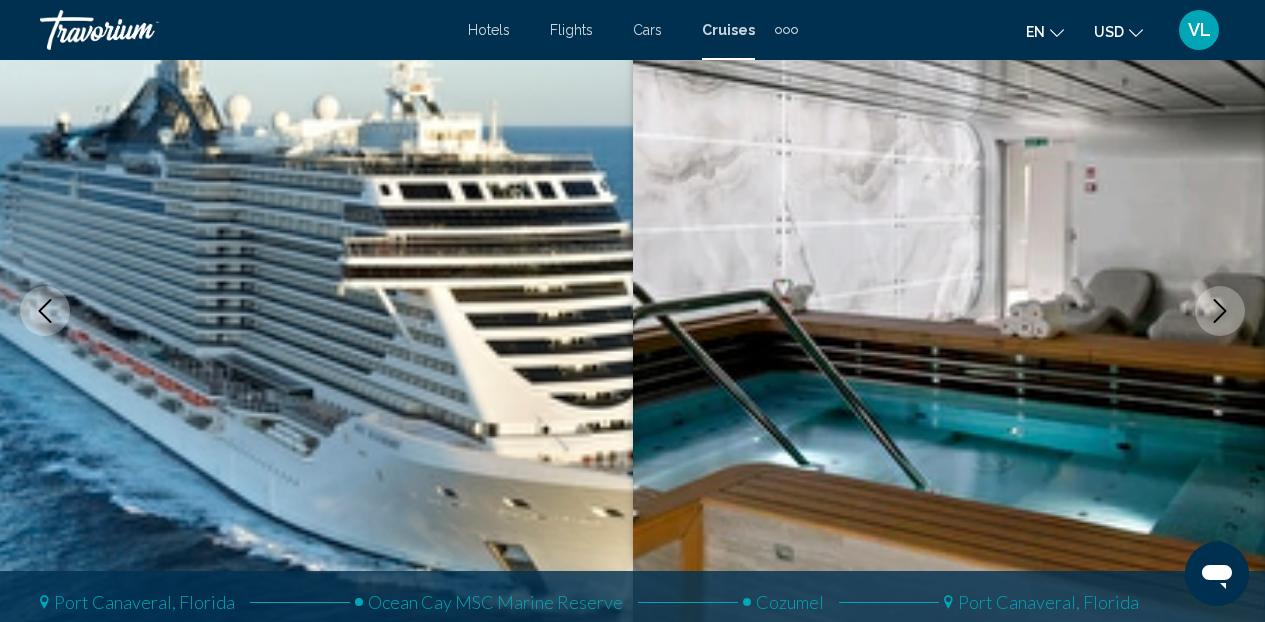 type 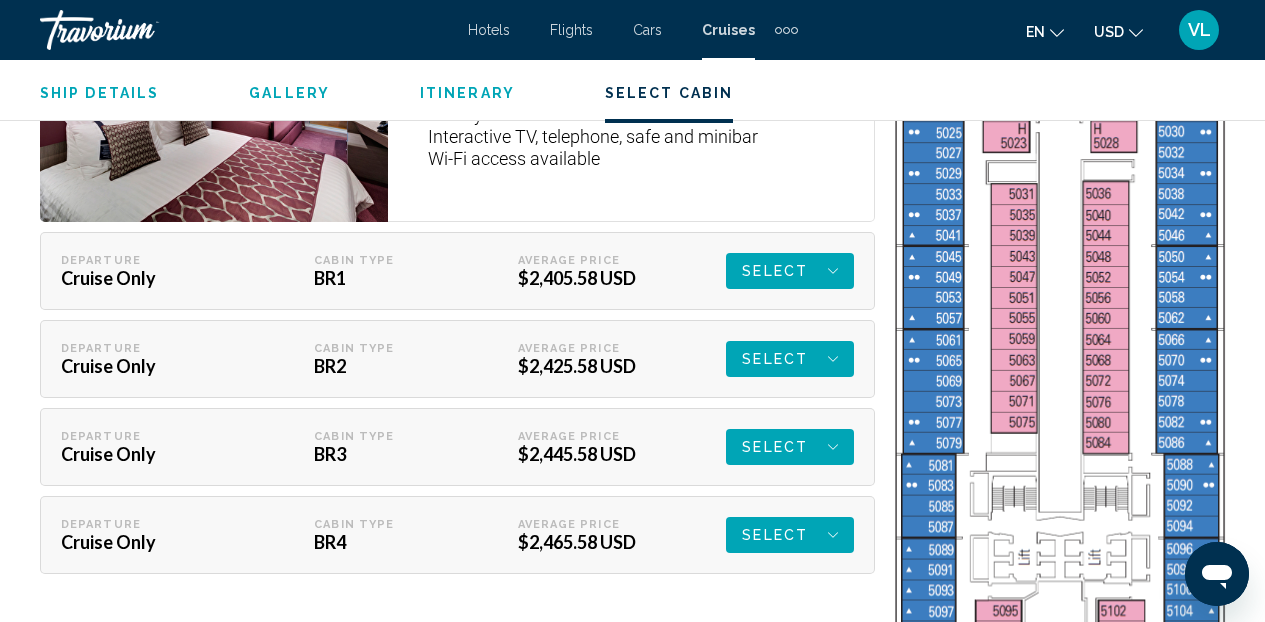 scroll, scrollTop: 3624, scrollLeft: 0, axis: vertical 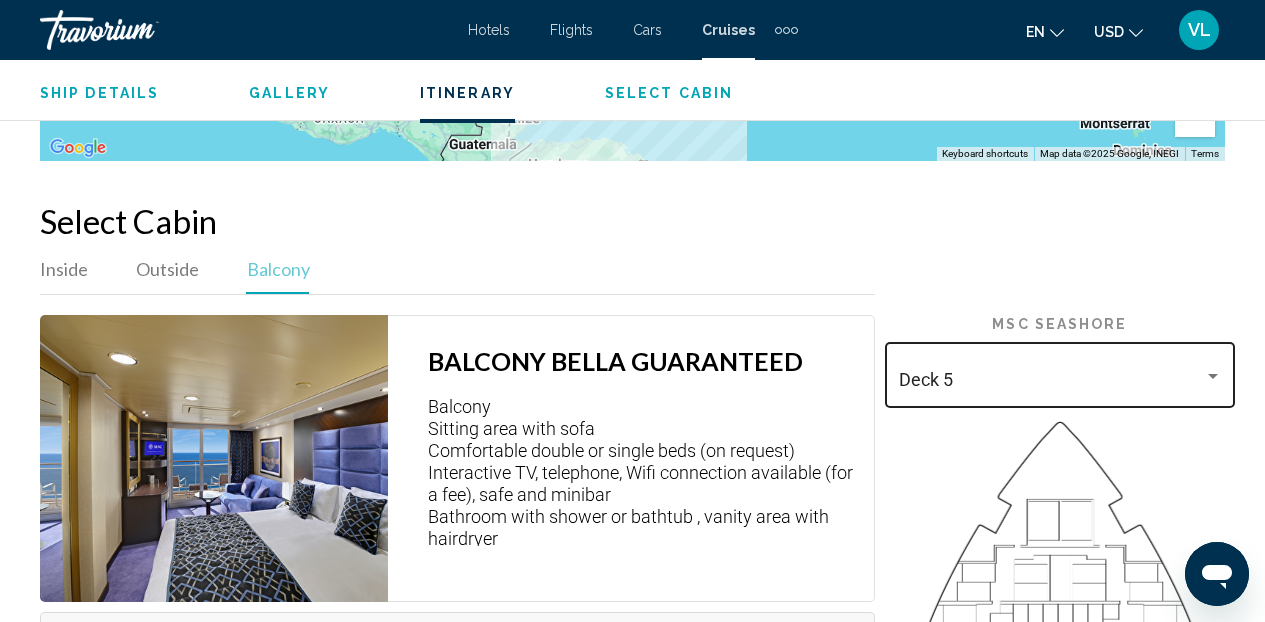 click at bounding box center [1213, 376] 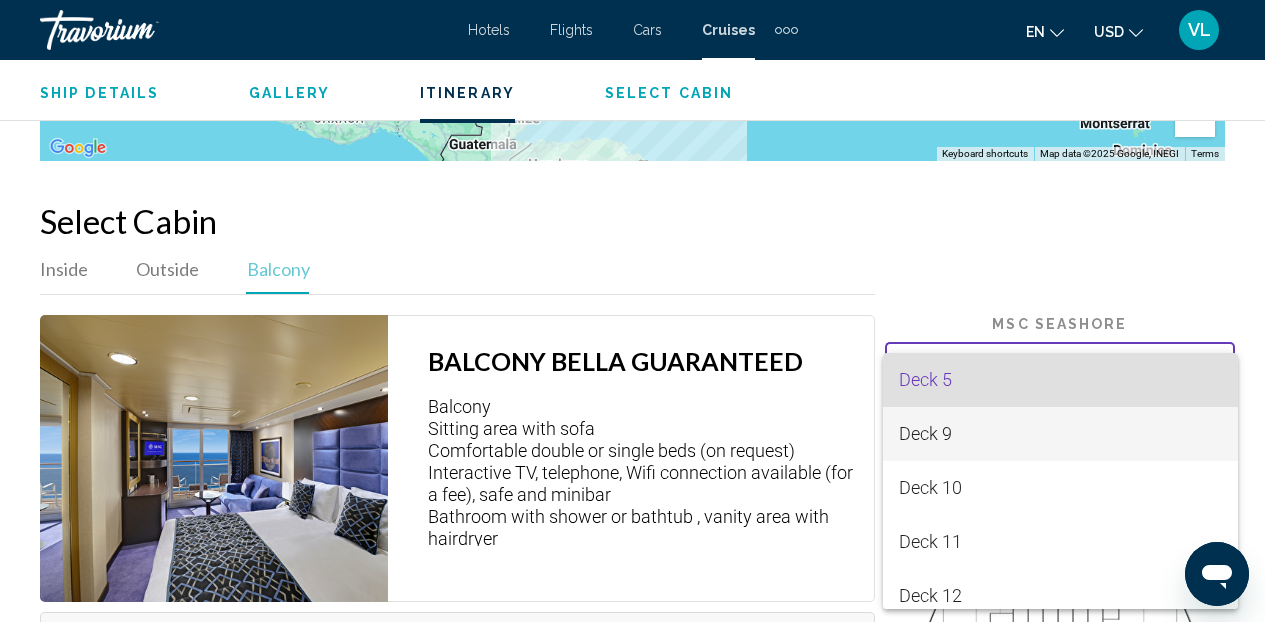 click on "Deck 9" at bounding box center (1060, 434) 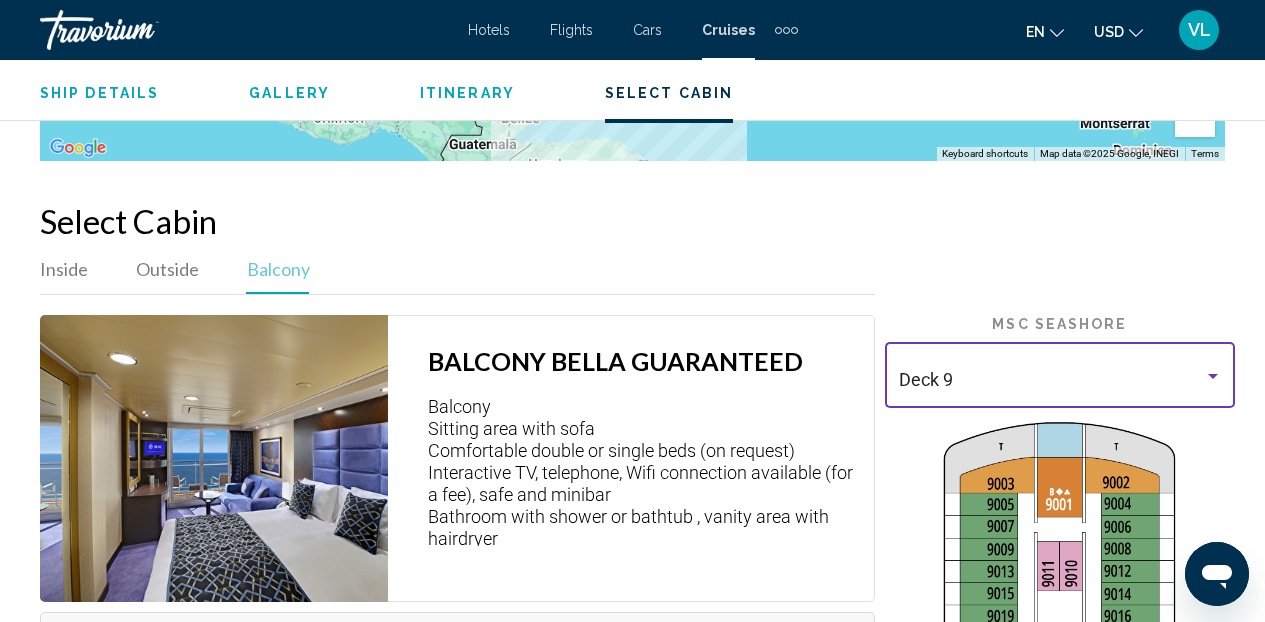 scroll, scrollTop: 3085, scrollLeft: 0, axis: vertical 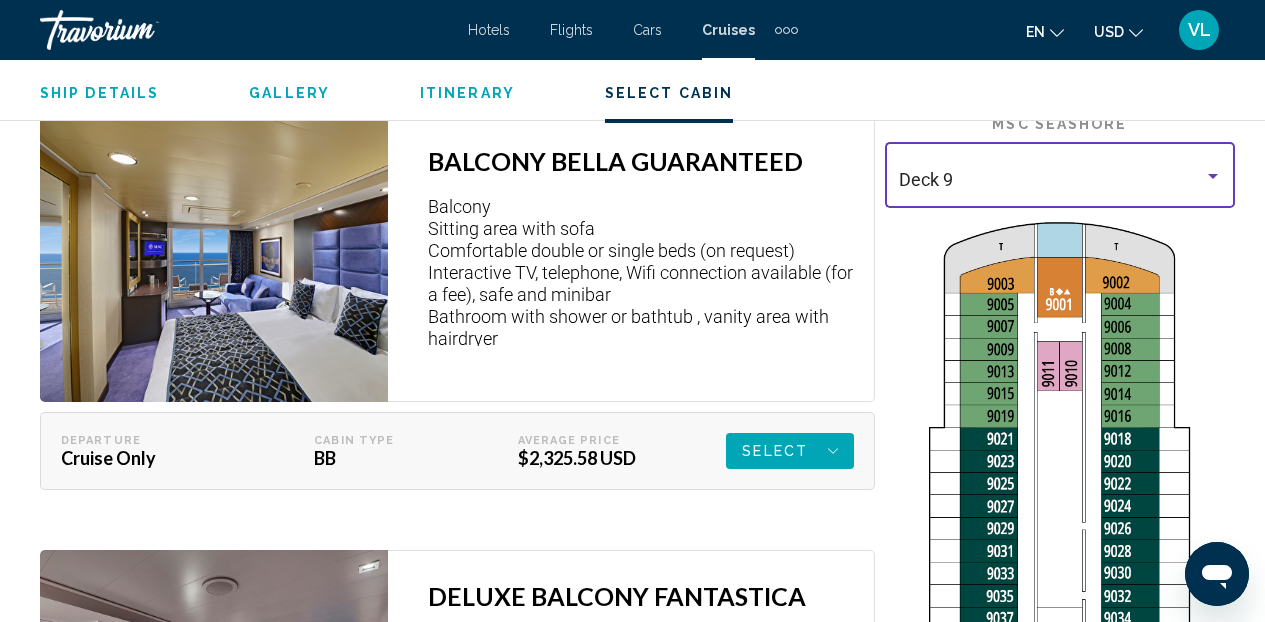 click at bounding box center [1213, 176] 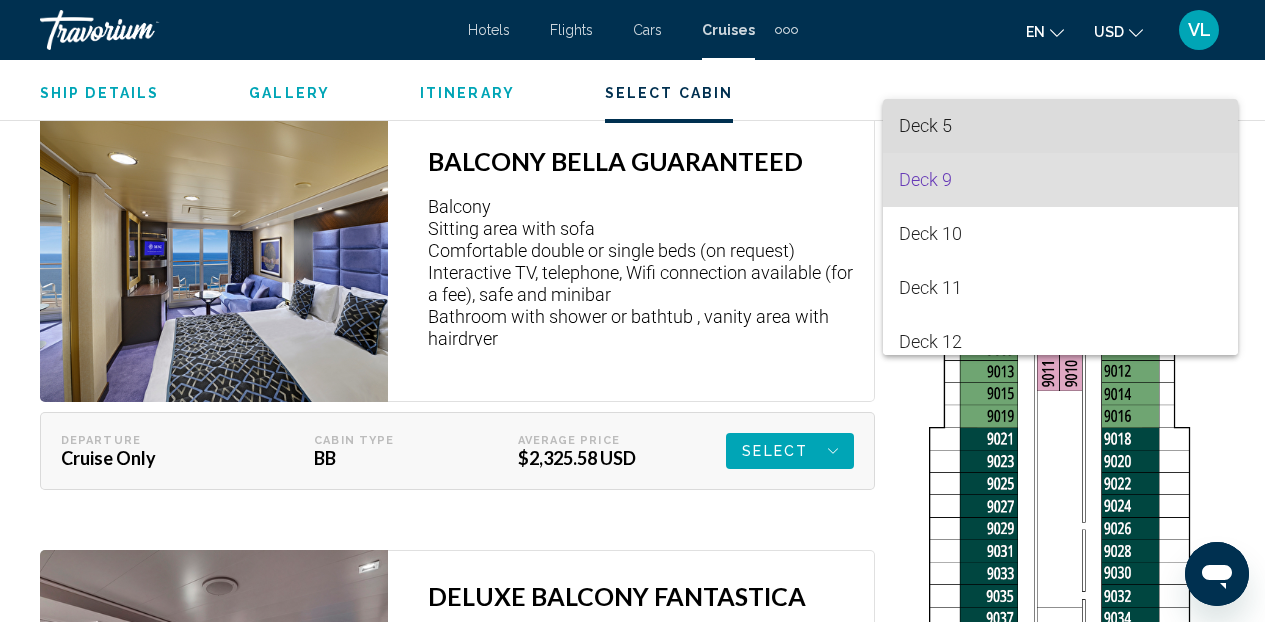 click on "Deck 5" at bounding box center (1060, 126) 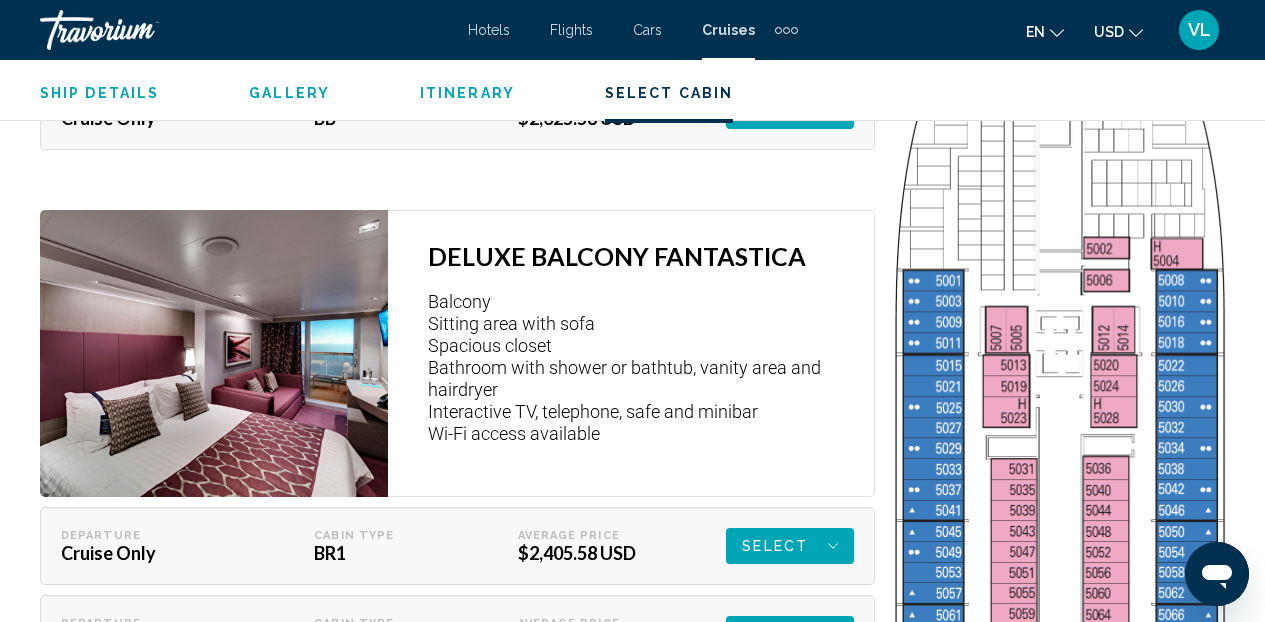 scroll, scrollTop: 3405, scrollLeft: 0, axis: vertical 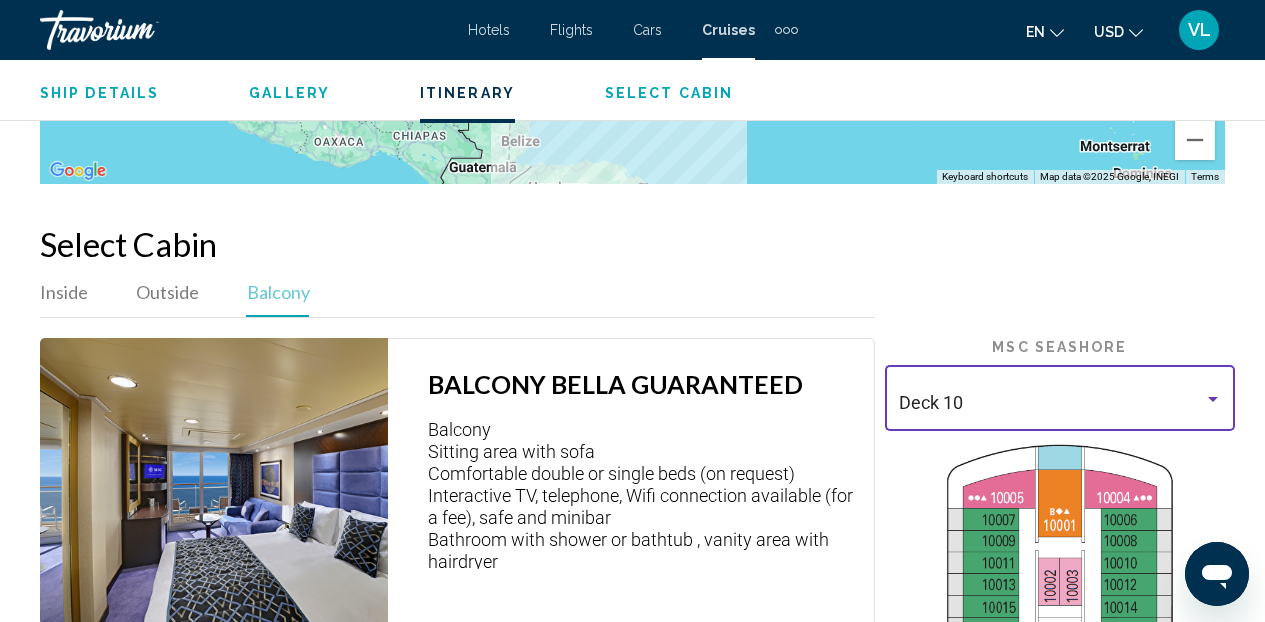 click at bounding box center [1213, 399] 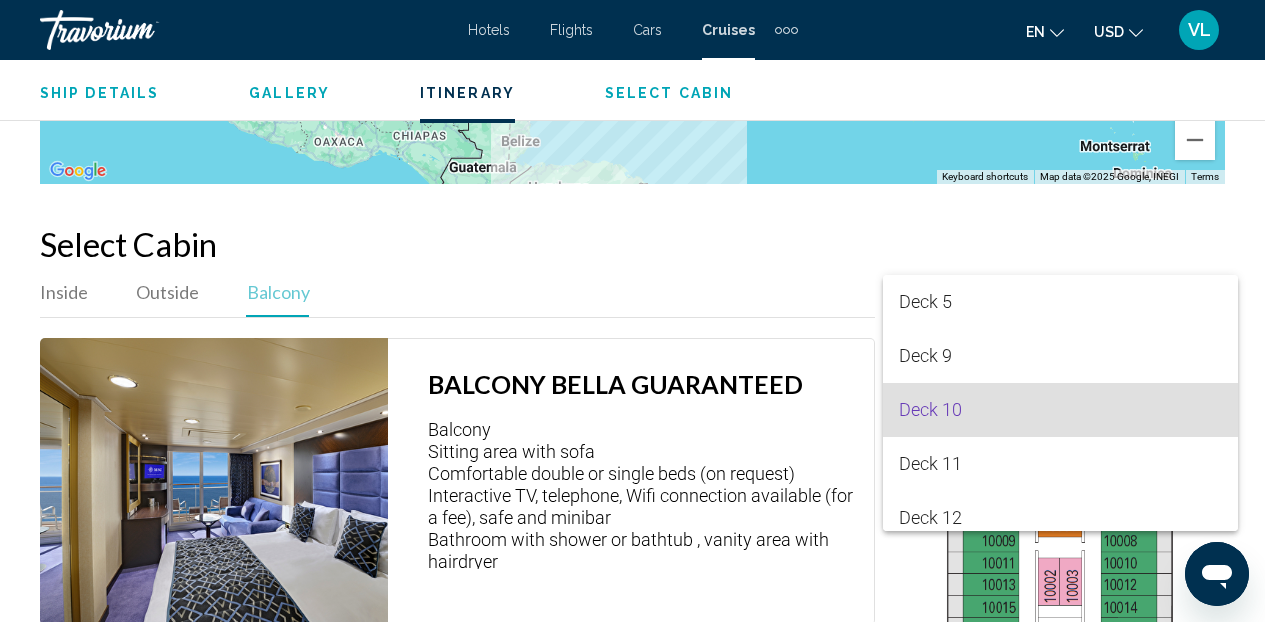 scroll, scrollTop: 7, scrollLeft: 0, axis: vertical 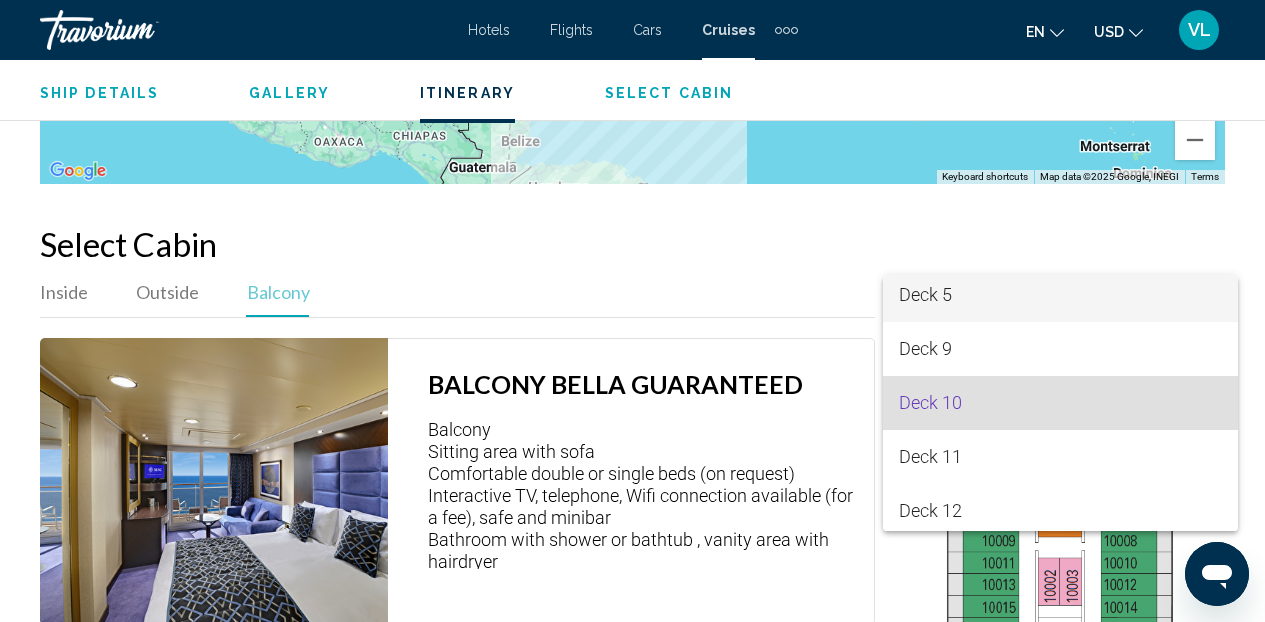 click on "Deck 5" at bounding box center [1060, 295] 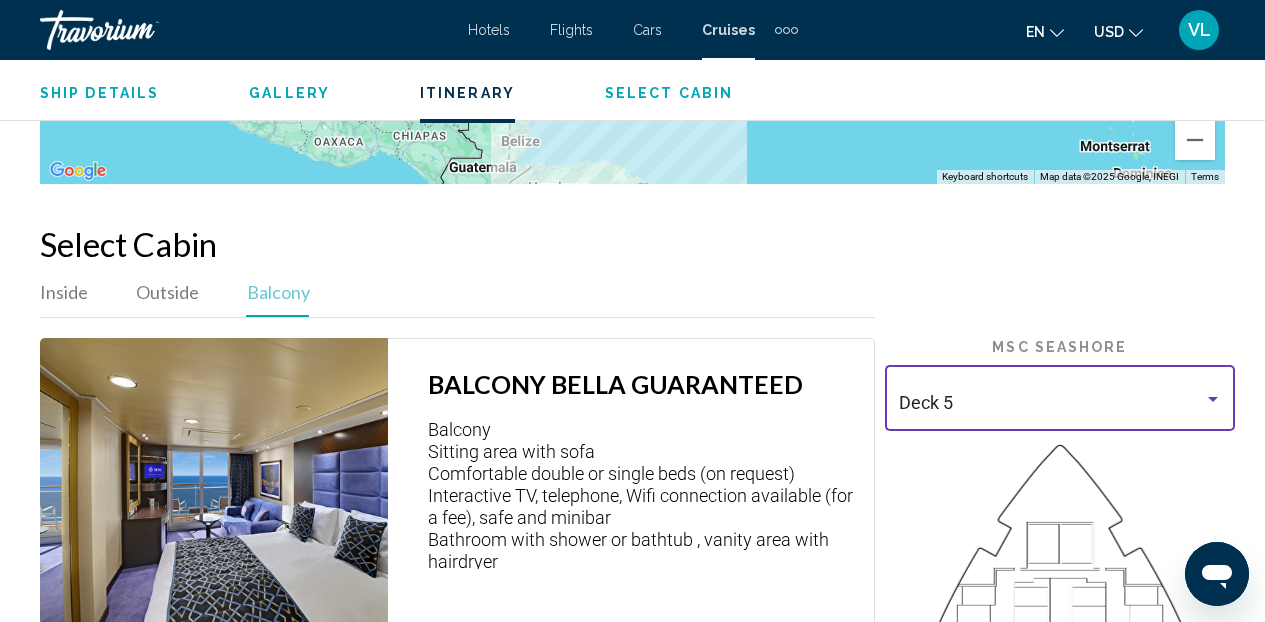 scroll, scrollTop: 0, scrollLeft: 0, axis: both 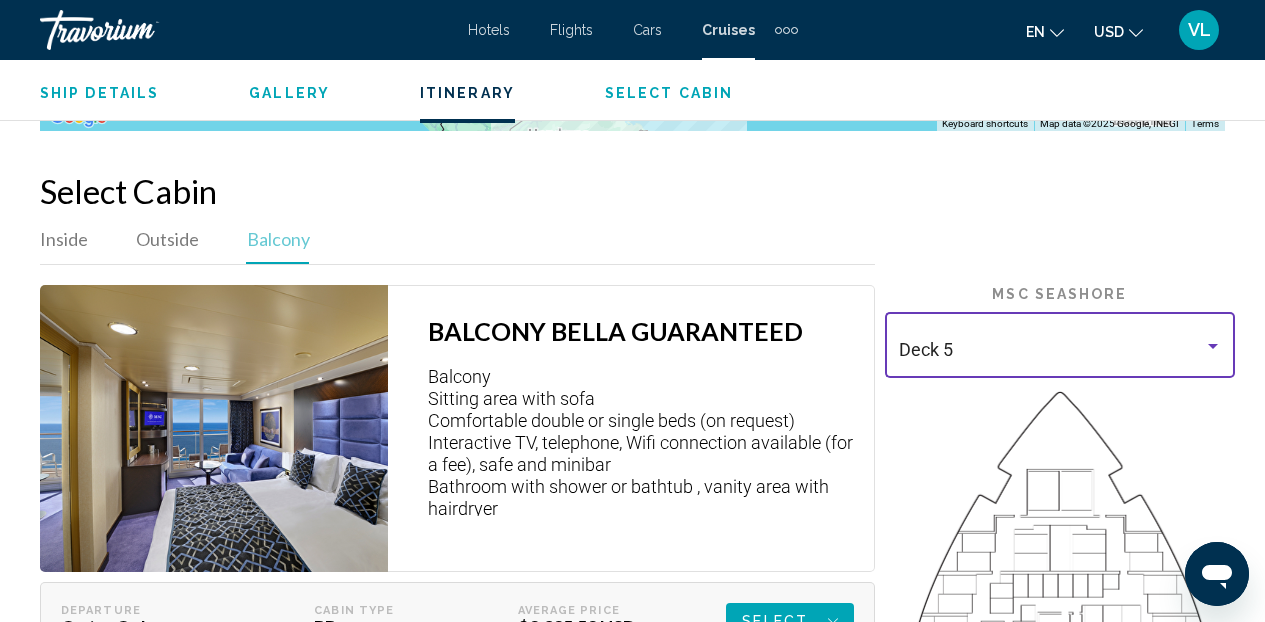 click at bounding box center (1213, 346) 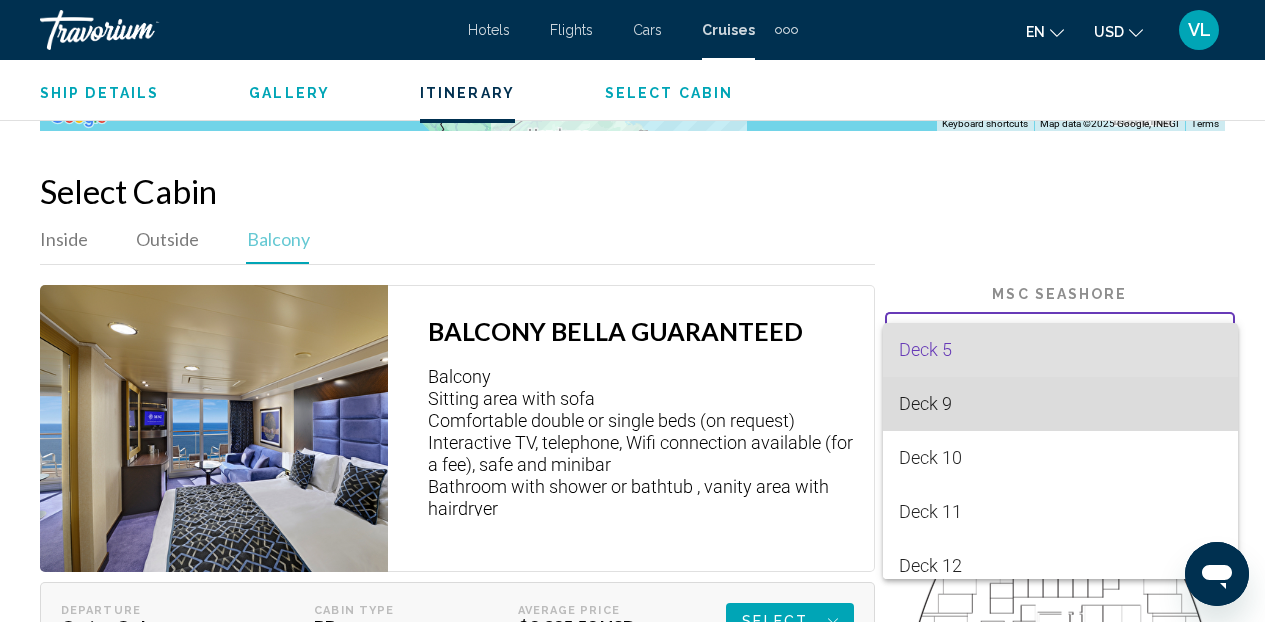 click on "Deck 9" at bounding box center (1060, 404) 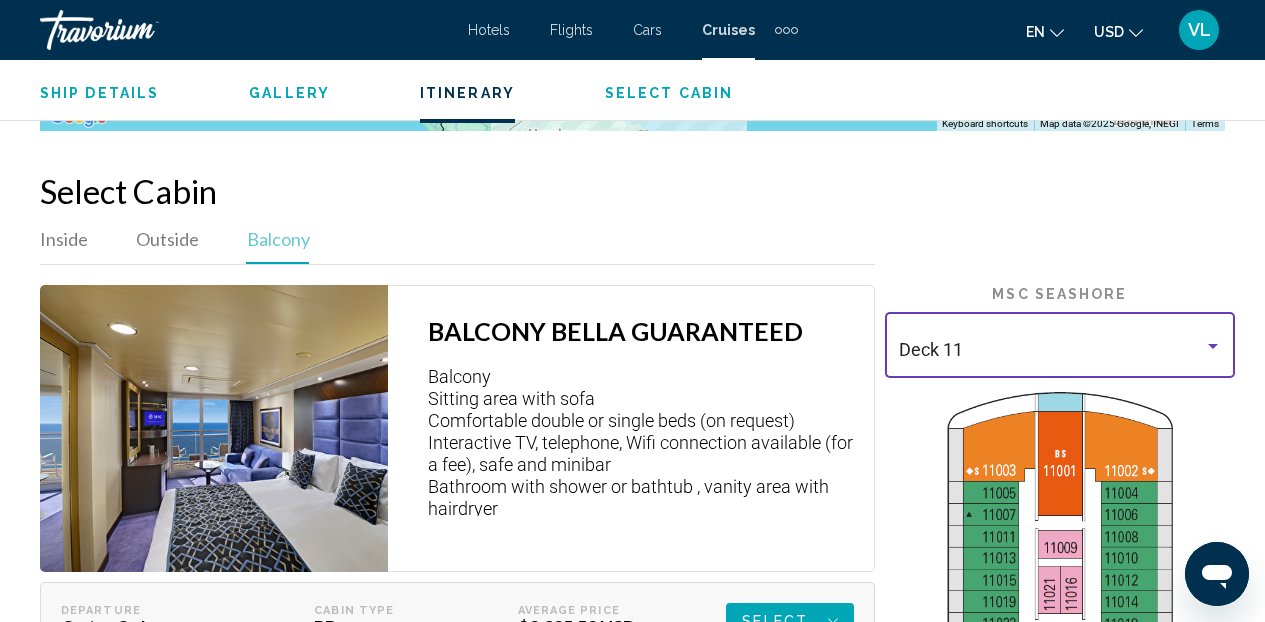 click at bounding box center (1213, 346) 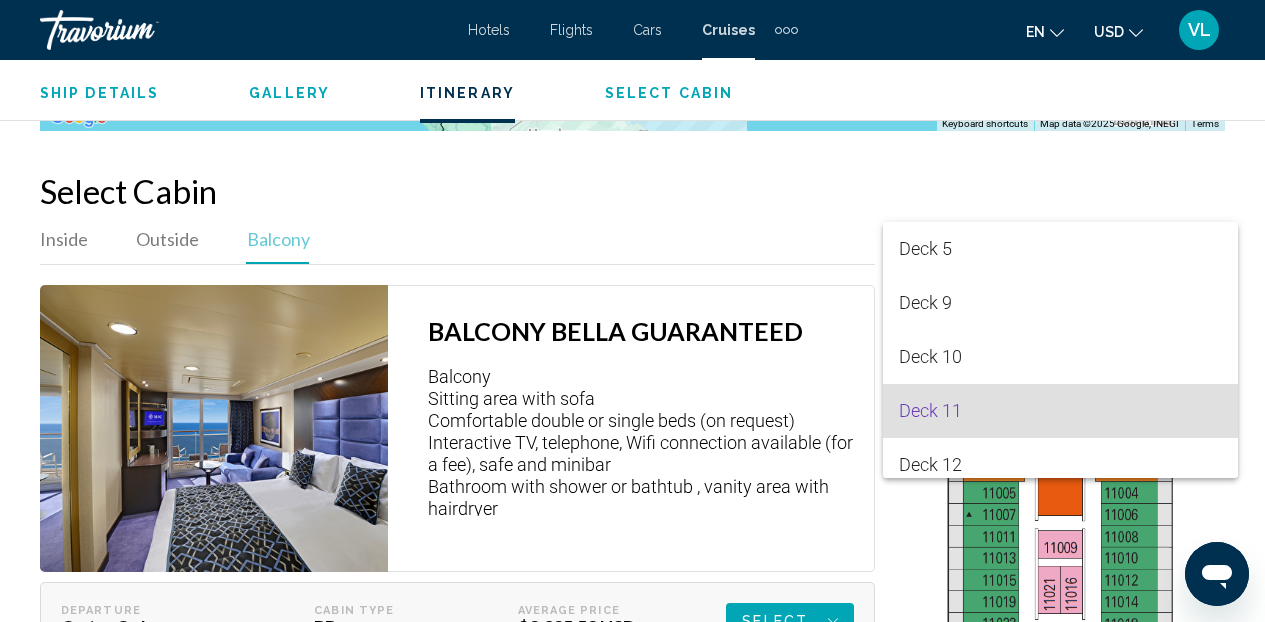scroll, scrollTop: 61, scrollLeft: 0, axis: vertical 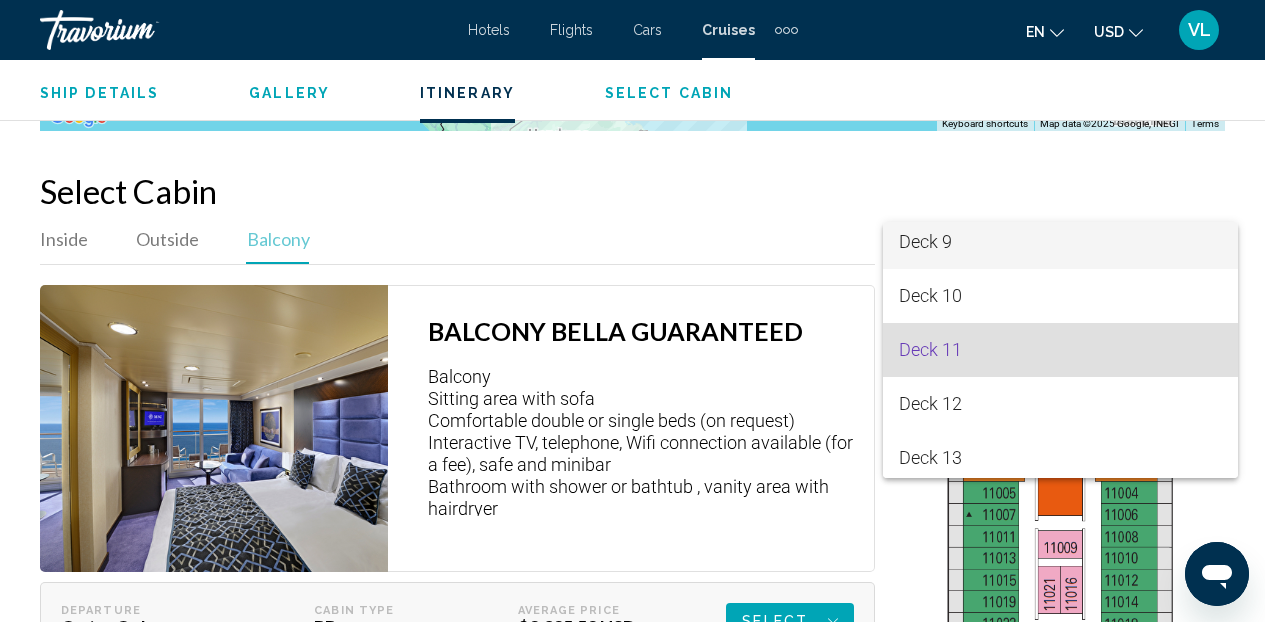 click on "Deck 9" at bounding box center (1060, 242) 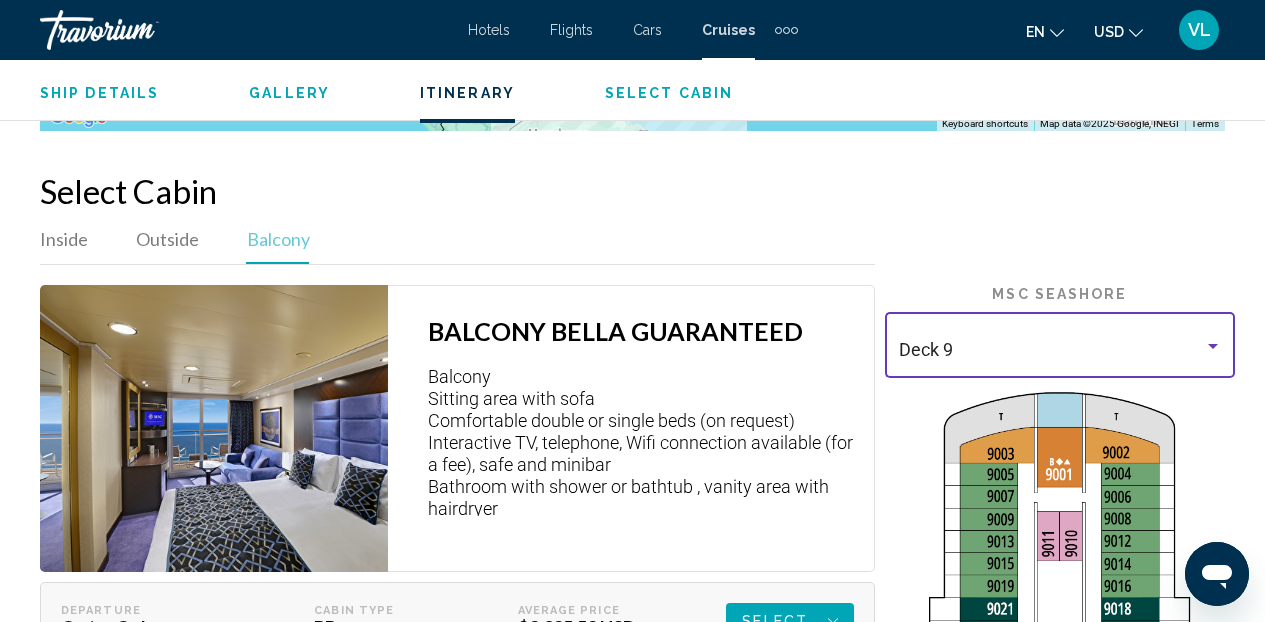 scroll, scrollTop: 54, scrollLeft: 0, axis: vertical 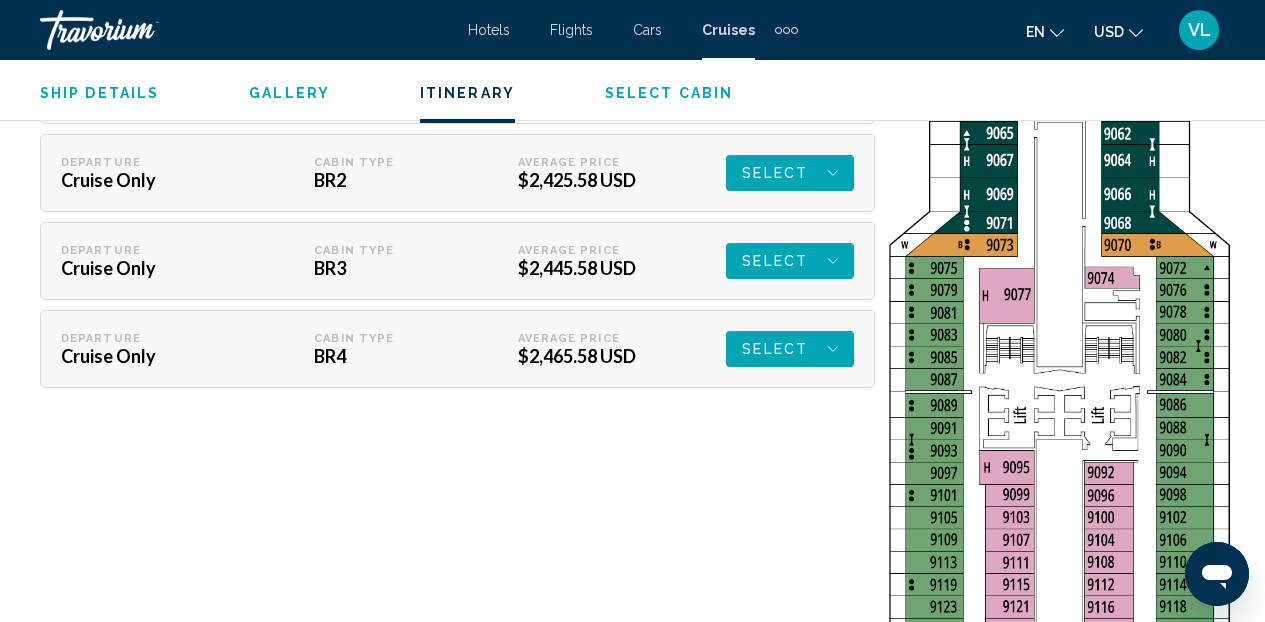 click at bounding box center [1060, 740] 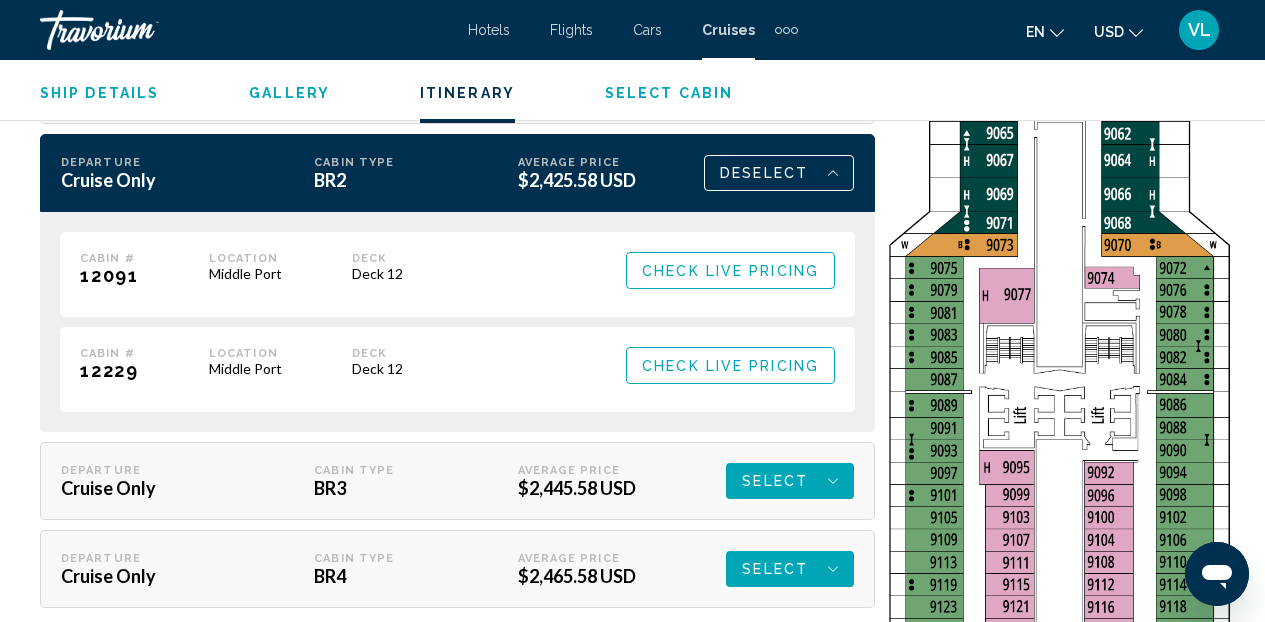 click on "Skip to main content Hotels Flights Cars Cruises Activities Hotels Flights Cars Cruises Activities en
English Español Français Italiano Português русский USD
USD ($) MXN (Mex$) CAD (Can$) GBP (£) EUR (€) AUD (A$) NZD (NZ$) CNY (CN¥) VL Login
[CITY], [STATE] [LOCATION] [CITY]
[CITY], [STATE] [LOCATION] from [CITY], [NIGHTS] nights, [DAY], [MONTH] [DAY], [YEAR]
[DAY], [MONTH] [DAY], [YEAR] [NIGHTS] nights Ship Details
Gallery
Itinerary
Select Cabin
Ship Details Name MSC Seashore Launched August 20, 2020 Total Crew 1648 Tonnage 169400 Length 1112 Occupancy 5632 Description +" at bounding box center (632, -3575) 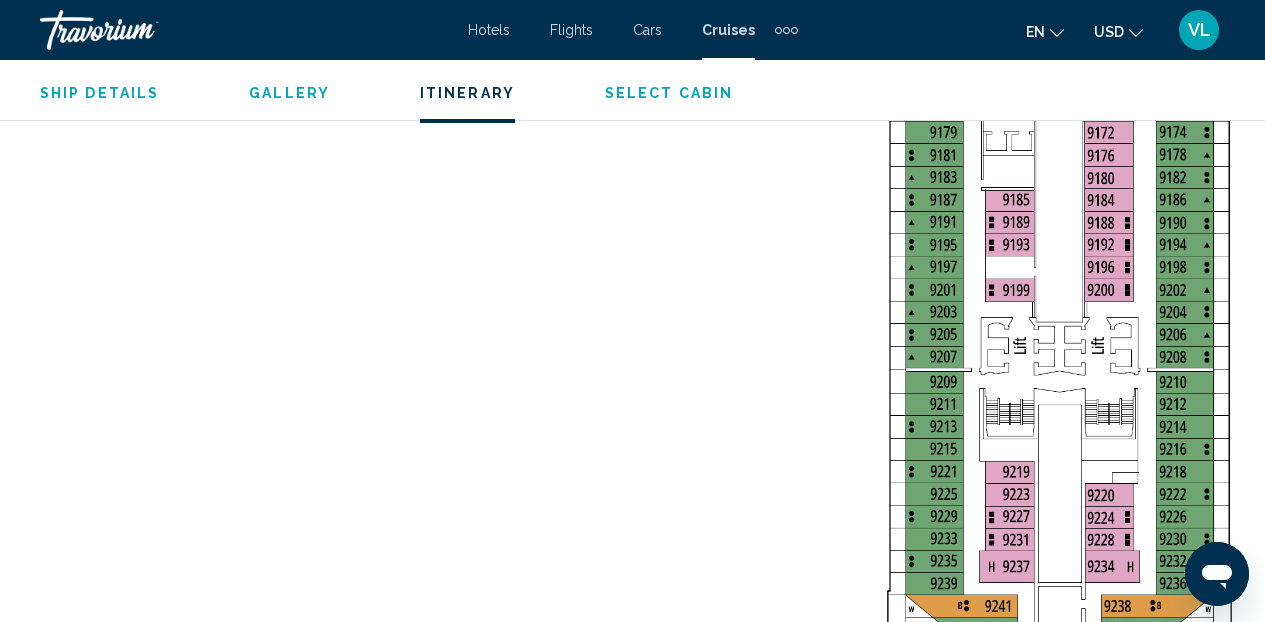 scroll, scrollTop: 5240, scrollLeft: 0, axis: vertical 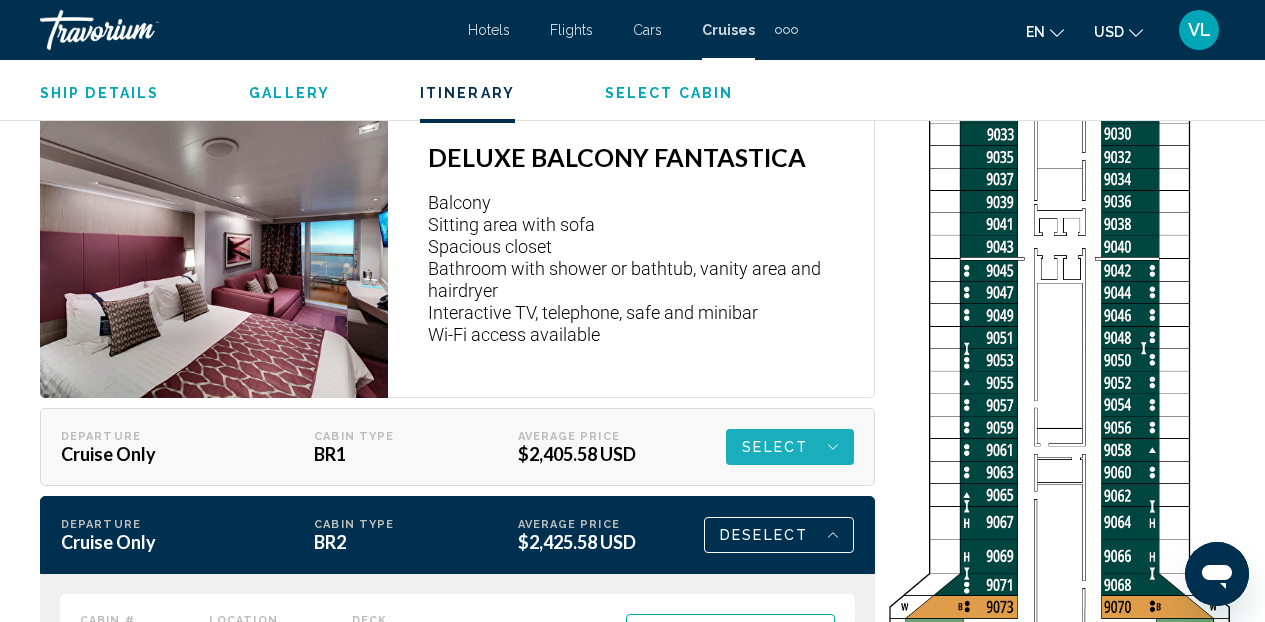 click on "Select" at bounding box center (790, 447) 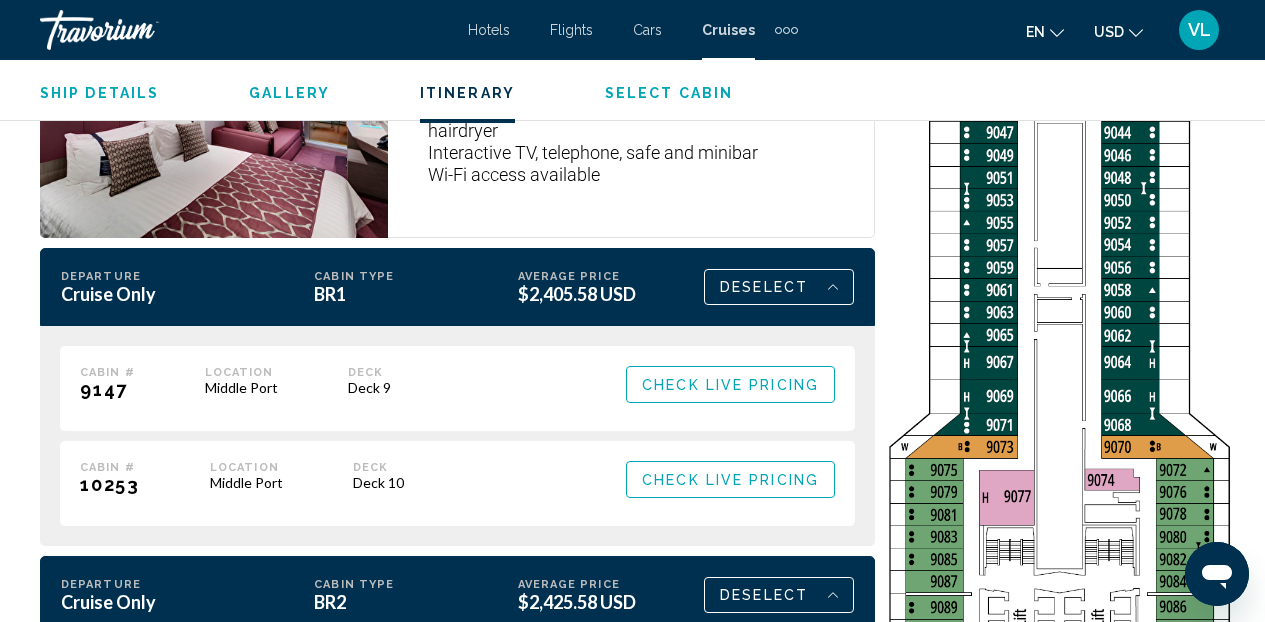 scroll, scrollTop: 3724, scrollLeft: 0, axis: vertical 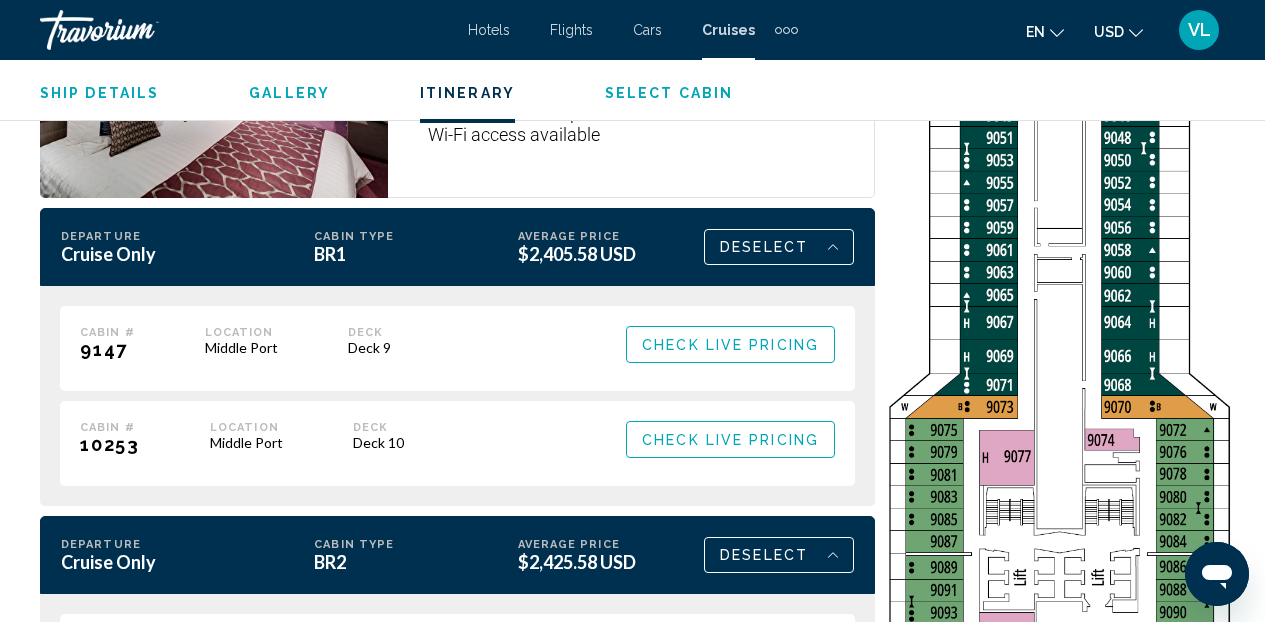 click on "Check Live Pricing" at bounding box center [730, 345] 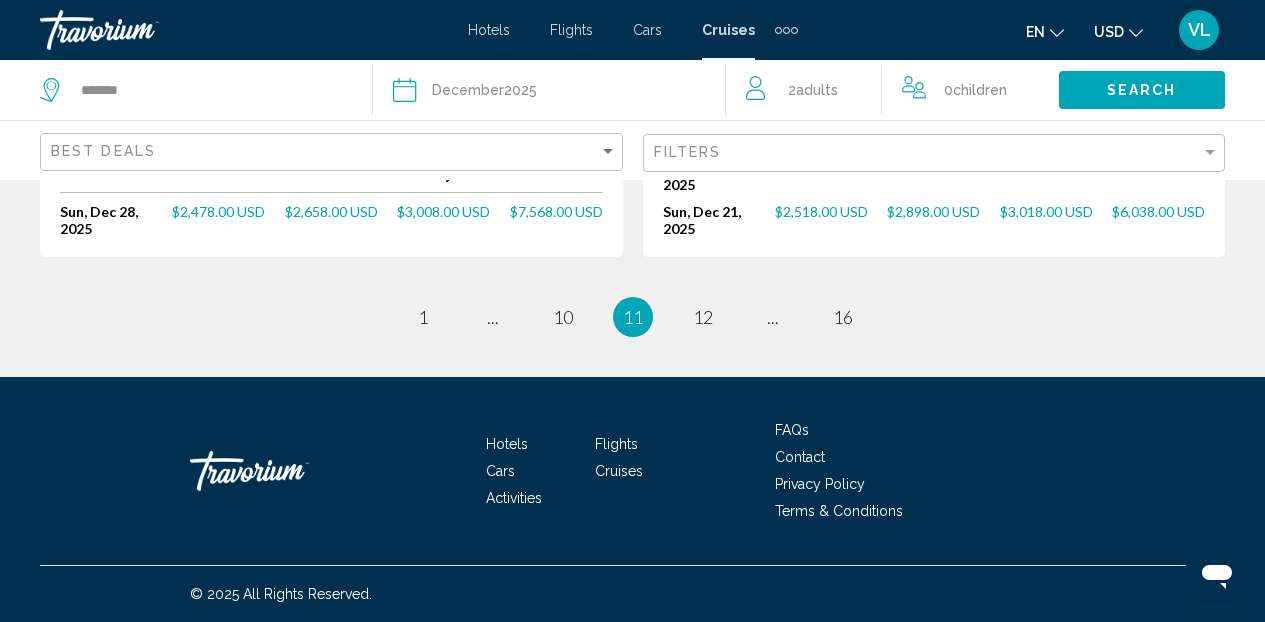 scroll, scrollTop: 0, scrollLeft: 0, axis: both 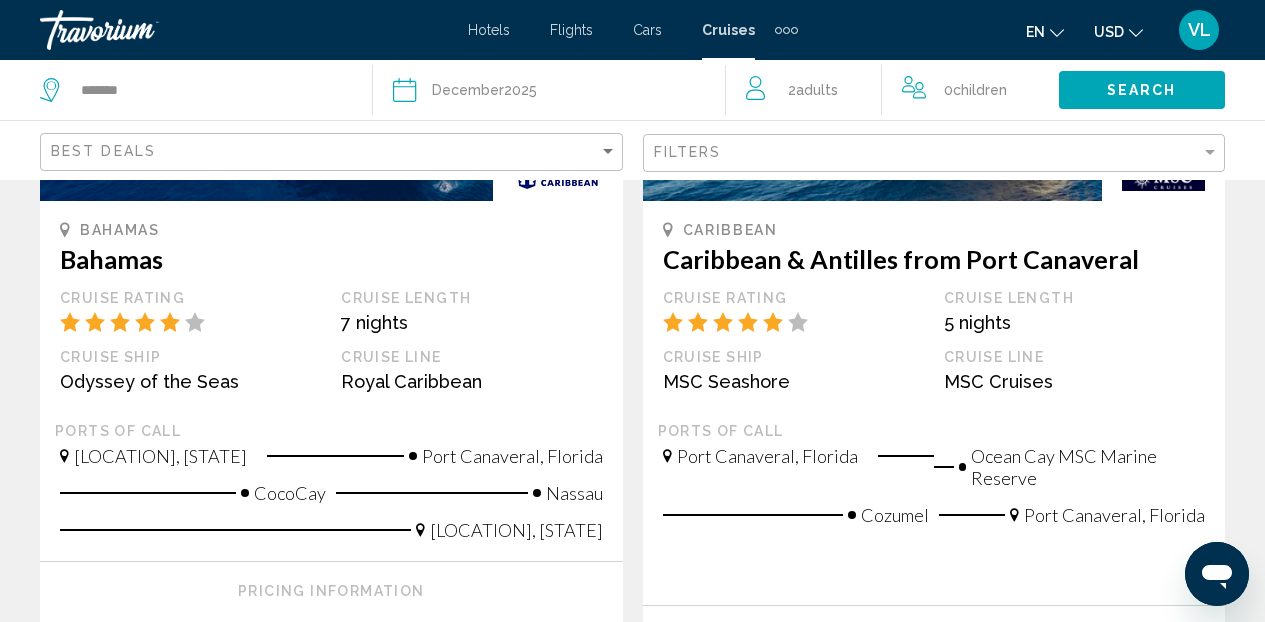 click on "Hotels" at bounding box center [489, 30] 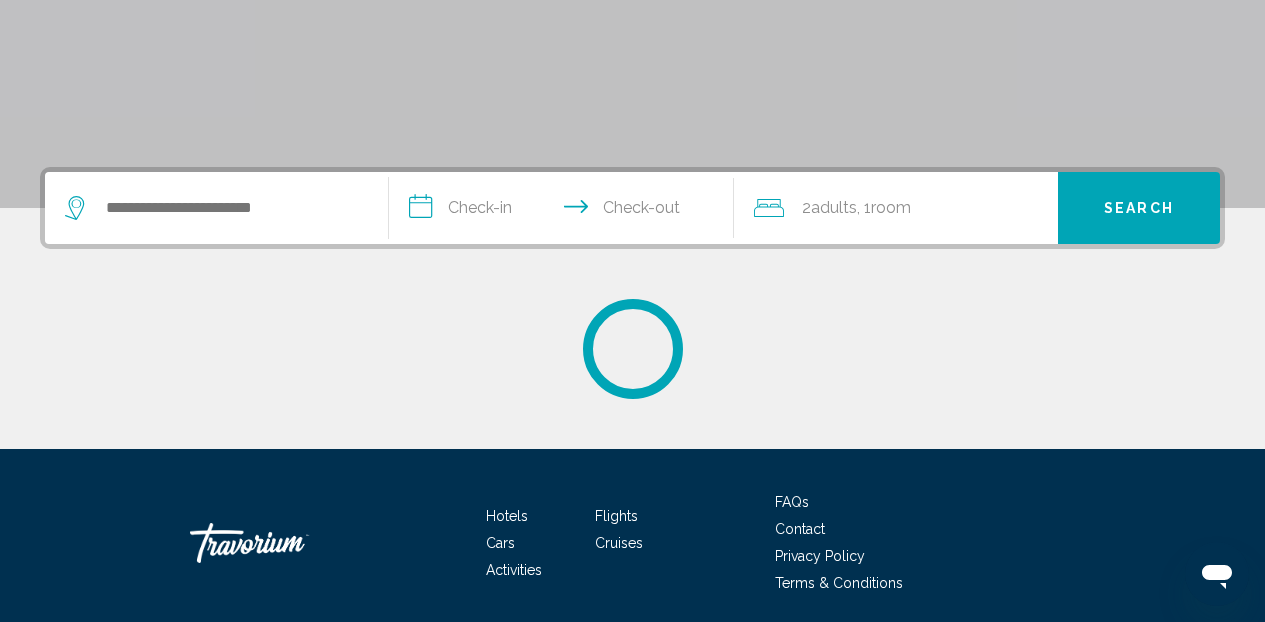 scroll, scrollTop: 0, scrollLeft: 0, axis: both 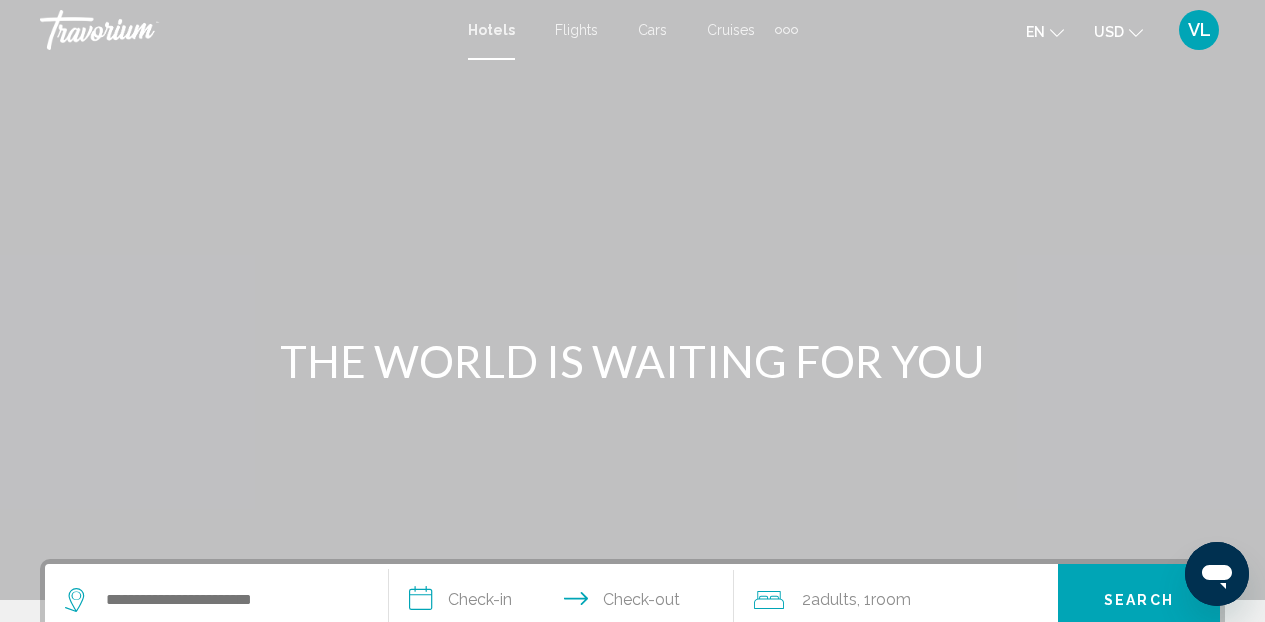 click on "Cruises" at bounding box center [731, 30] 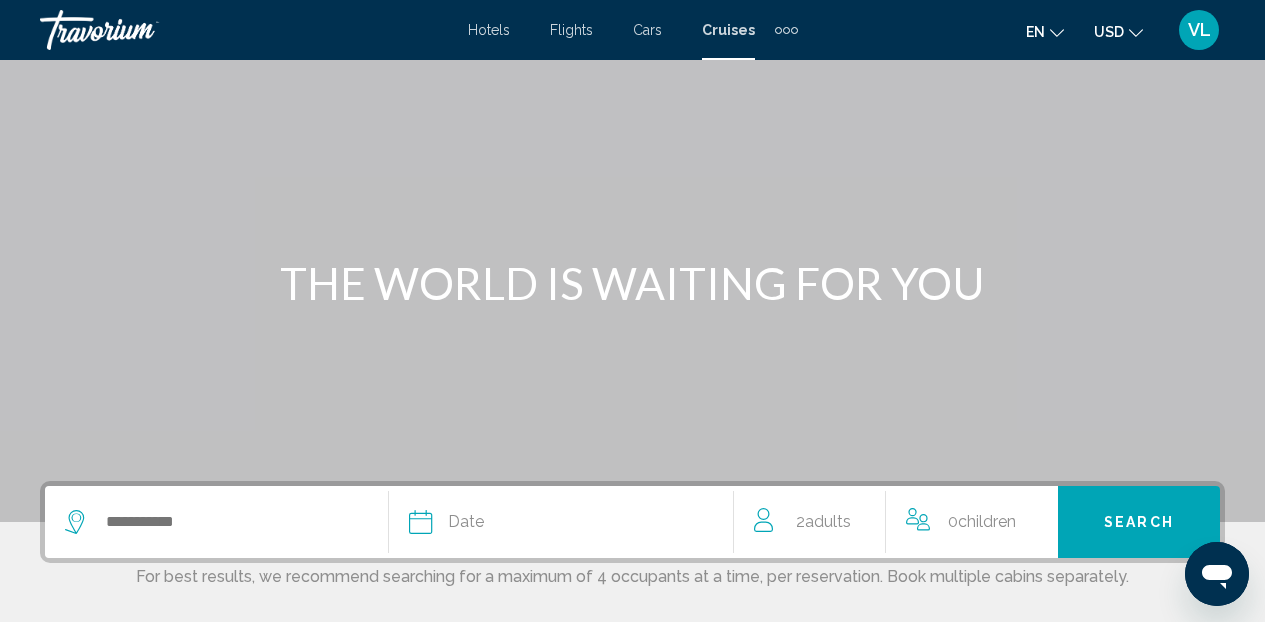 scroll, scrollTop: 80, scrollLeft: 0, axis: vertical 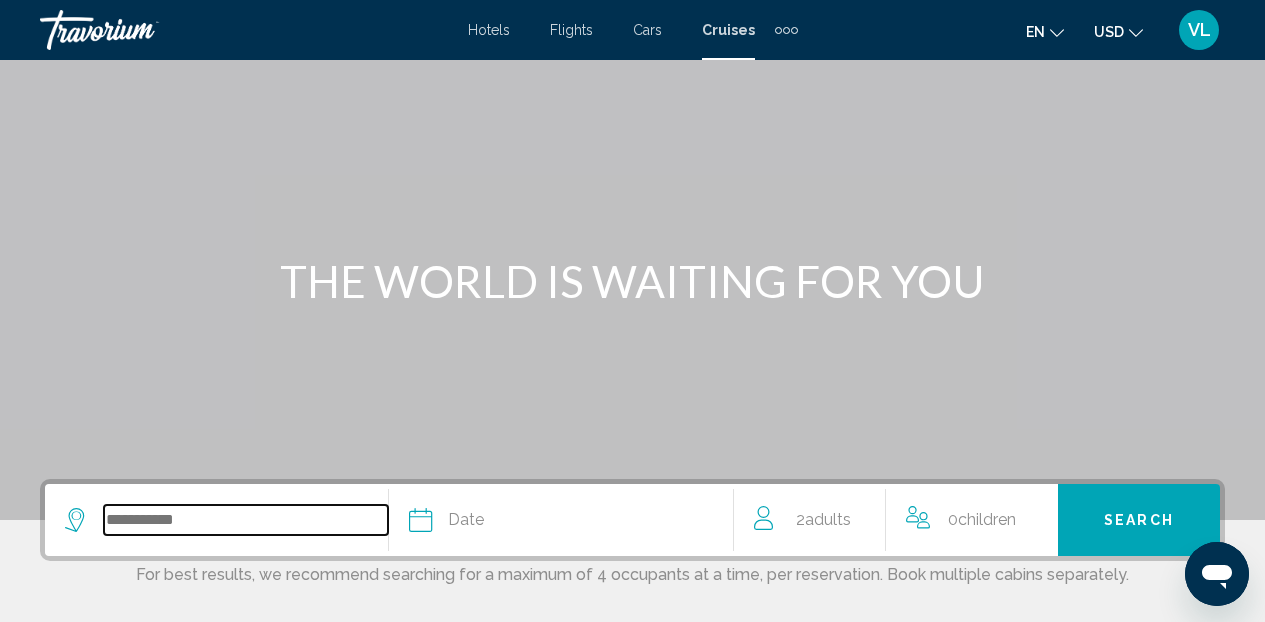 click at bounding box center [246, 520] 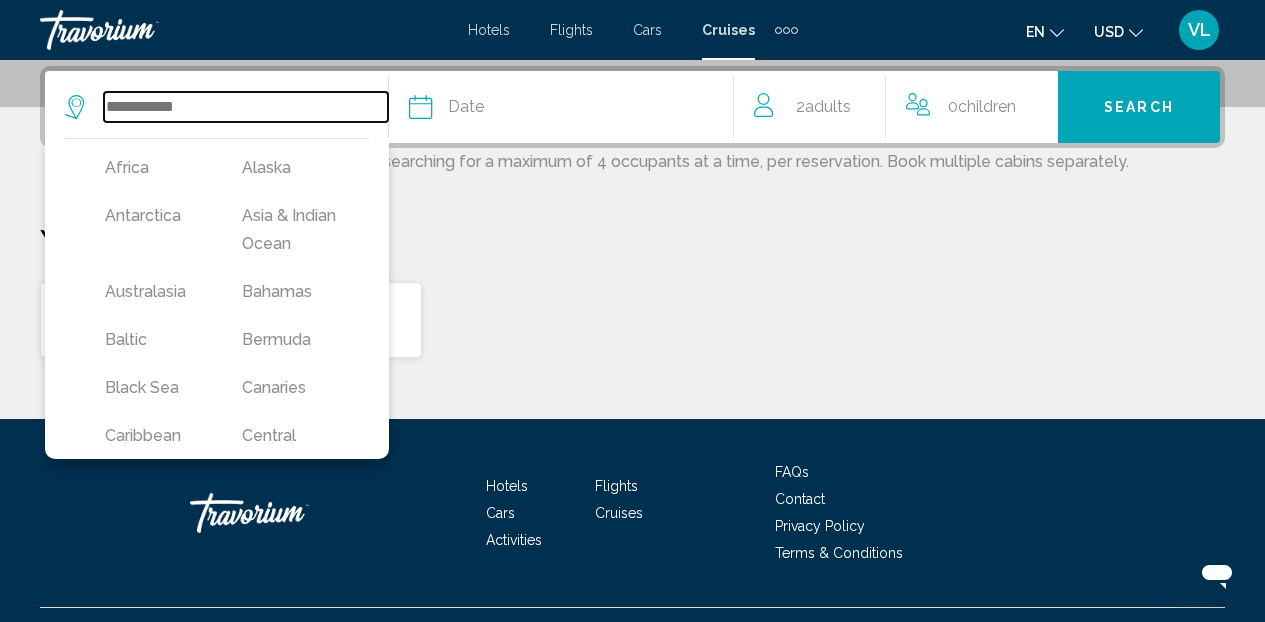 scroll, scrollTop: 494, scrollLeft: 0, axis: vertical 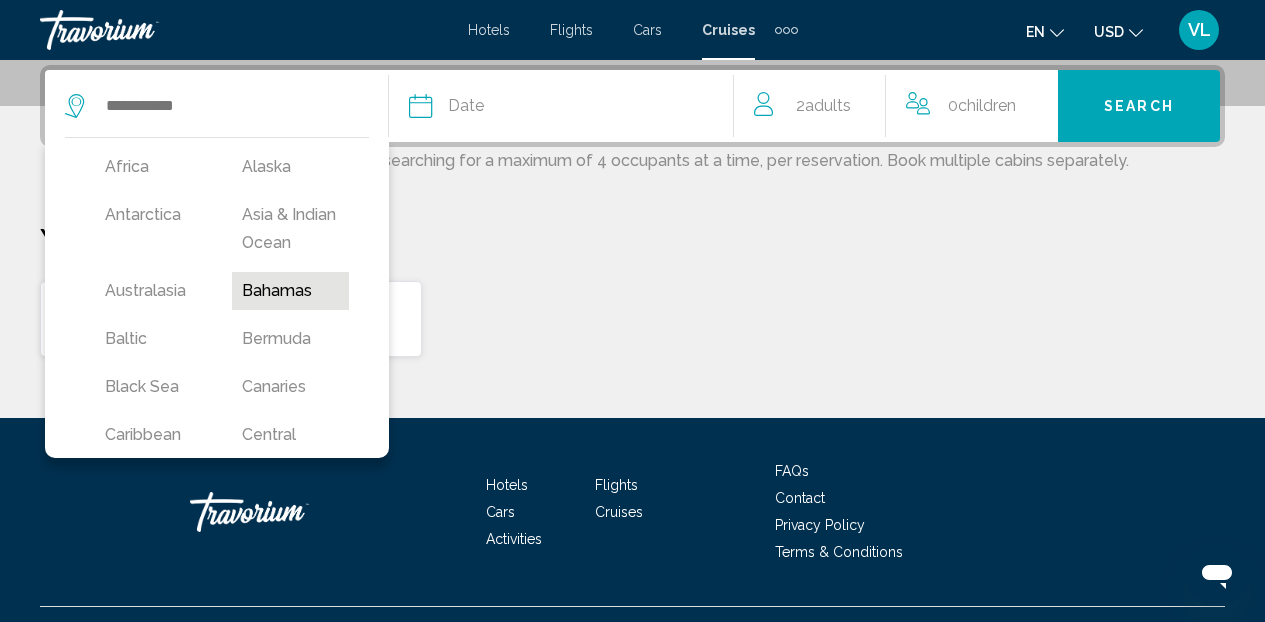 click on "Bahamas" at bounding box center [290, 291] 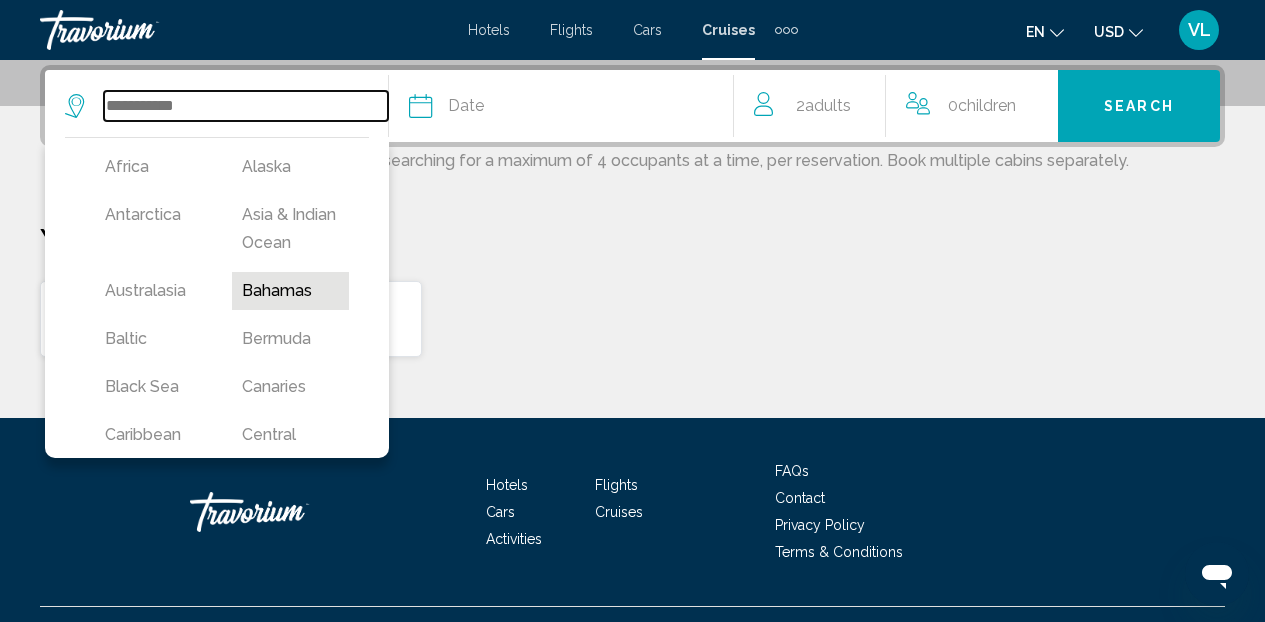 type on "*******" 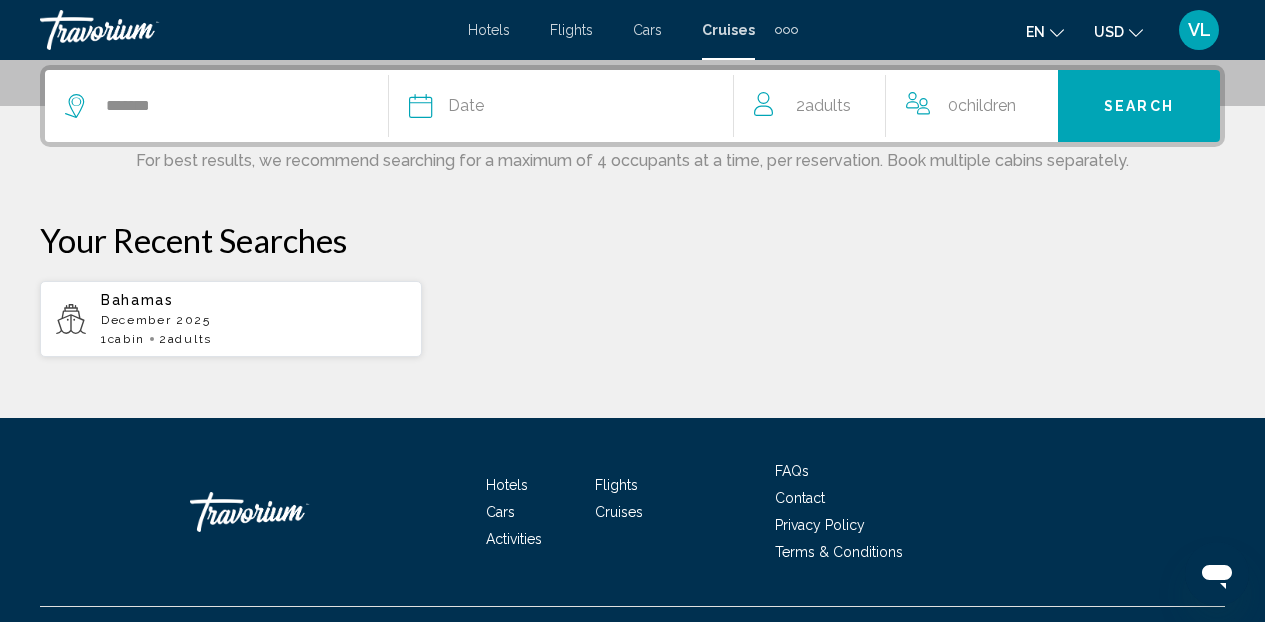 click on "Date" 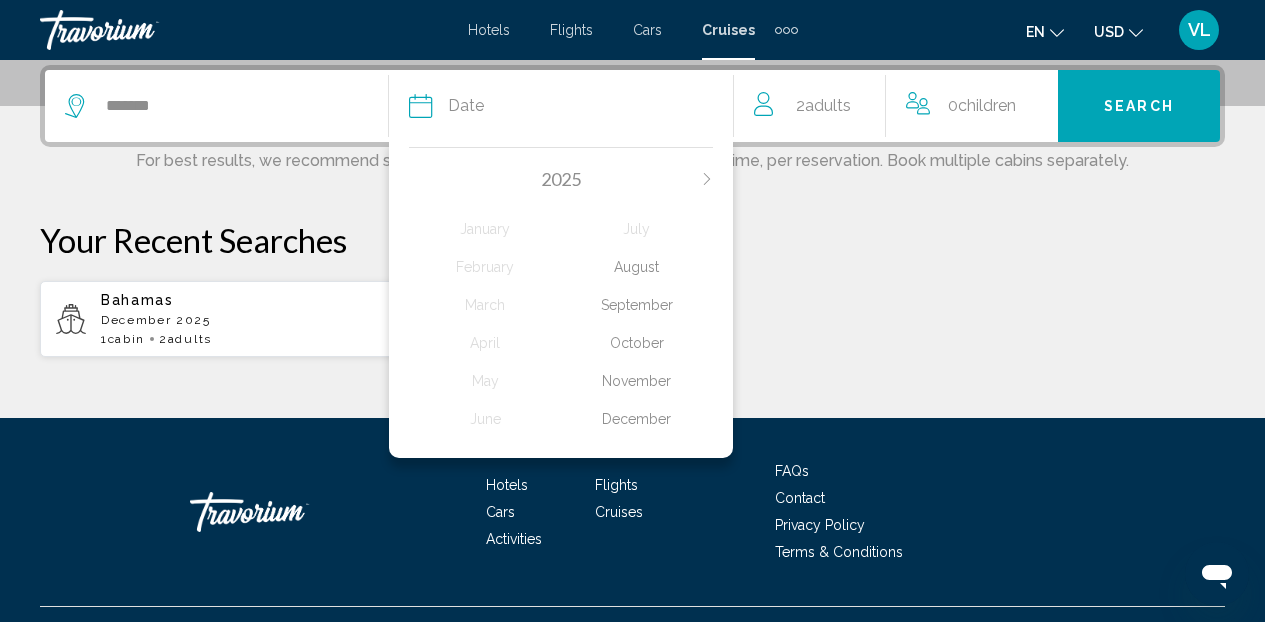 click on "November" 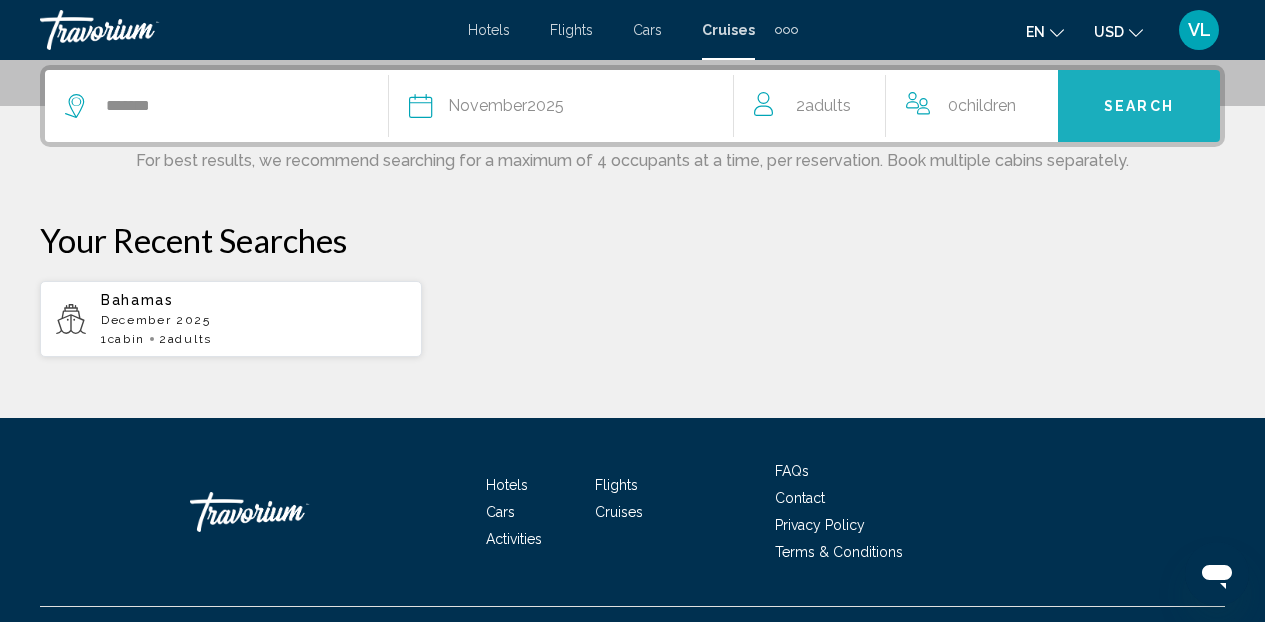 click on "Search" at bounding box center (1139, 106) 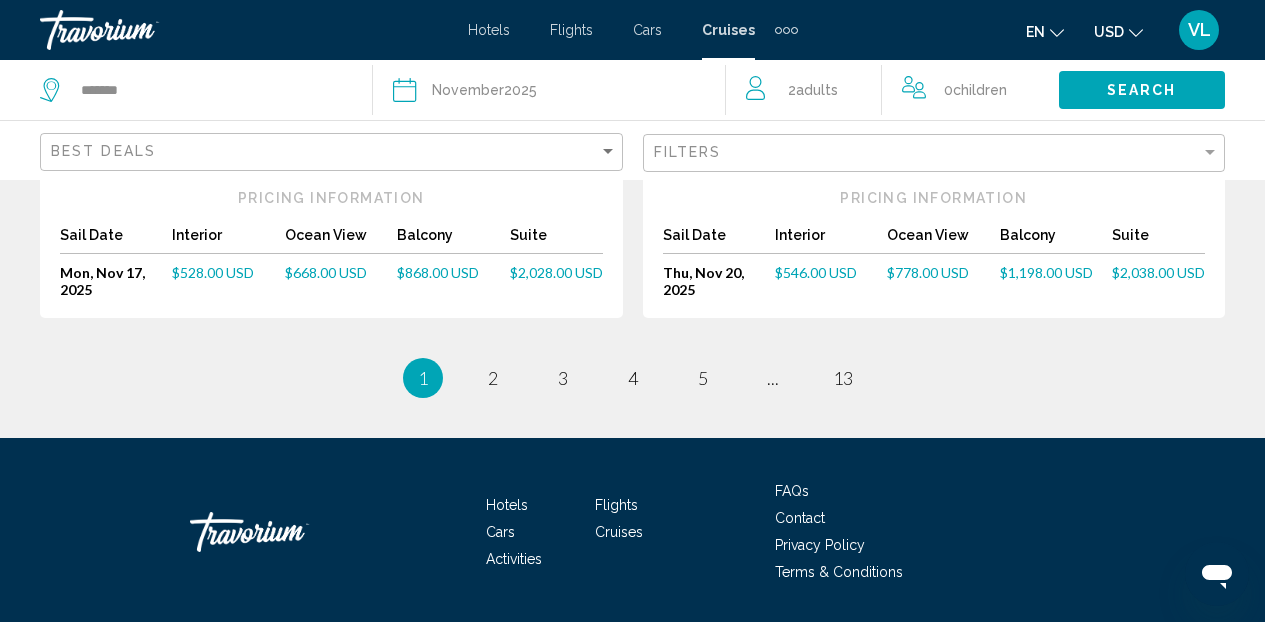 scroll, scrollTop: 2541, scrollLeft: 0, axis: vertical 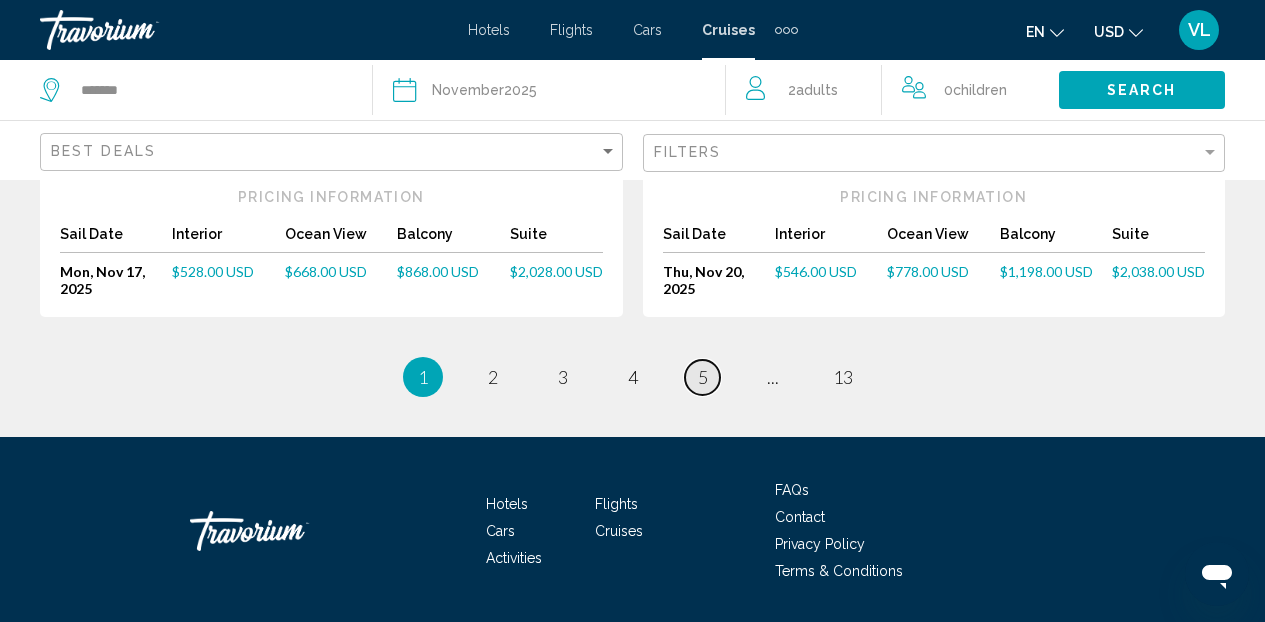 click on "5" at bounding box center [703, 377] 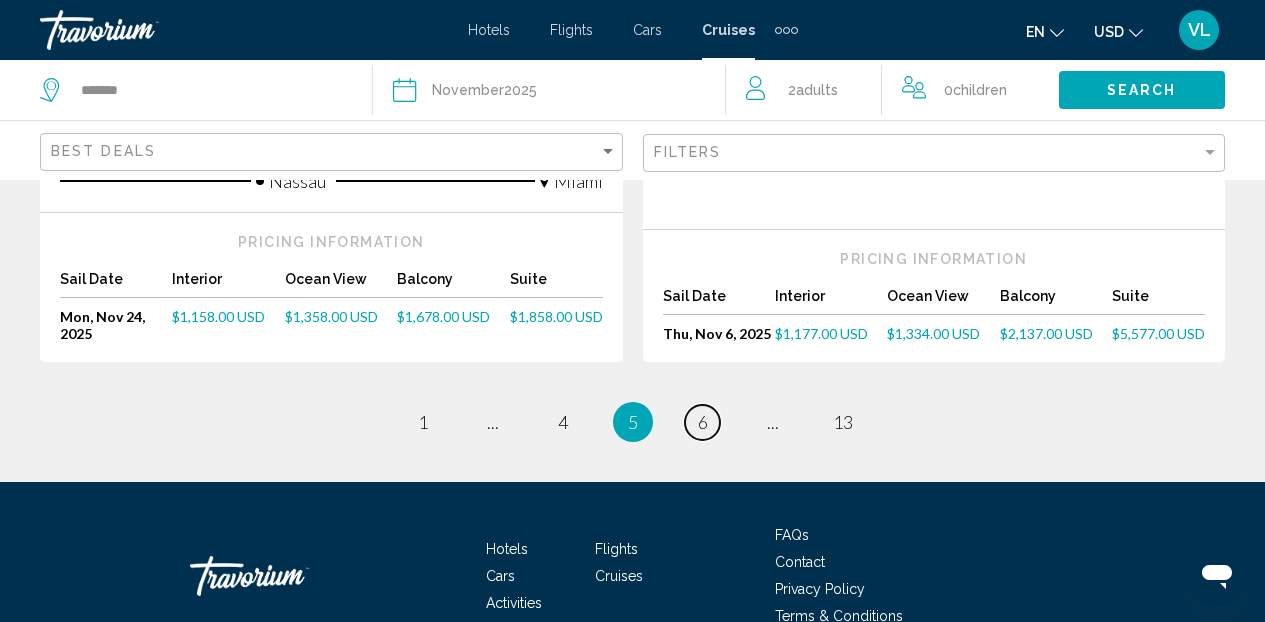 scroll, scrollTop: 2600, scrollLeft: 0, axis: vertical 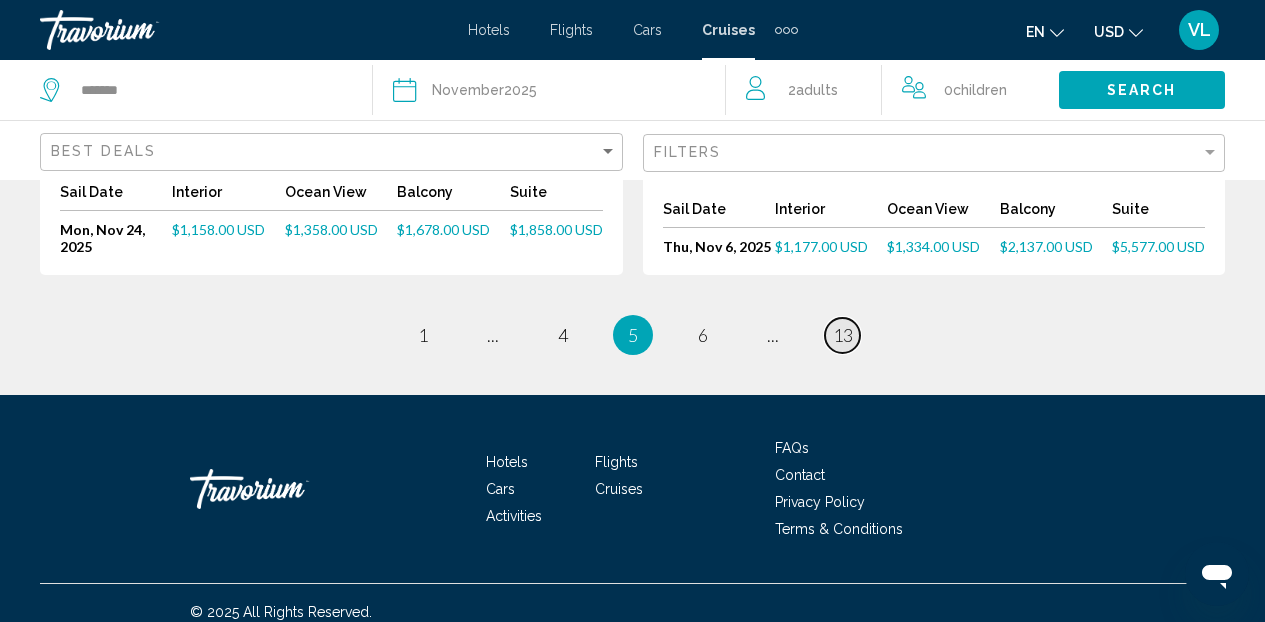 click on "page  13" at bounding box center [842, 335] 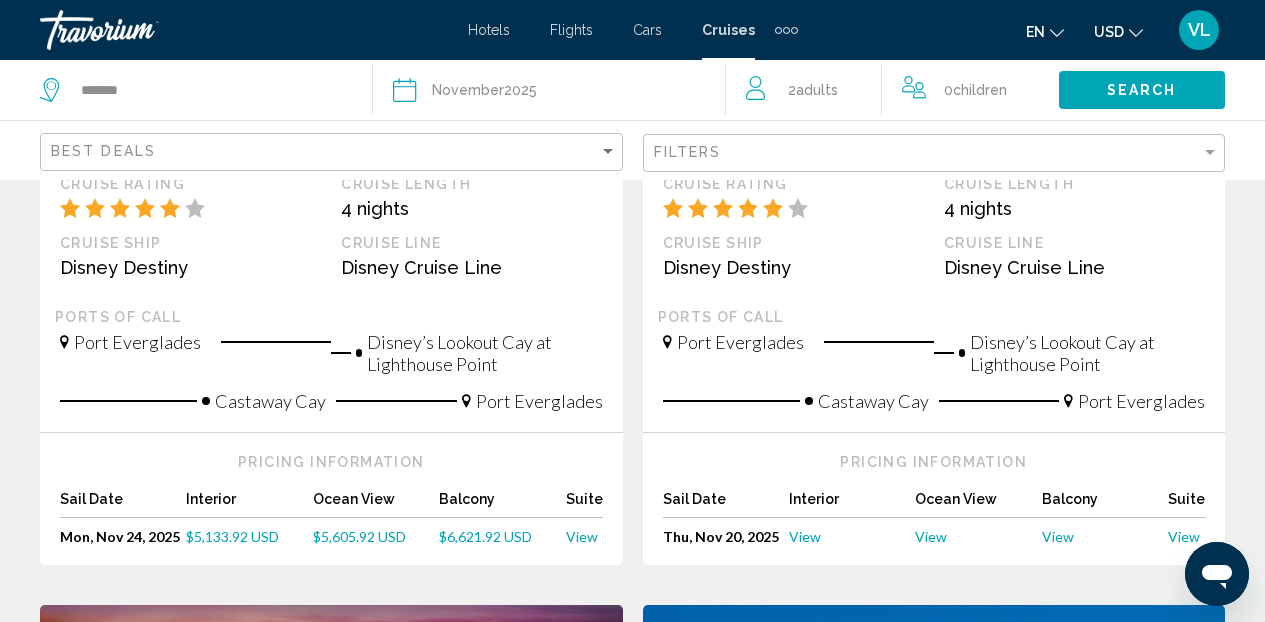 scroll, scrollTop: 1400, scrollLeft: 0, axis: vertical 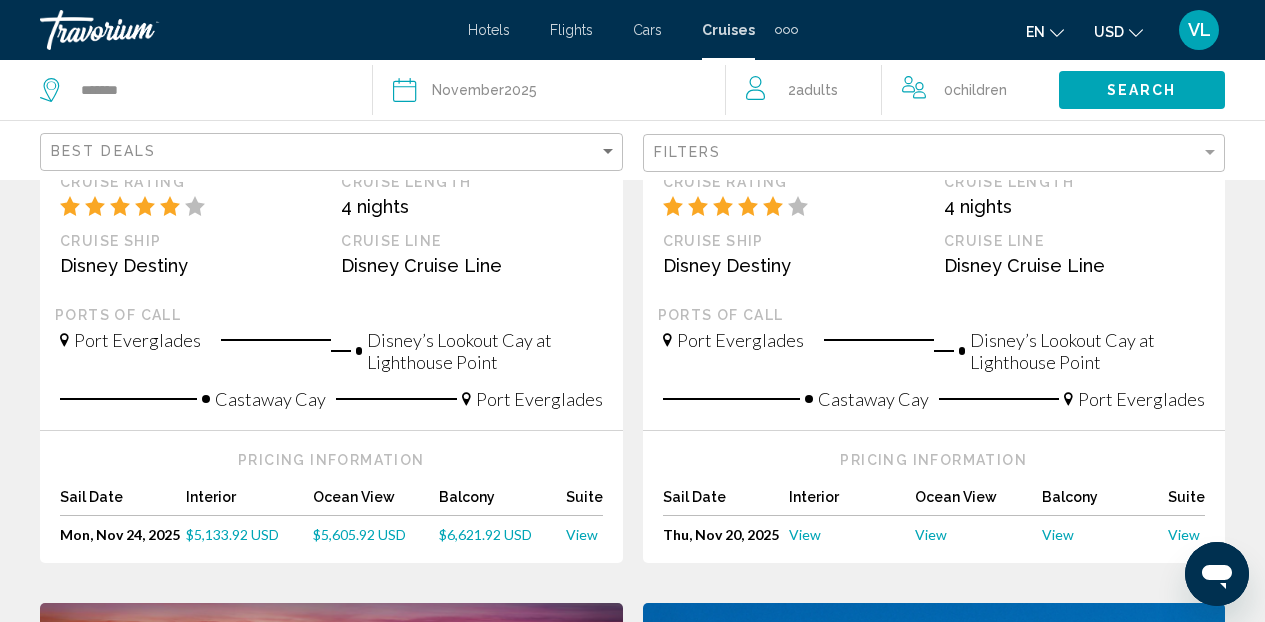 click on "View" at bounding box center [1058, 534] 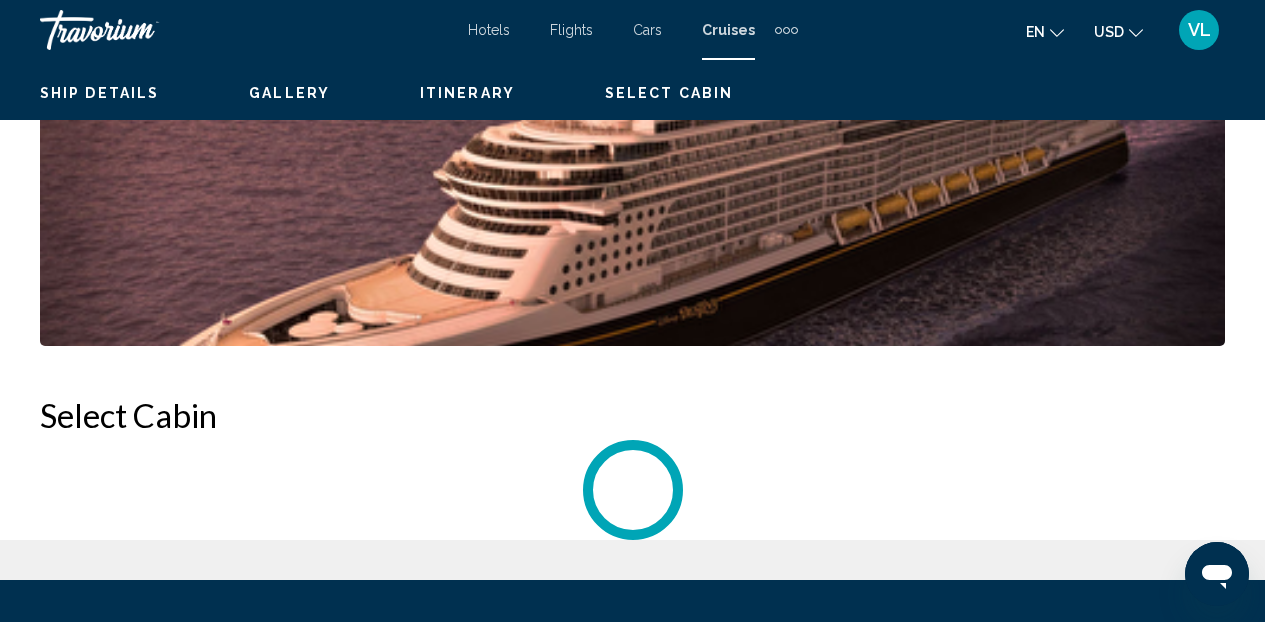 scroll, scrollTop: 224, scrollLeft: 0, axis: vertical 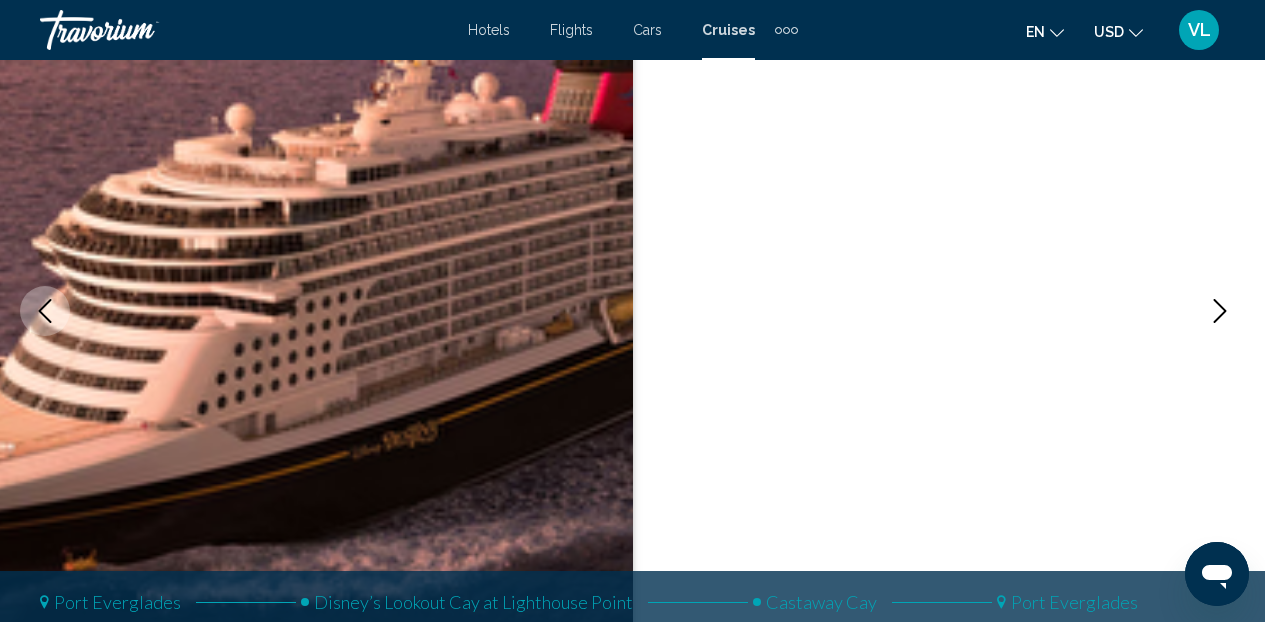 type 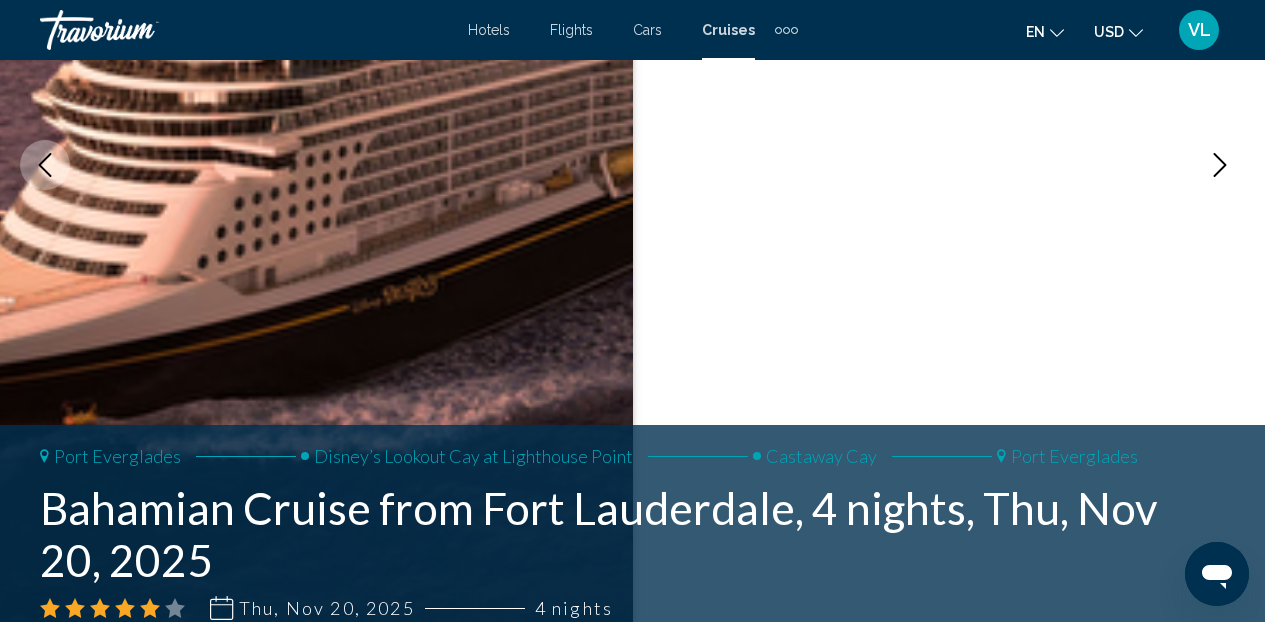 scroll, scrollTop: 366, scrollLeft: 0, axis: vertical 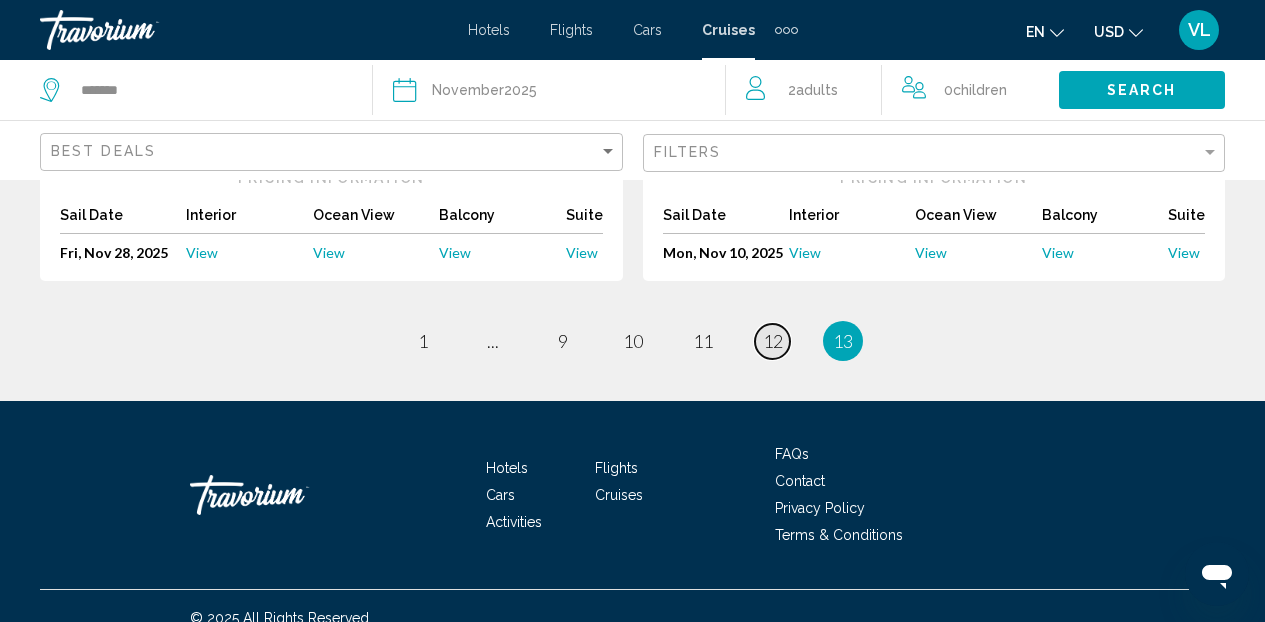 click on "12" at bounding box center (773, 341) 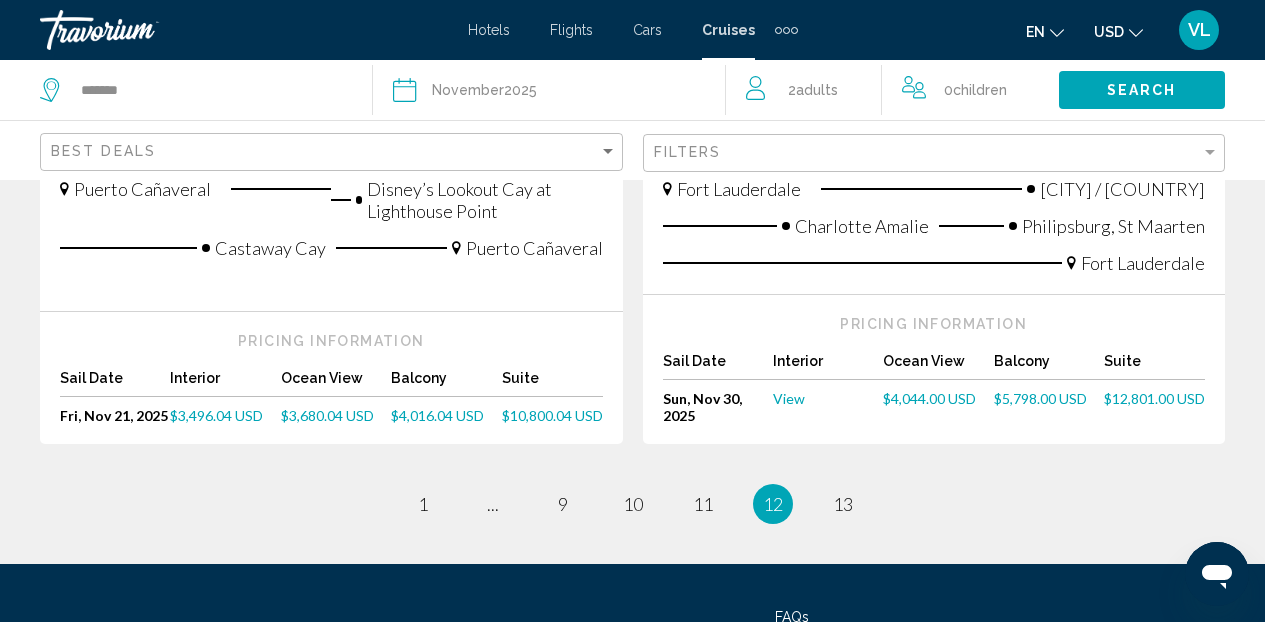 scroll, scrollTop: 2400, scrollLeft: 0, axis: vertical 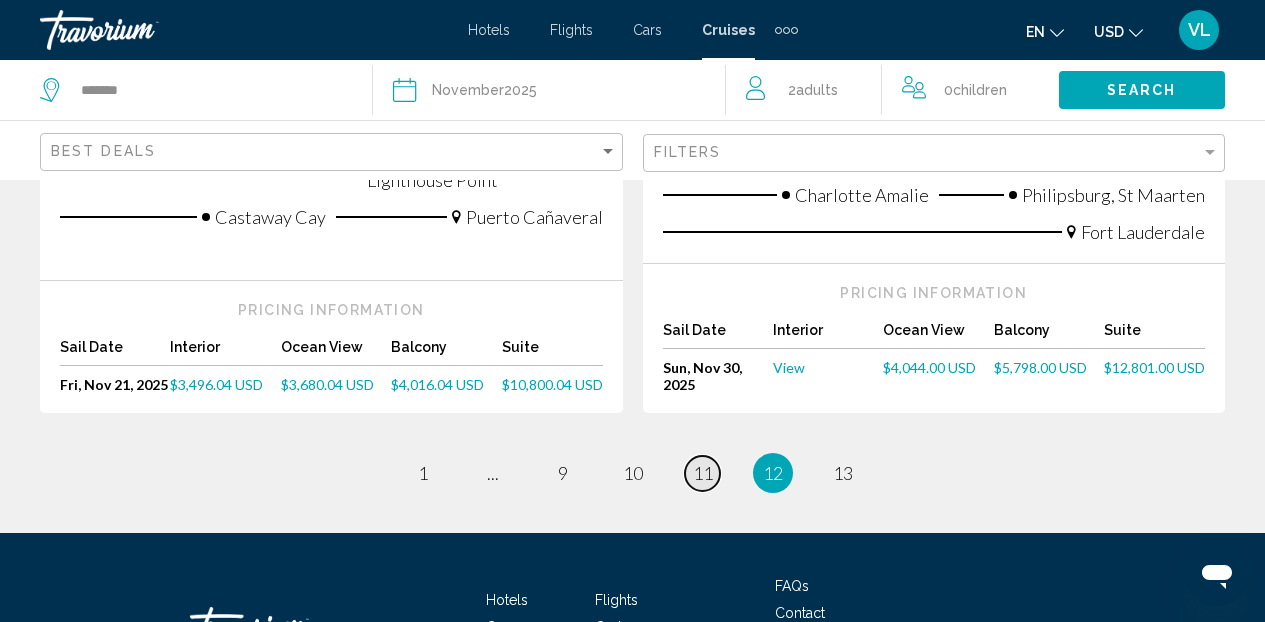 click on "11" at bounding box center (703, 473) 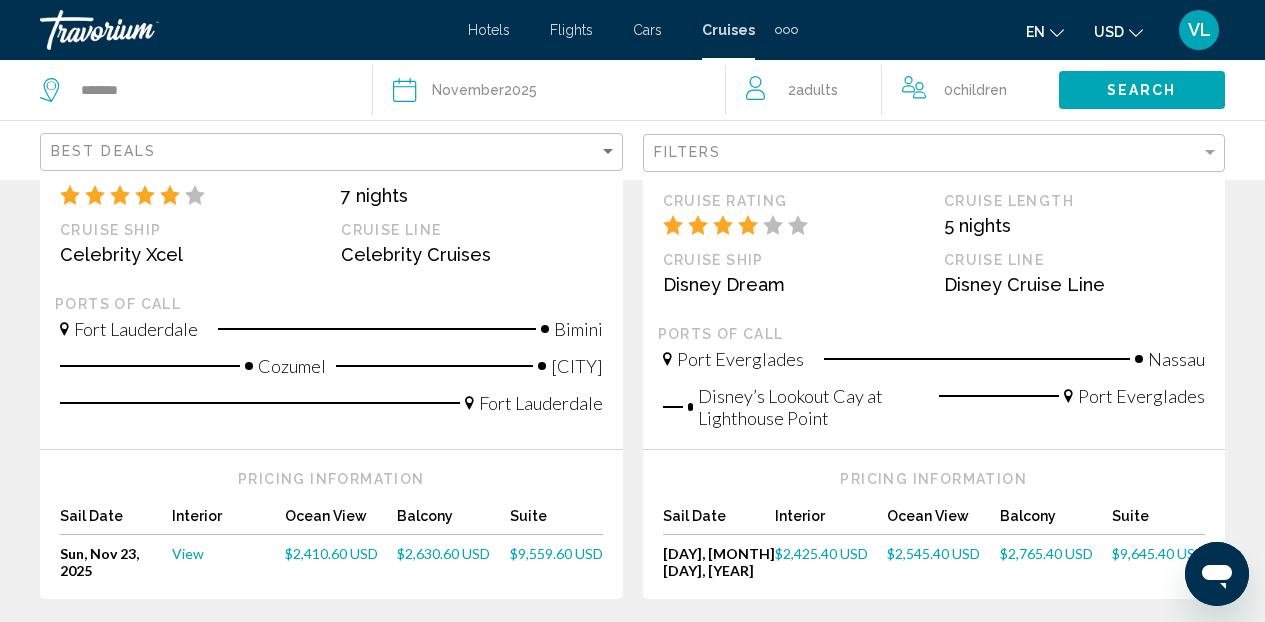 scroll, scrollTop: 520, scrollLeft: 0, axis: vertical 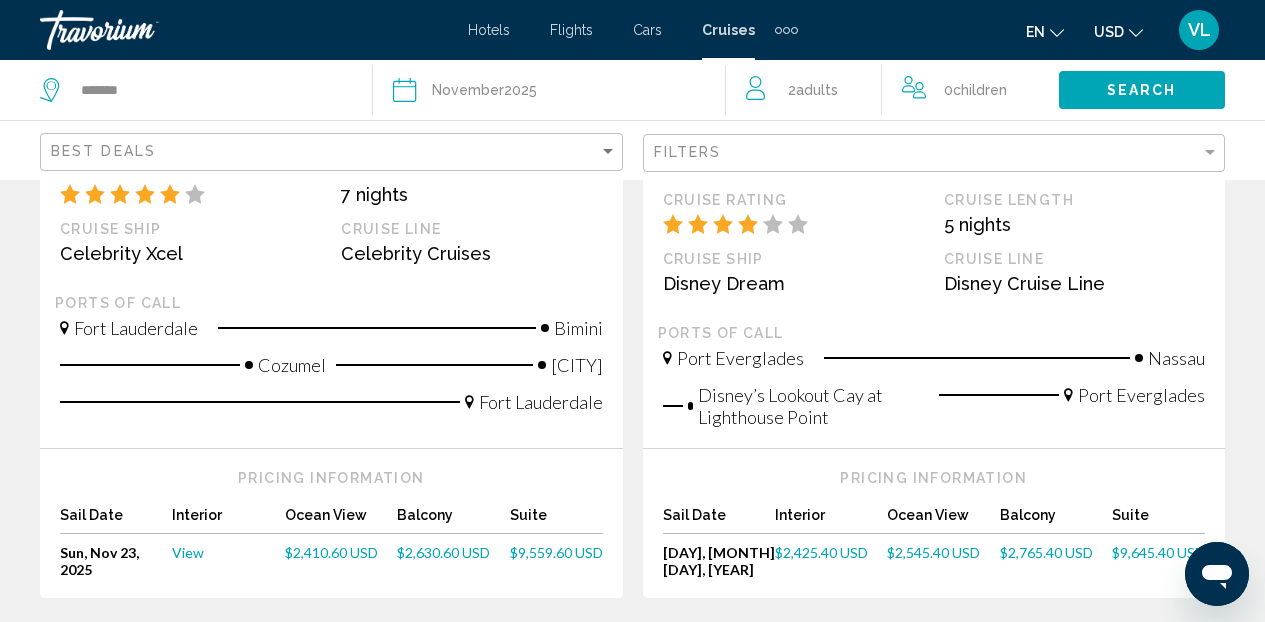 click on "$2,630.60 USD" at bounding box center (443, 552) 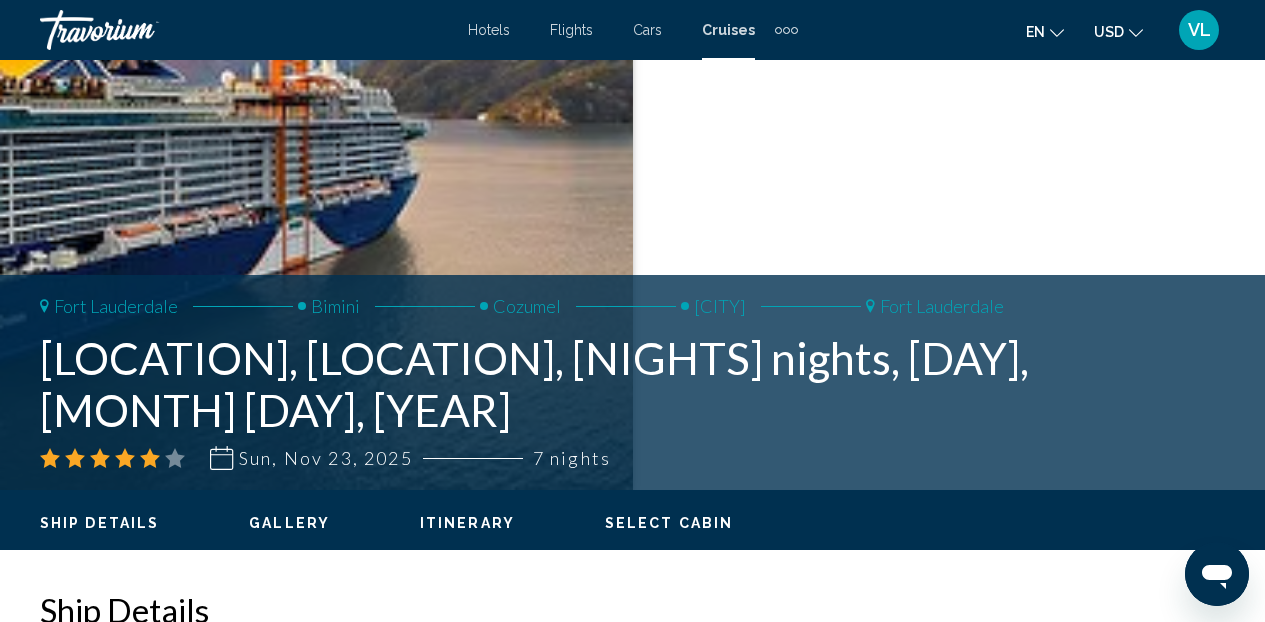 scroll, scrollTop: 224, scrollLeft: 0, axis: vertical 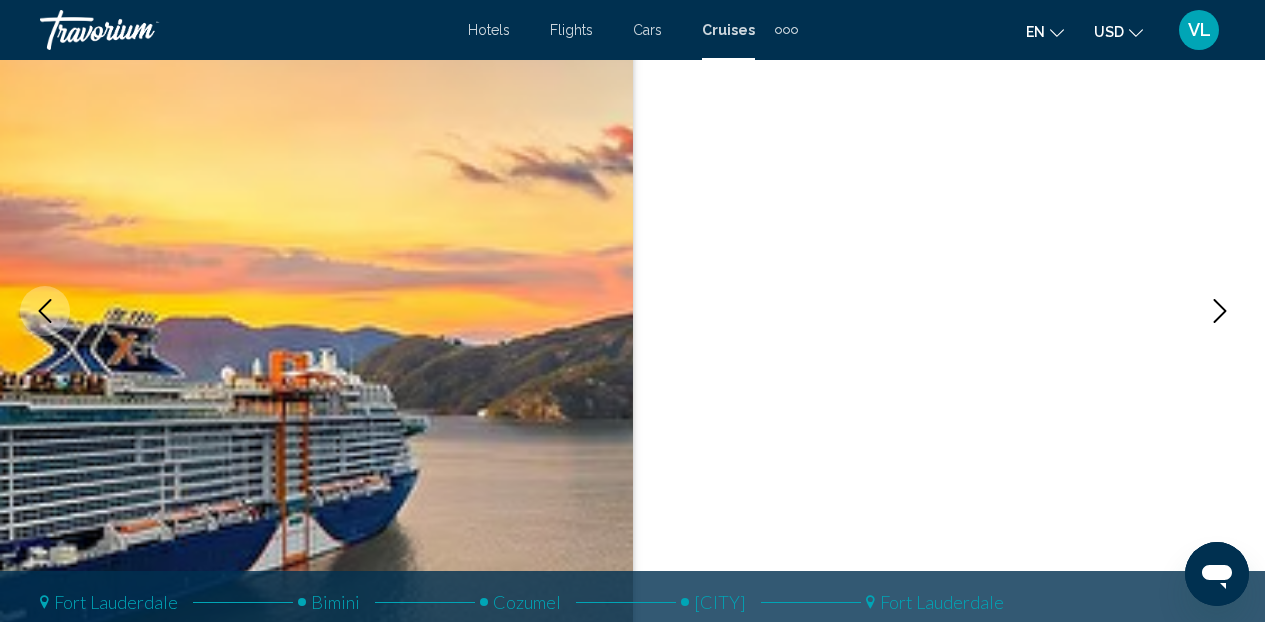 type 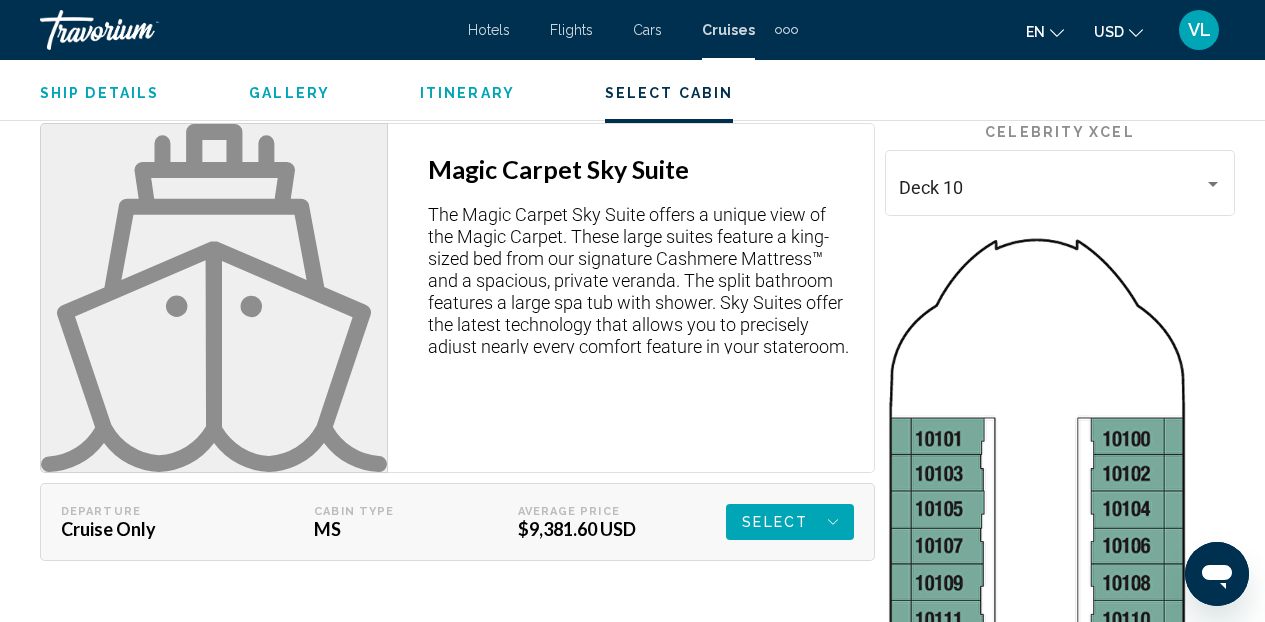 scroll, scrollTop: 2904, scrollLeft: 0, axis: vertical 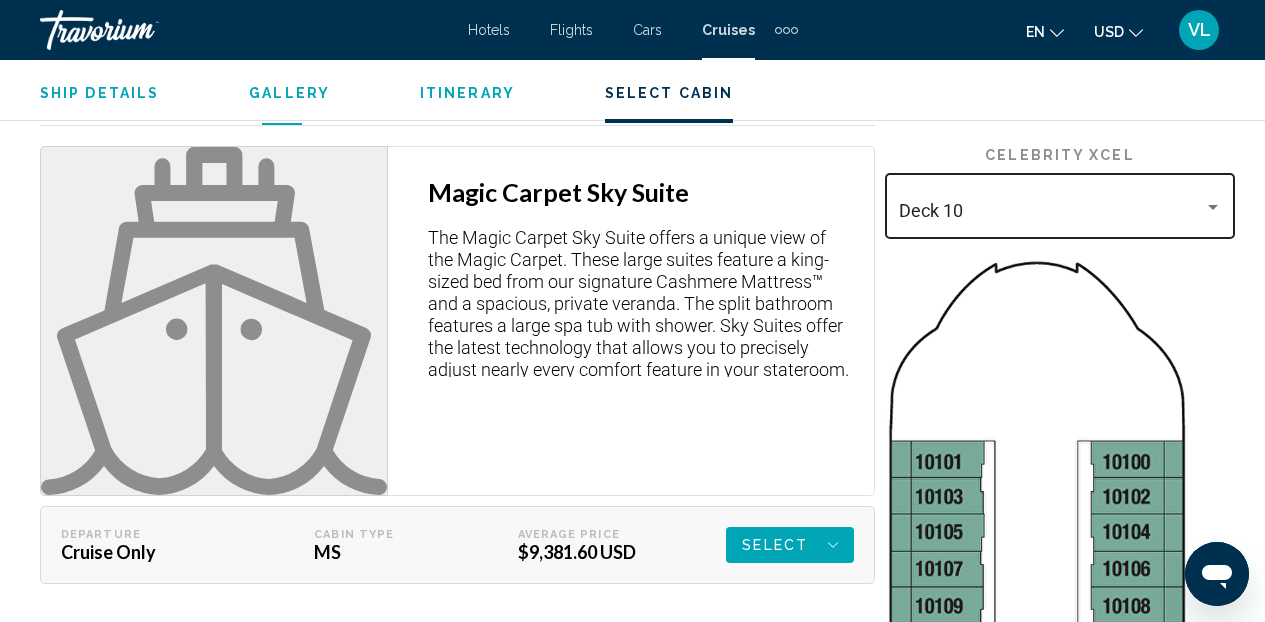click at bounding box center [1213, 207] 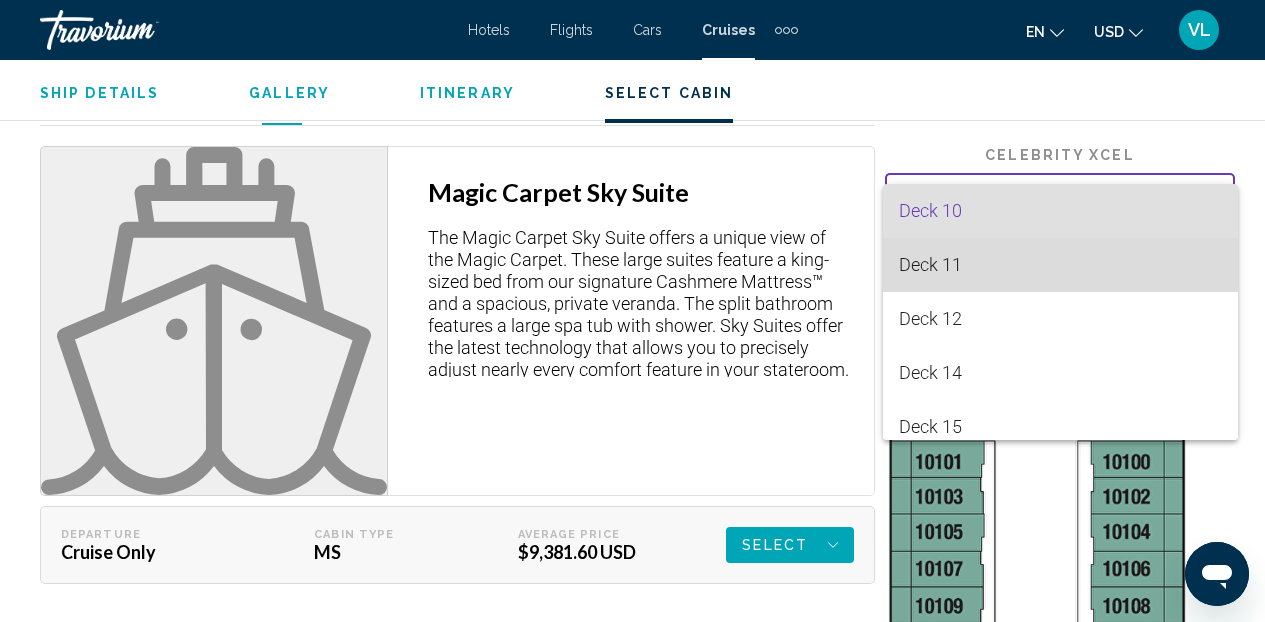 click on "Deck 11" at bounding box center [1060, 265] 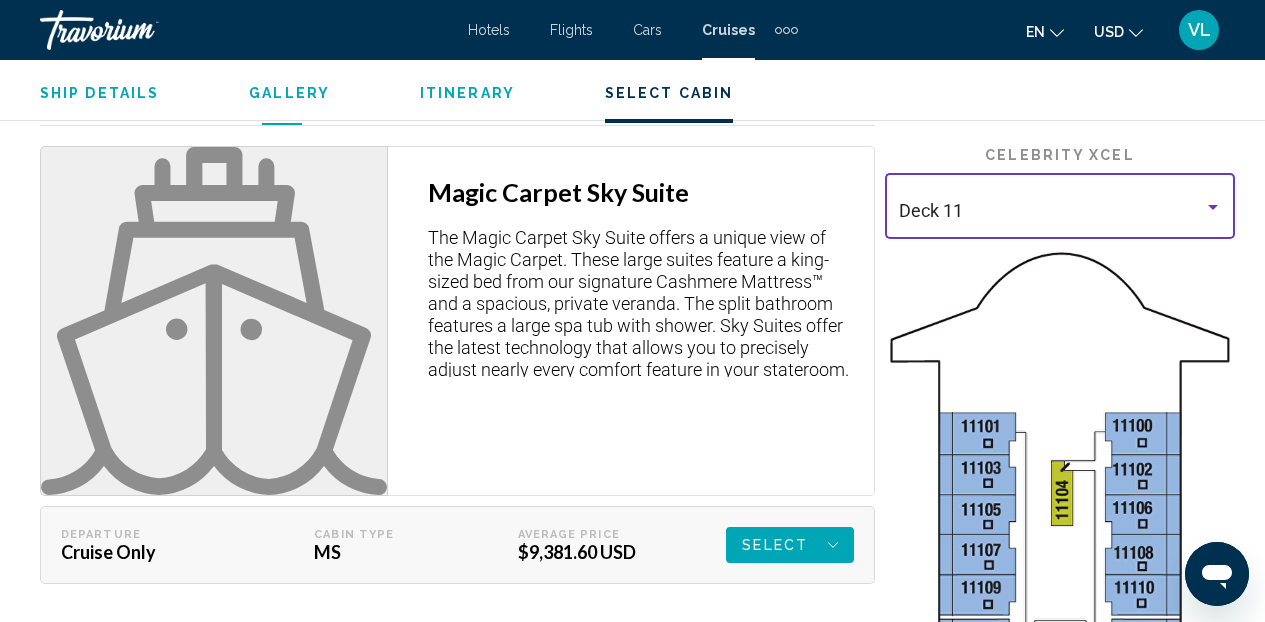 click at bounding box center [1213, 207] 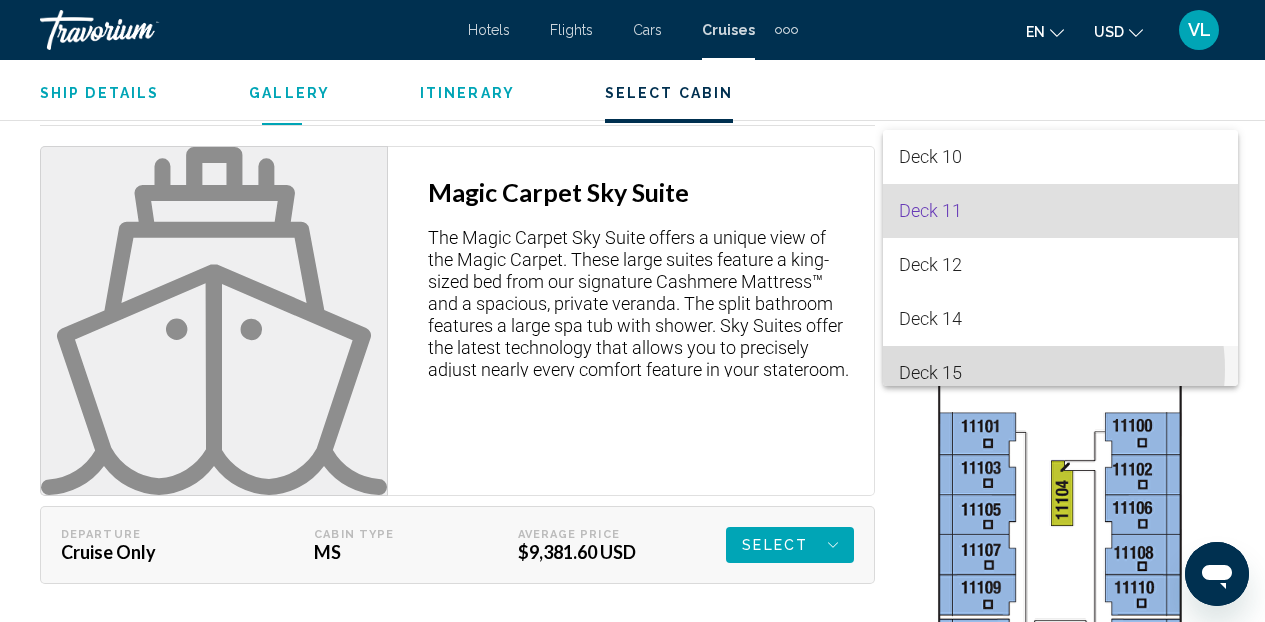 click on "Deck 15" at bounding box center (1060, 373) 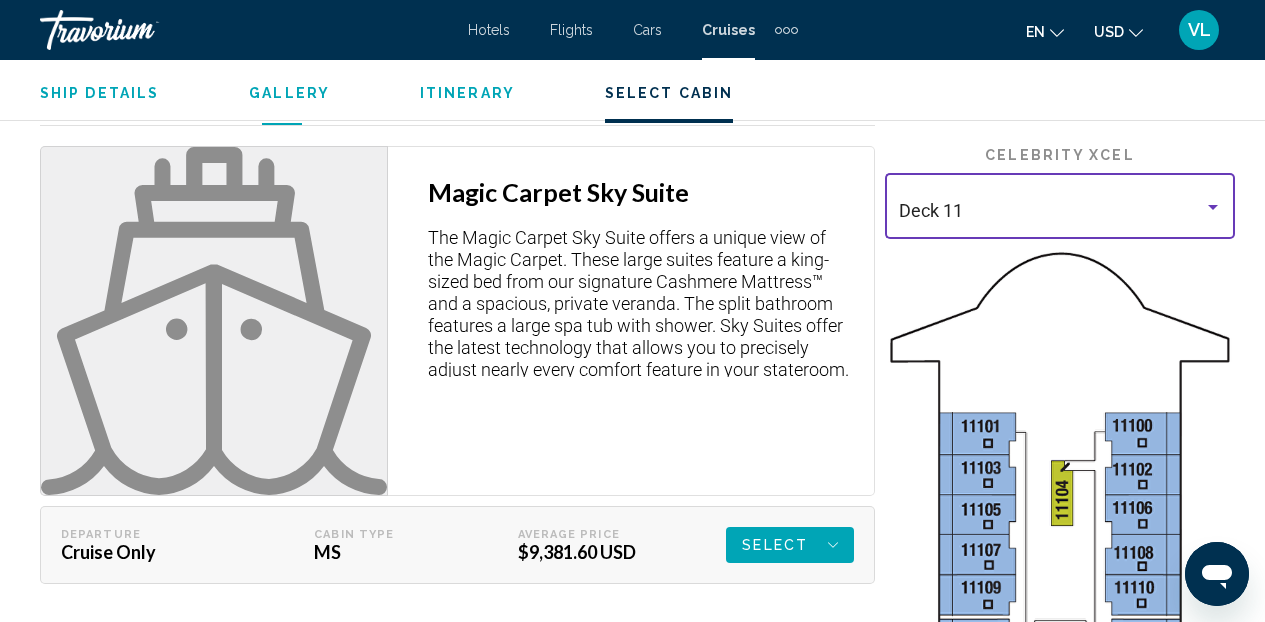 scroll, scrollTop: 14, scrollLeft: 0, axis: vertical 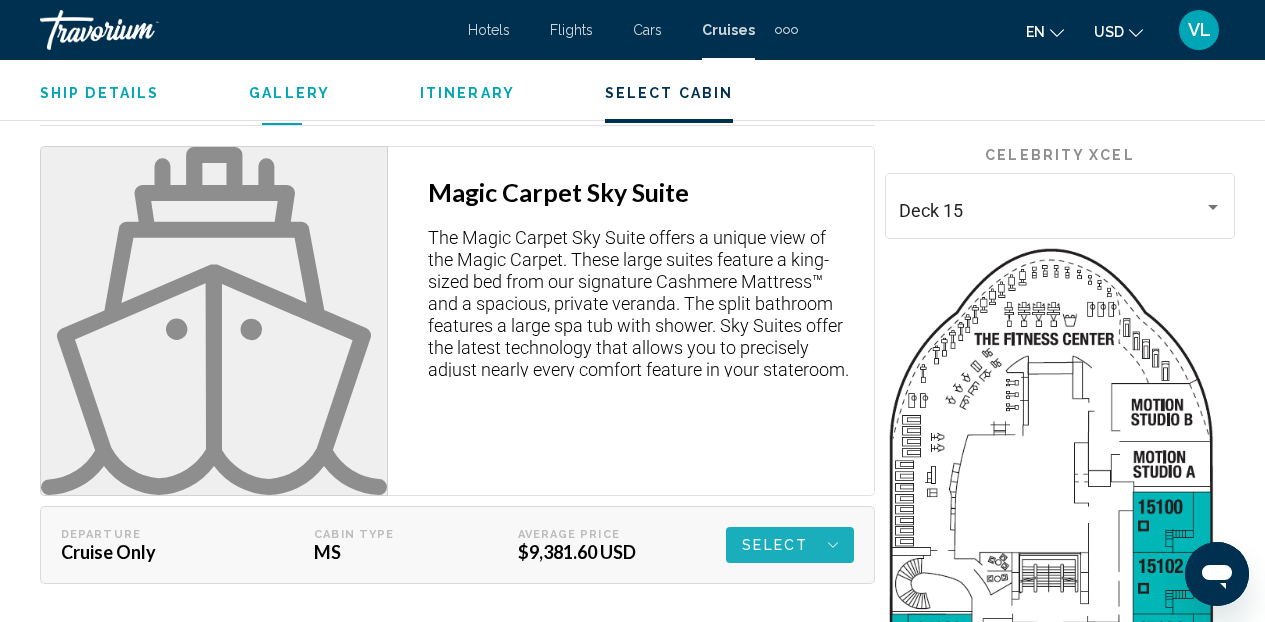 click on "Select" at bounding box center [775, 545] 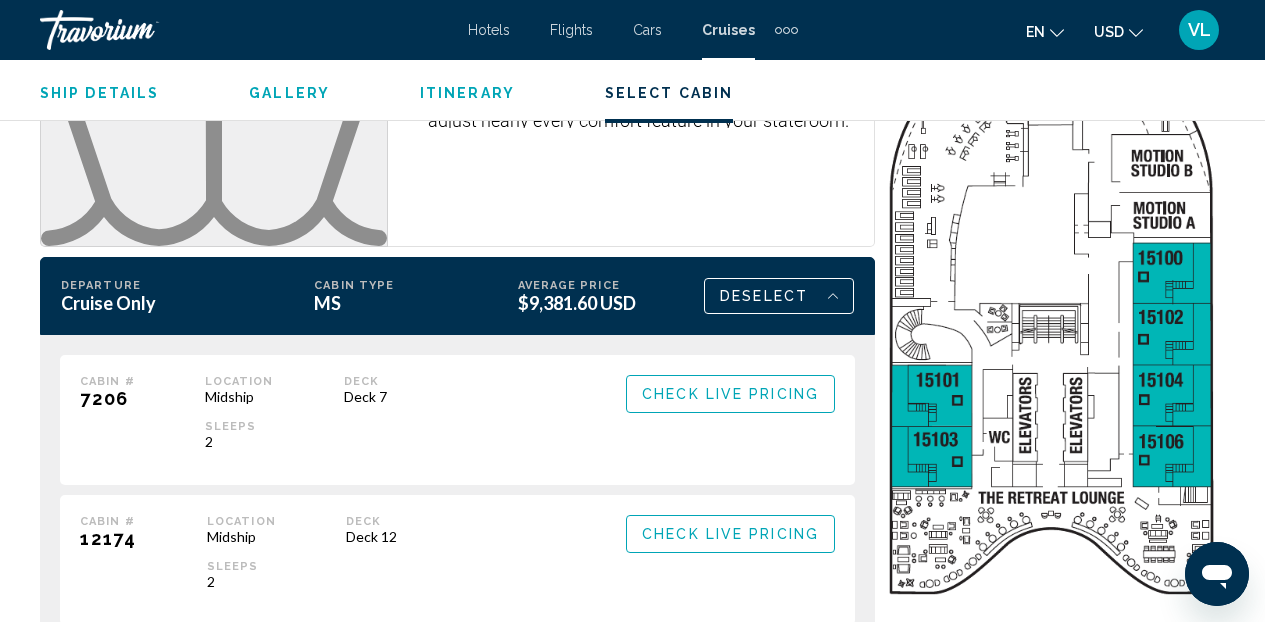 scroll, scrollTop: 3184, scrollLeft: 0, axis: vertical 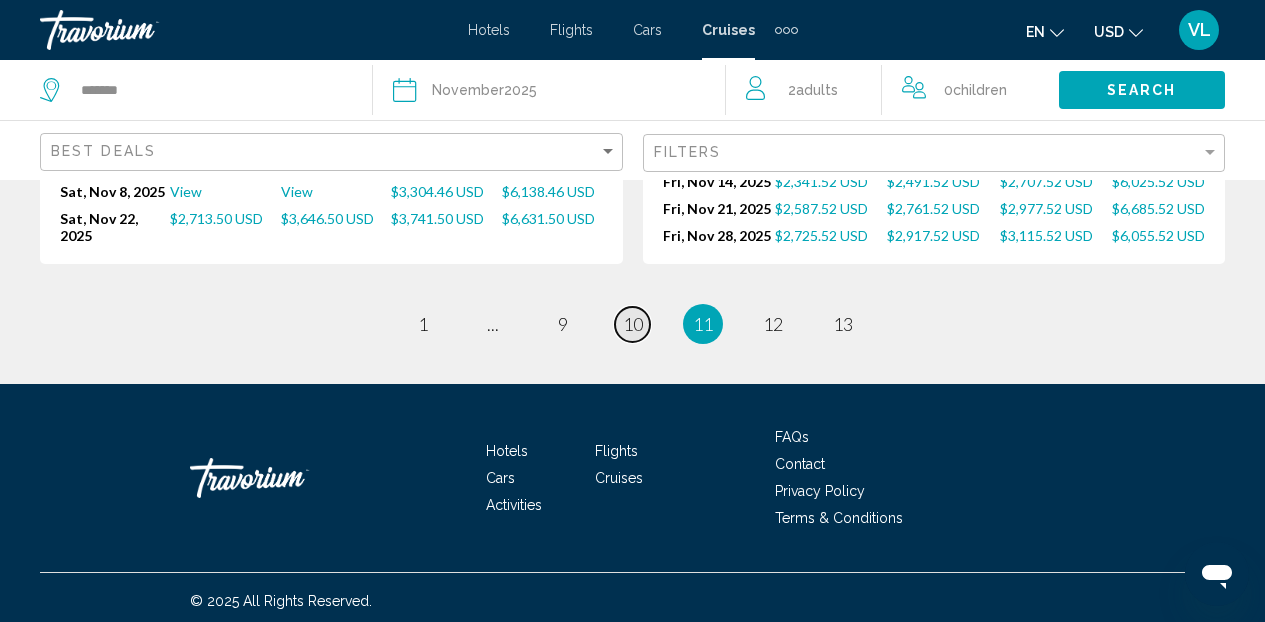 click on "10" at bounding box center [633, 324] 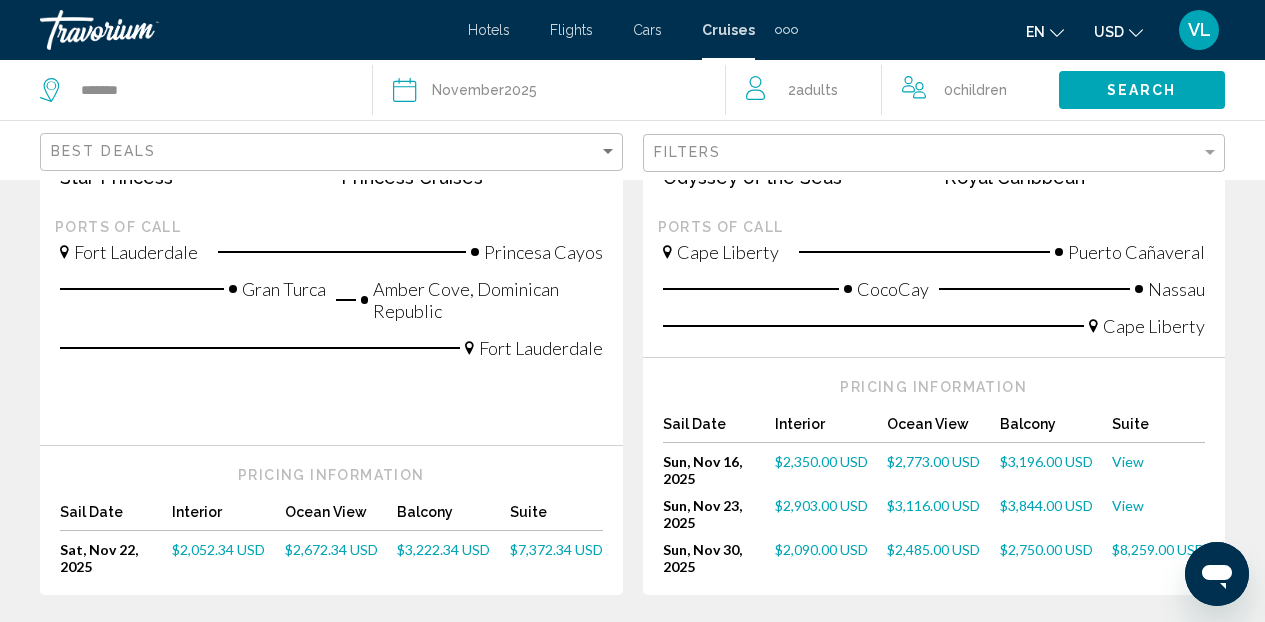 scroll, scrollTop: 1480, scrollLeft: 0, axis: vertical 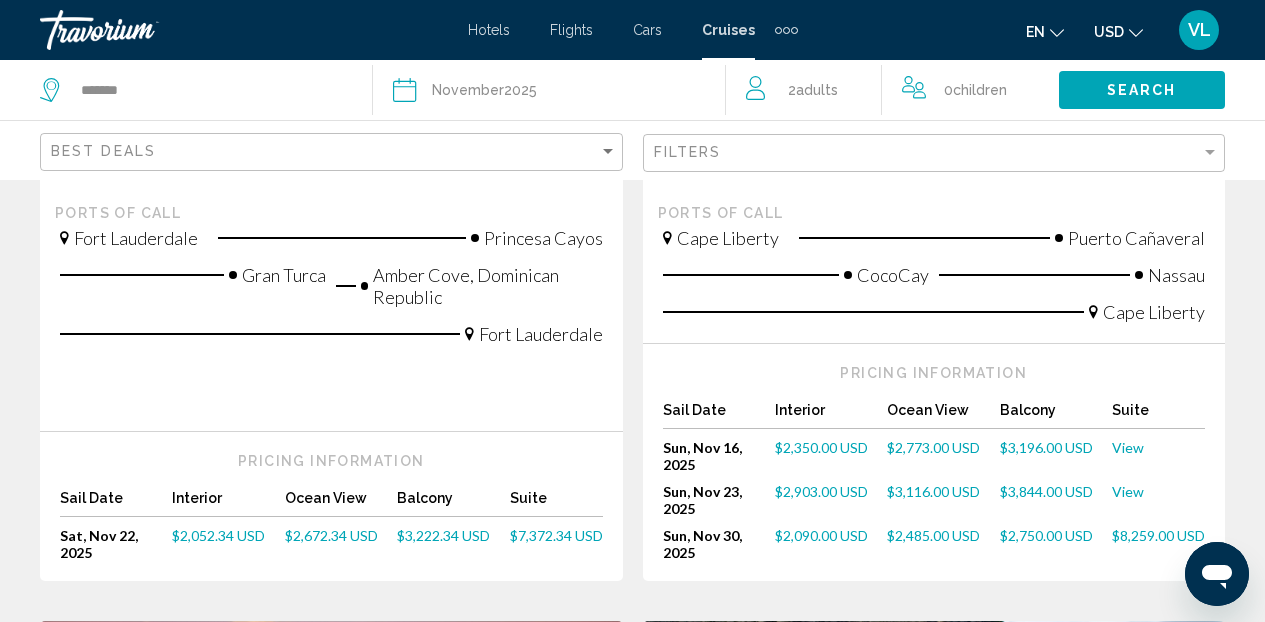 click on "$3,222.34 USD" at bounding box center (443, 535) 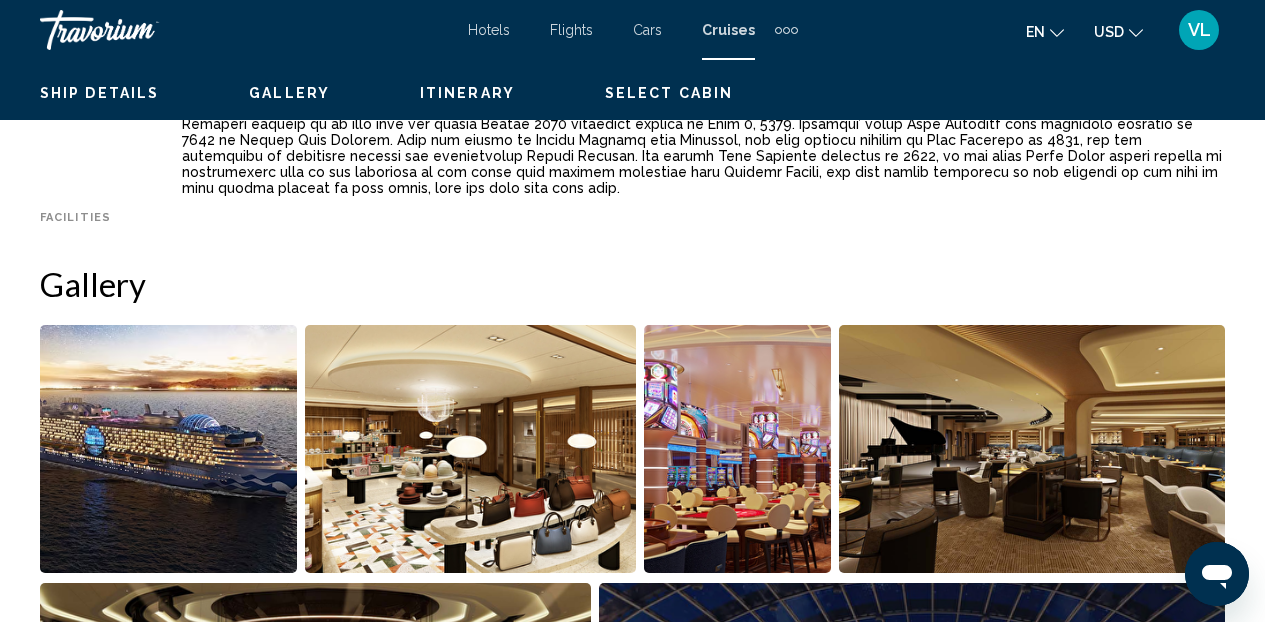 scroll, scrollTop: 224, scrollLeft: 0, axis: vertical 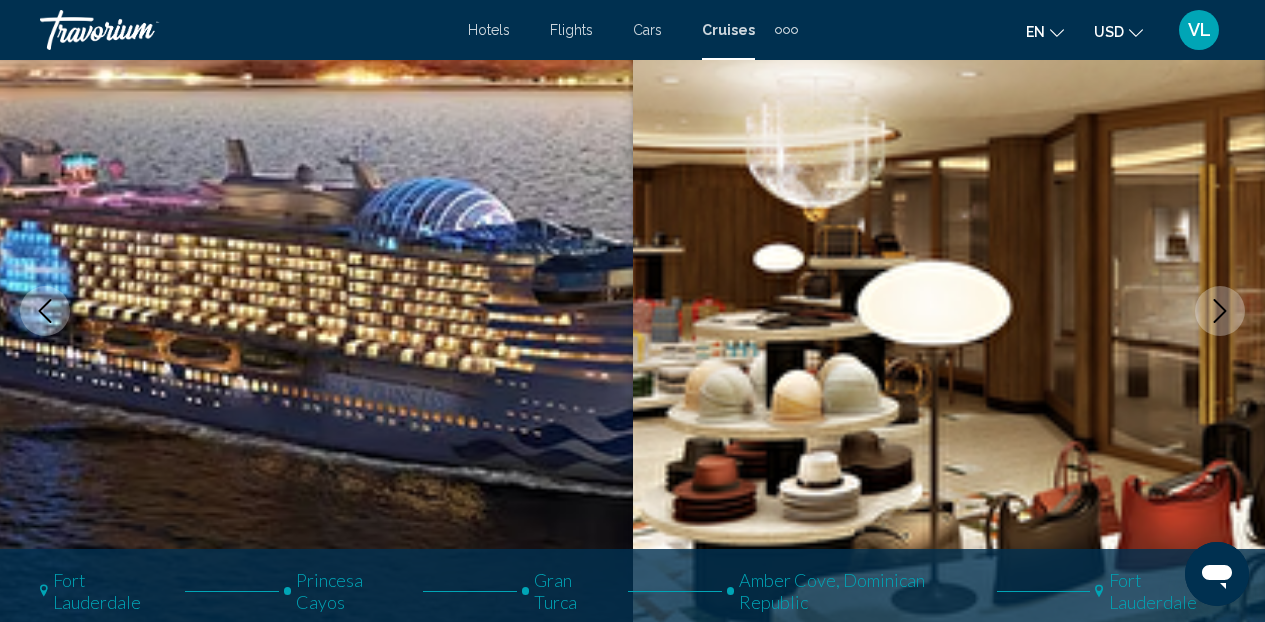 type 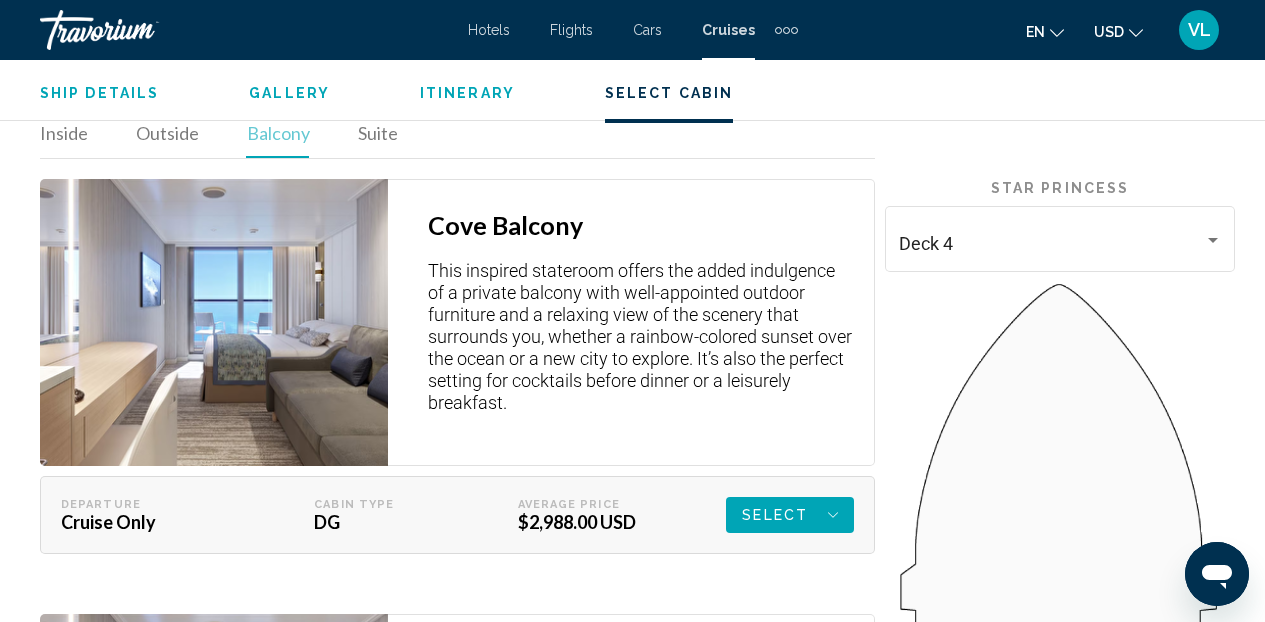 scroll, scrollTop: 3184, scrollLeft: 0, axis: vertical 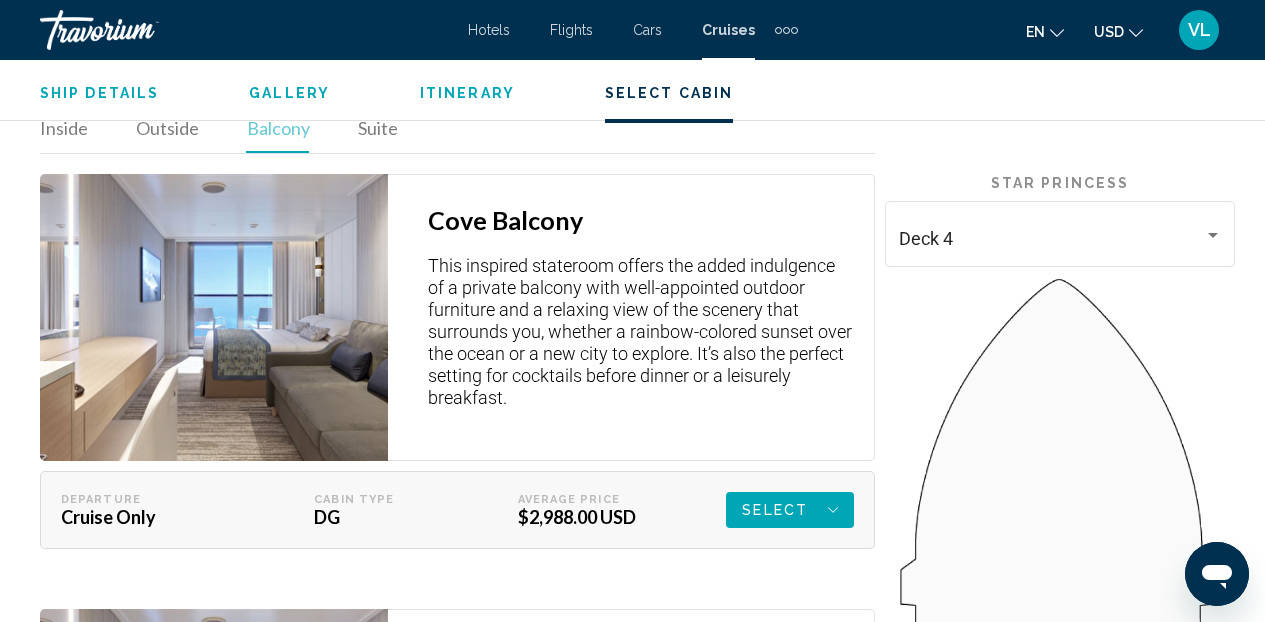 click on "Select" at bounding box center [775, 510] 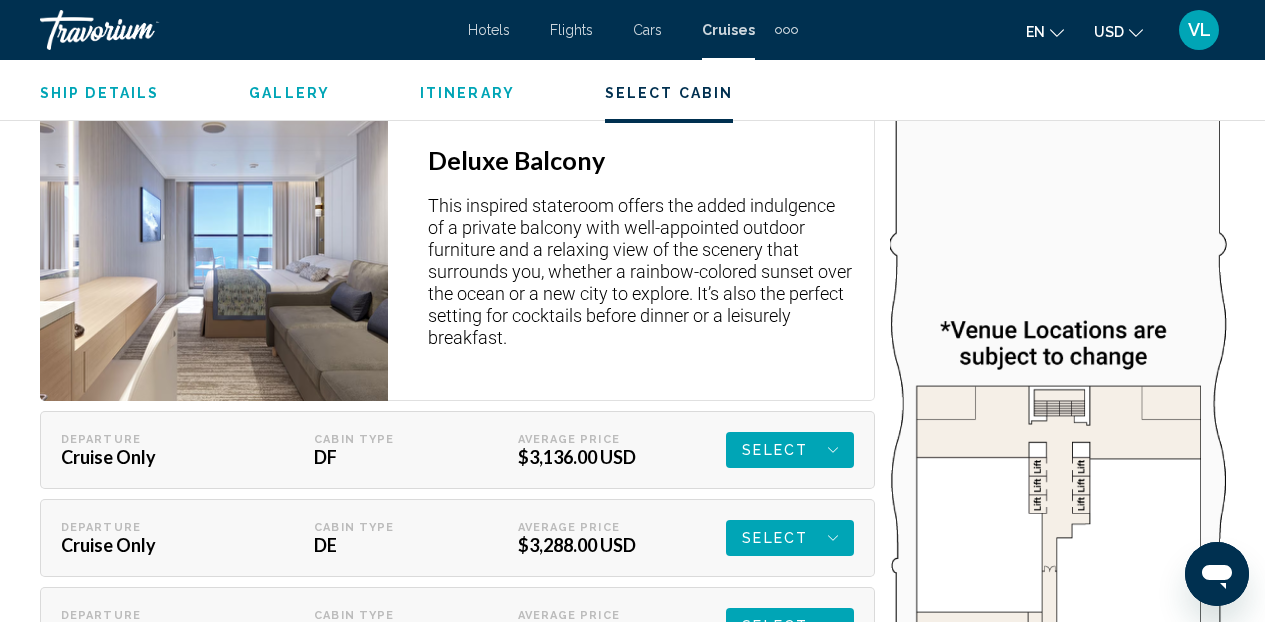 scroll, scrollTop: 3824, scrollLeft: 0, axis: vertical 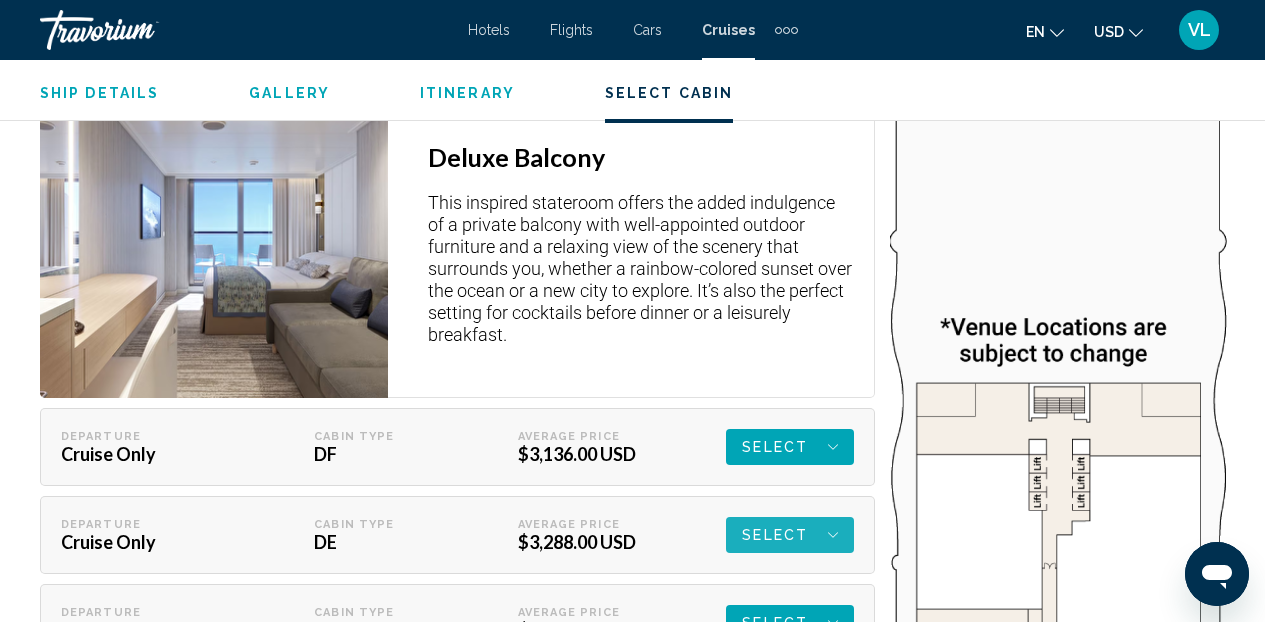 click on "Select" at bounding box center (790, 535) 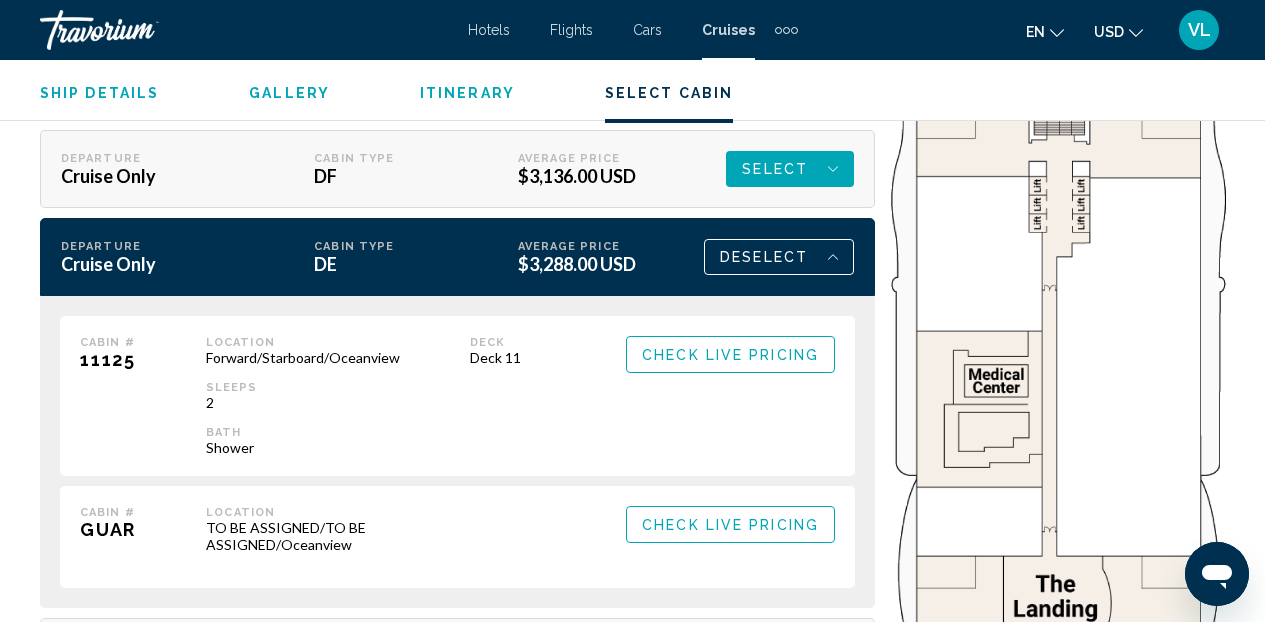 scroll, scrollTop: 4104, scrollLeft: 0, axis: vertical 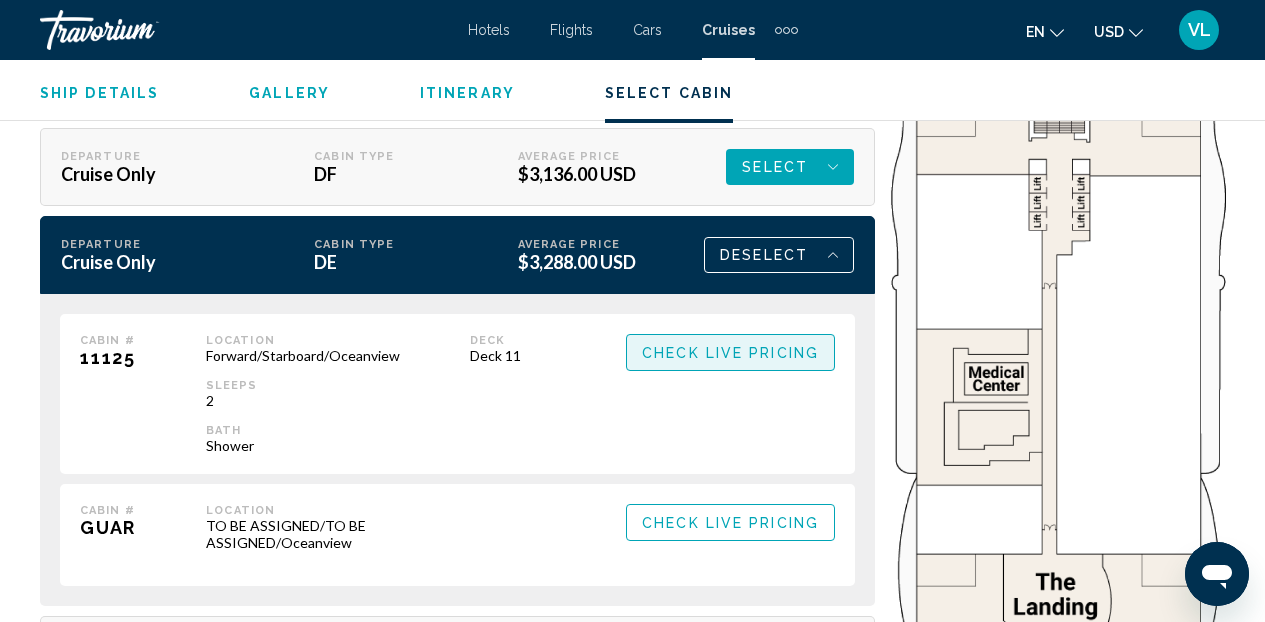 click on "Check Live Pricing" at bounding box center (730, 353) 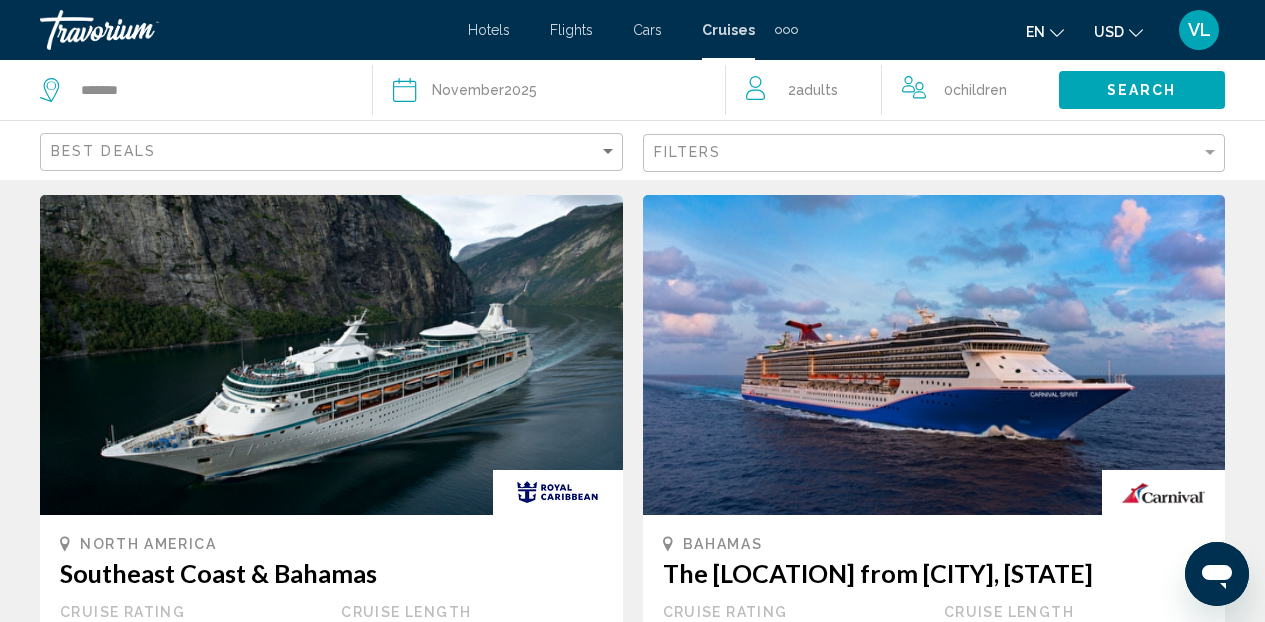 scroll, scrollTop: 0, scrollLeft: 0, axis: both 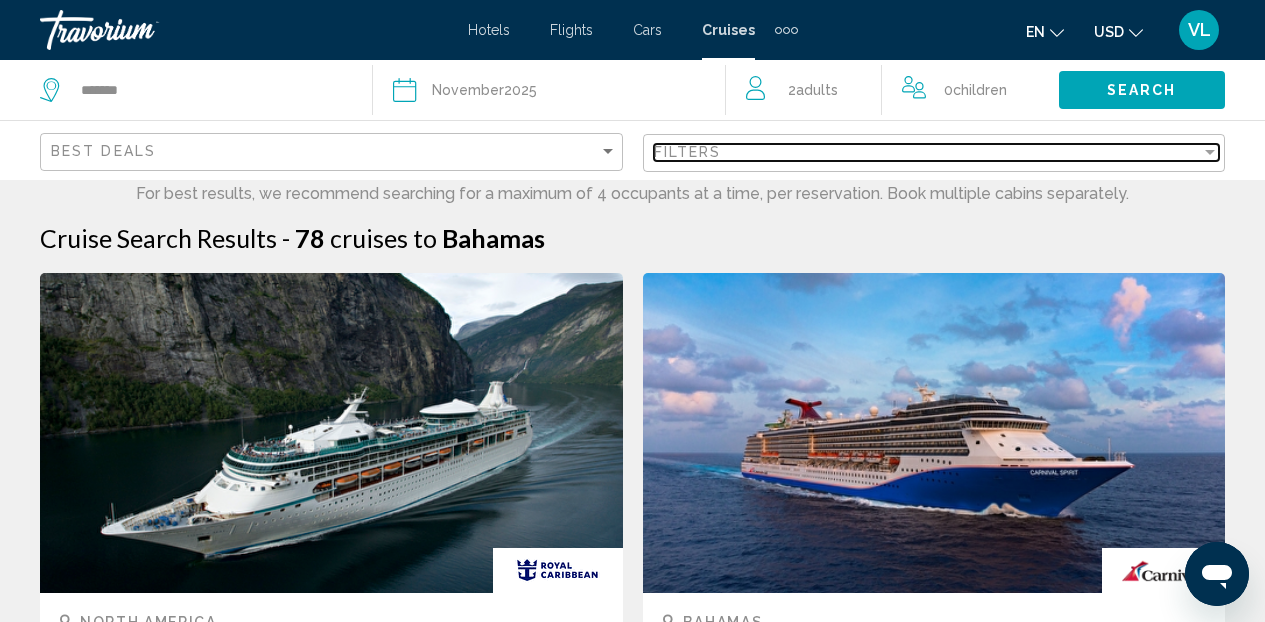 click at bounding box center [1210, 152] 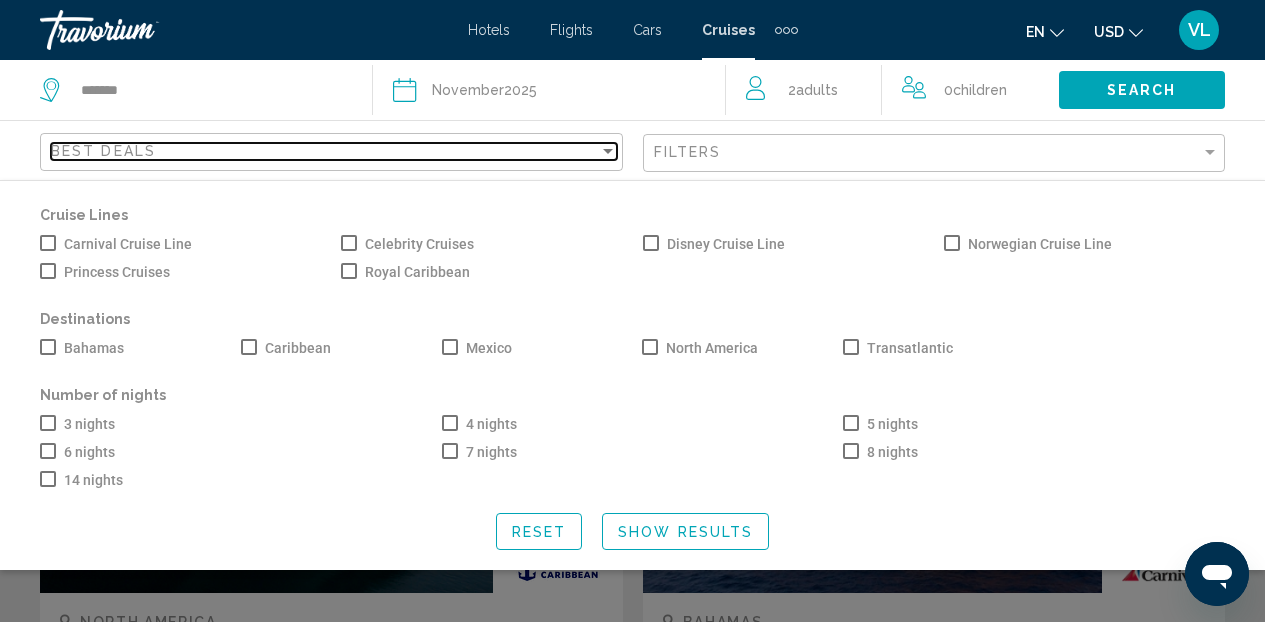 click at bounding box center (608, 151) 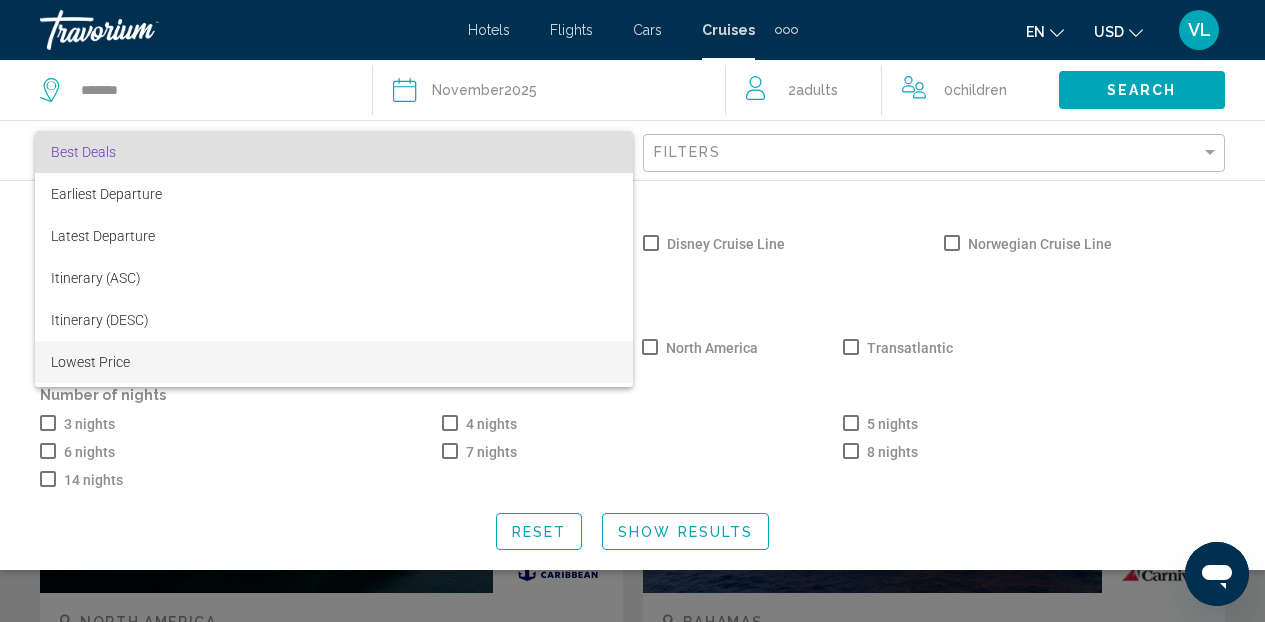 click on "Lowest Price" at bounding box center [334, 362] 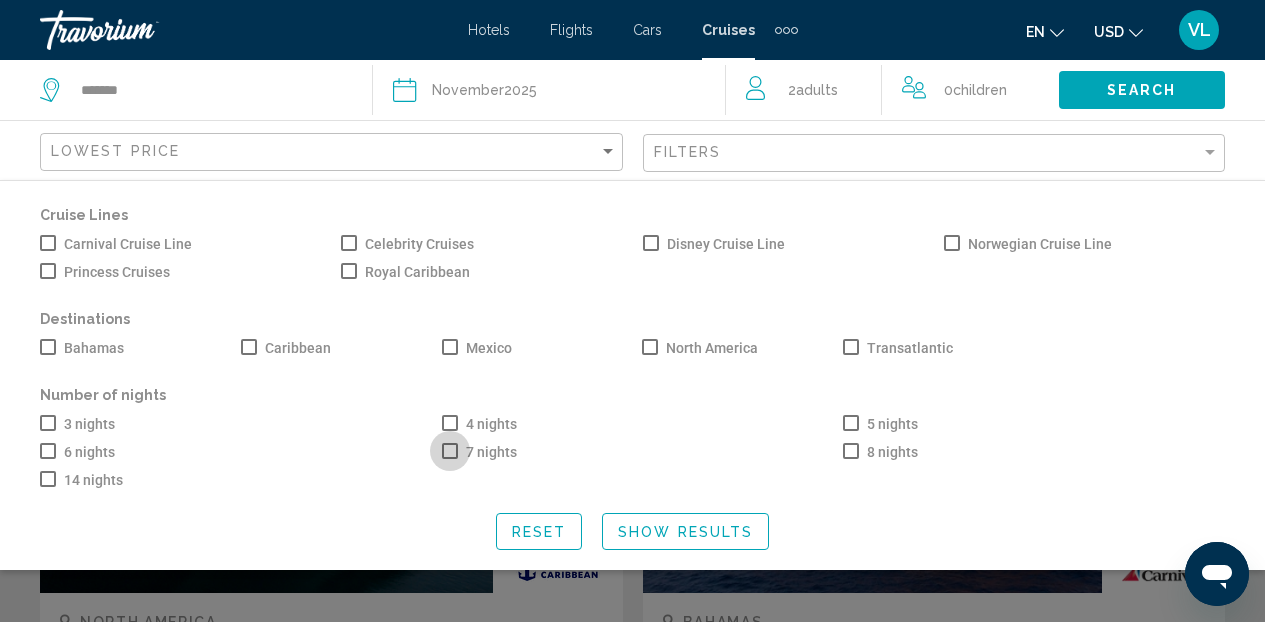 click at bounding box center (450, 451) 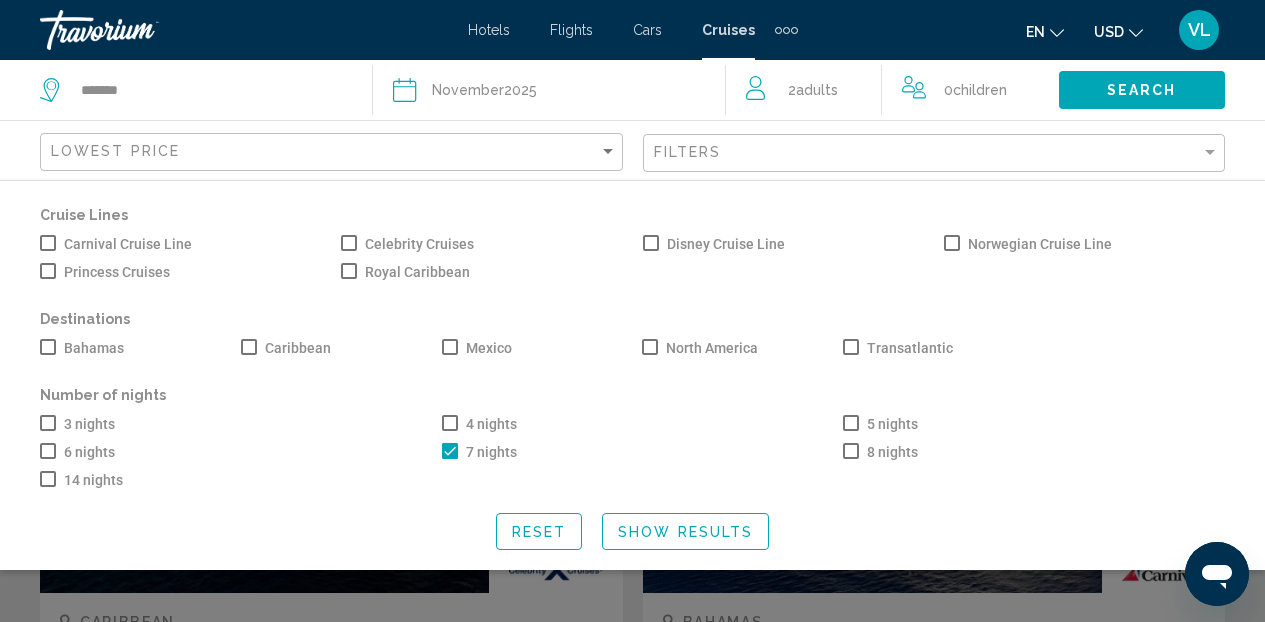 click on "Show Results" 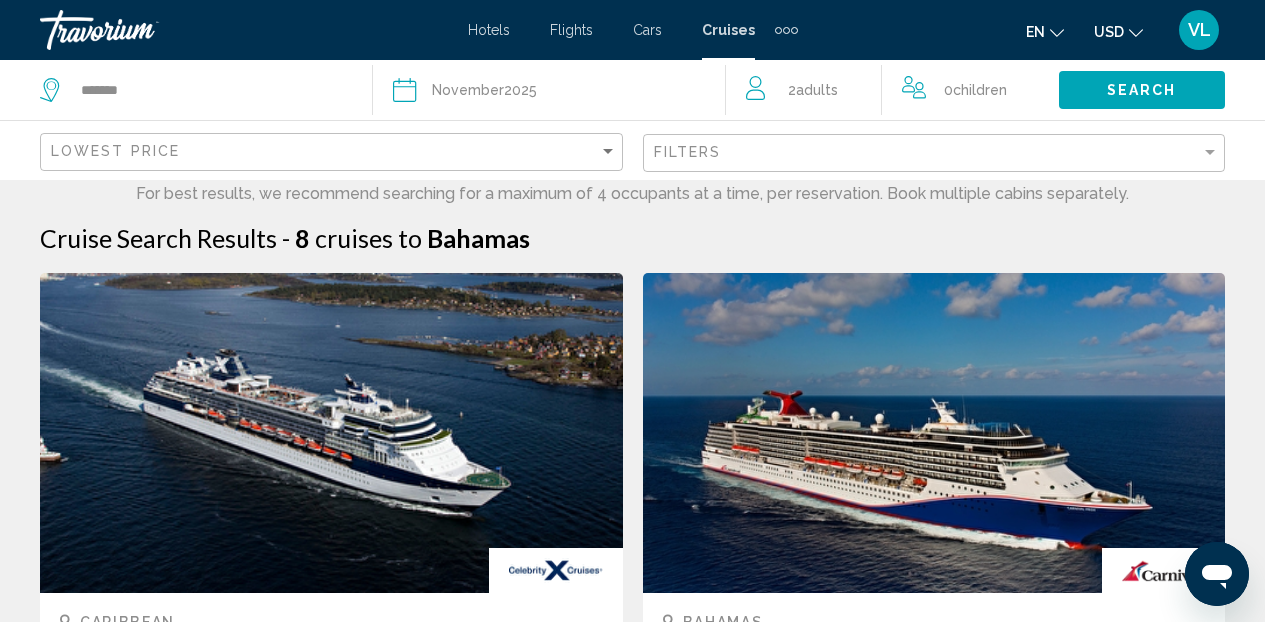 click on "November" 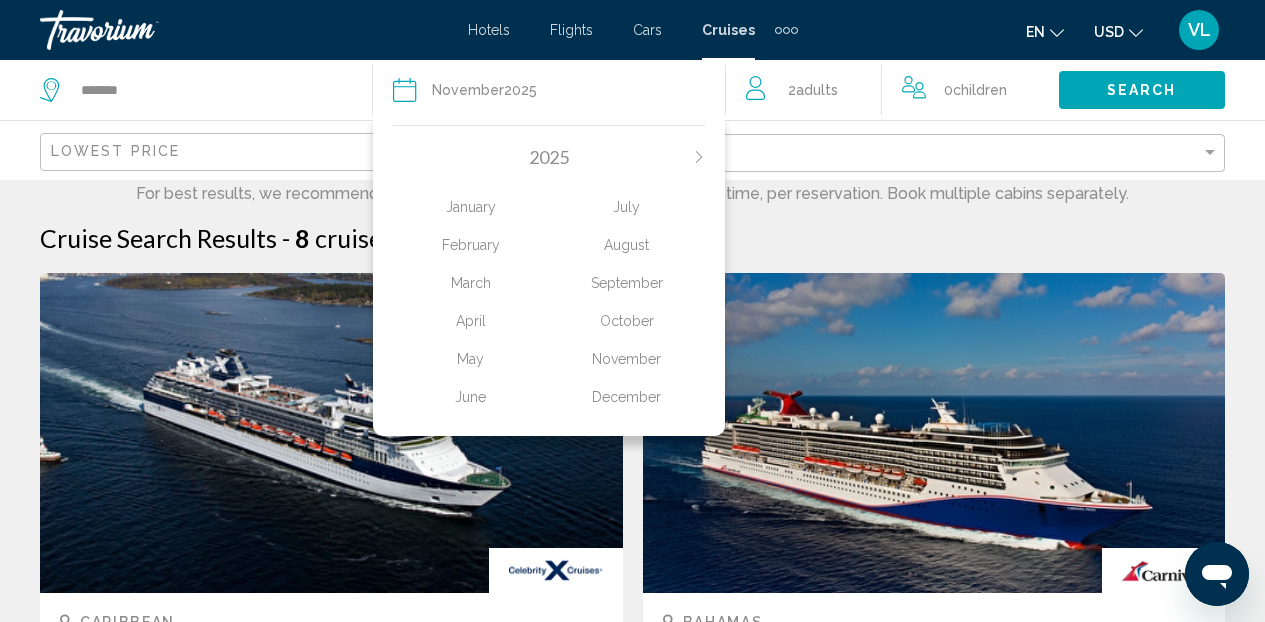 click on "December" 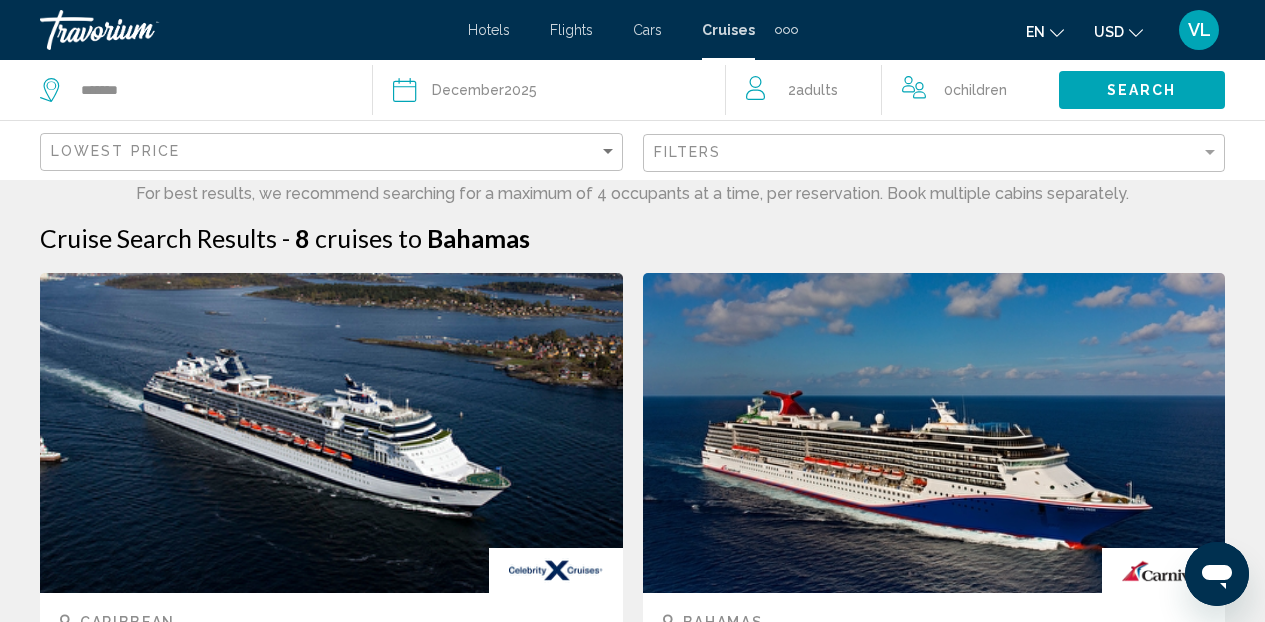 click on "Search" 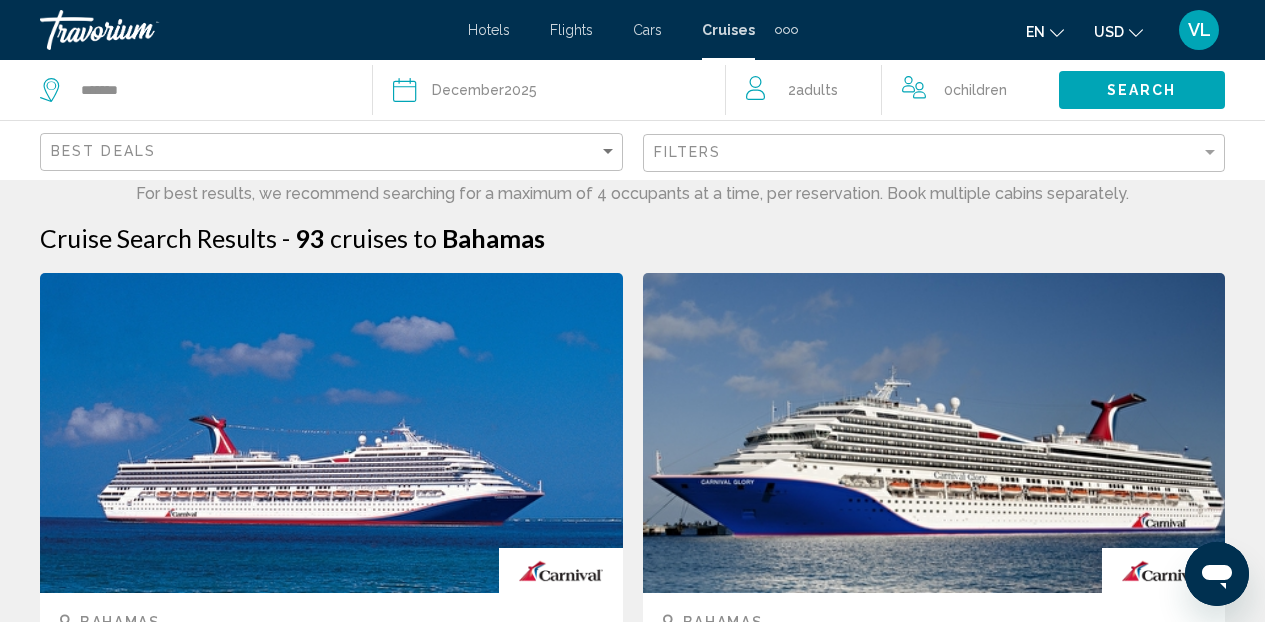 type 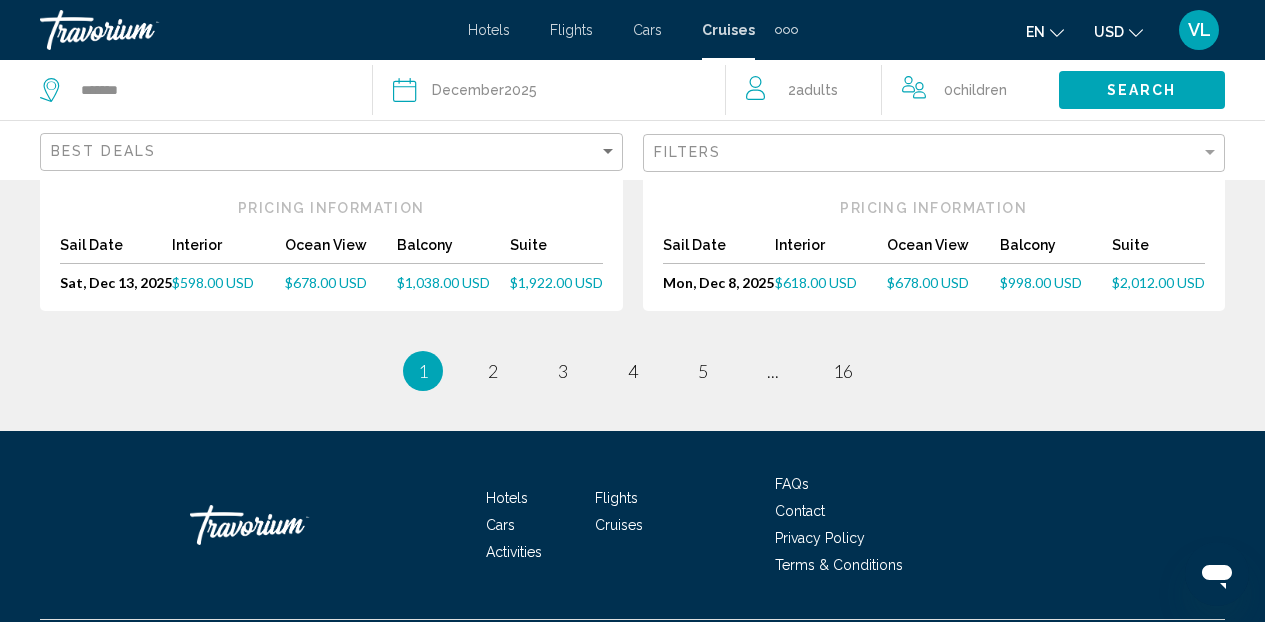 scroll, scrollTop: 2559, scrollLeft: 0, axis: vertical 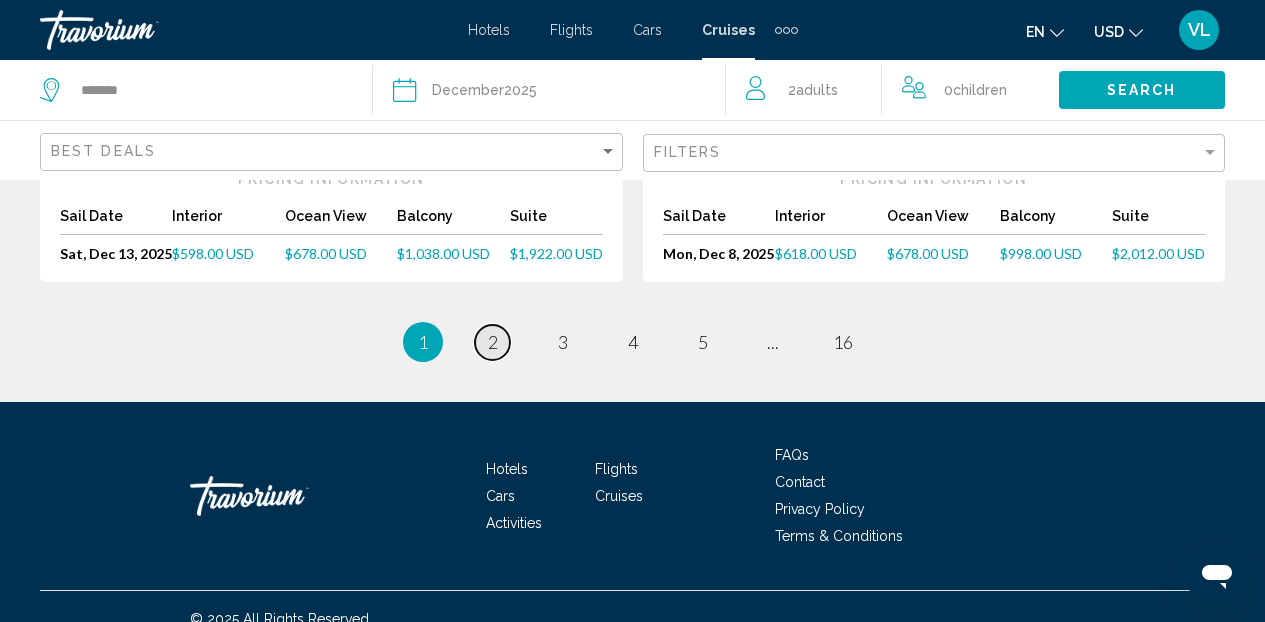 click on "page  2" at bounding box center [492, 342] 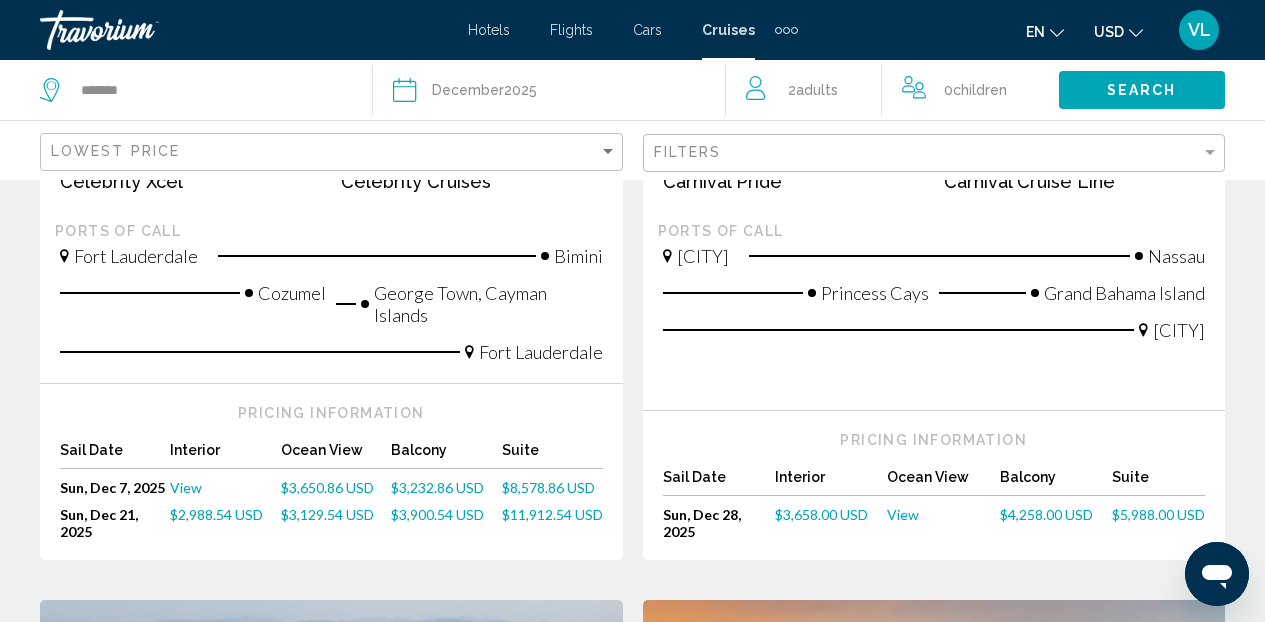 scroll, scrollTop: 1520, scrollLeft: 0, axis: vertical 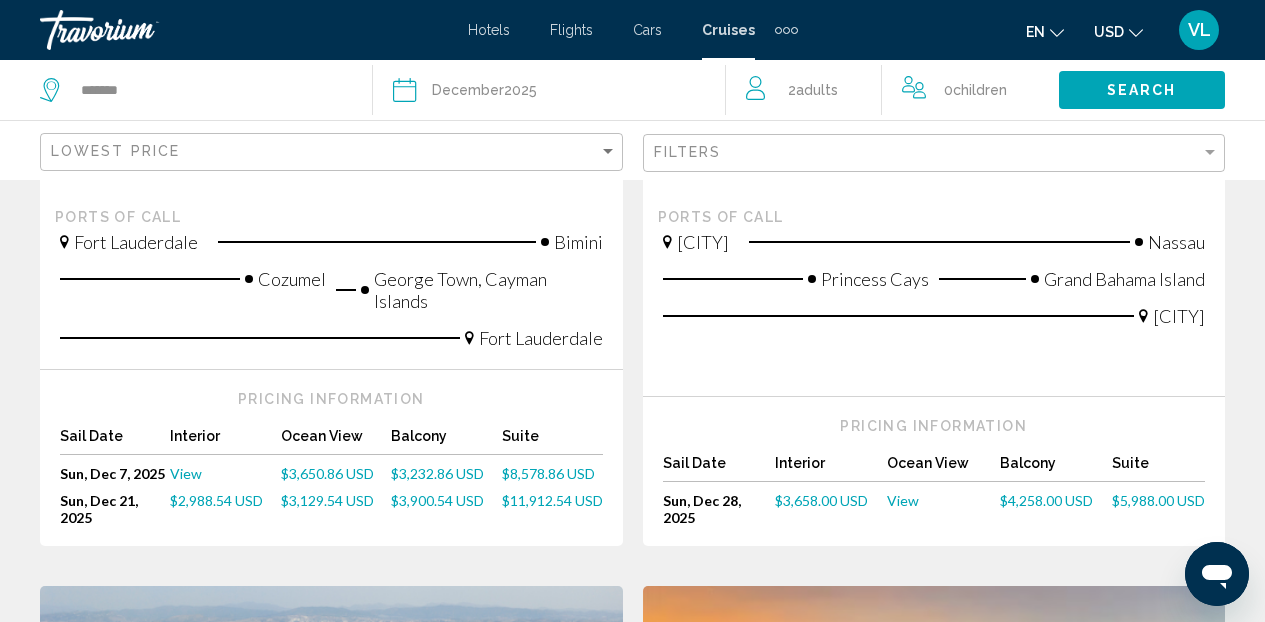 click on "$3,900.54 USD" at bounding box center [437, 500] 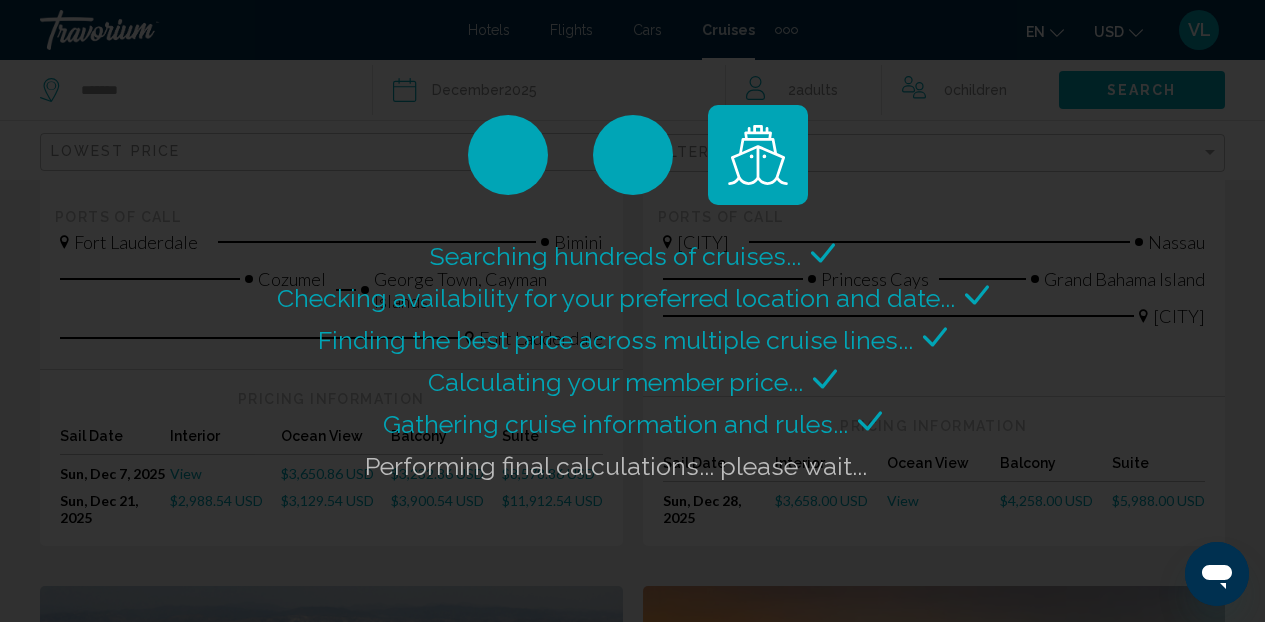 scroll, scrollTop: 224, scrollLeft: 0, axis: vertical 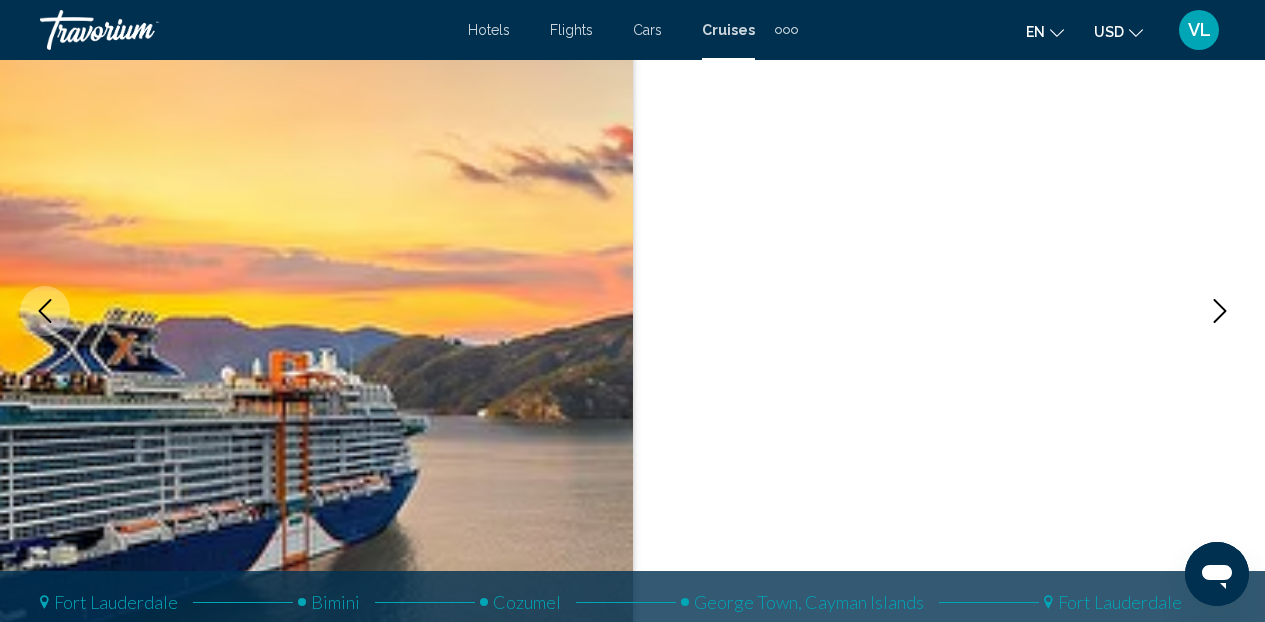 type 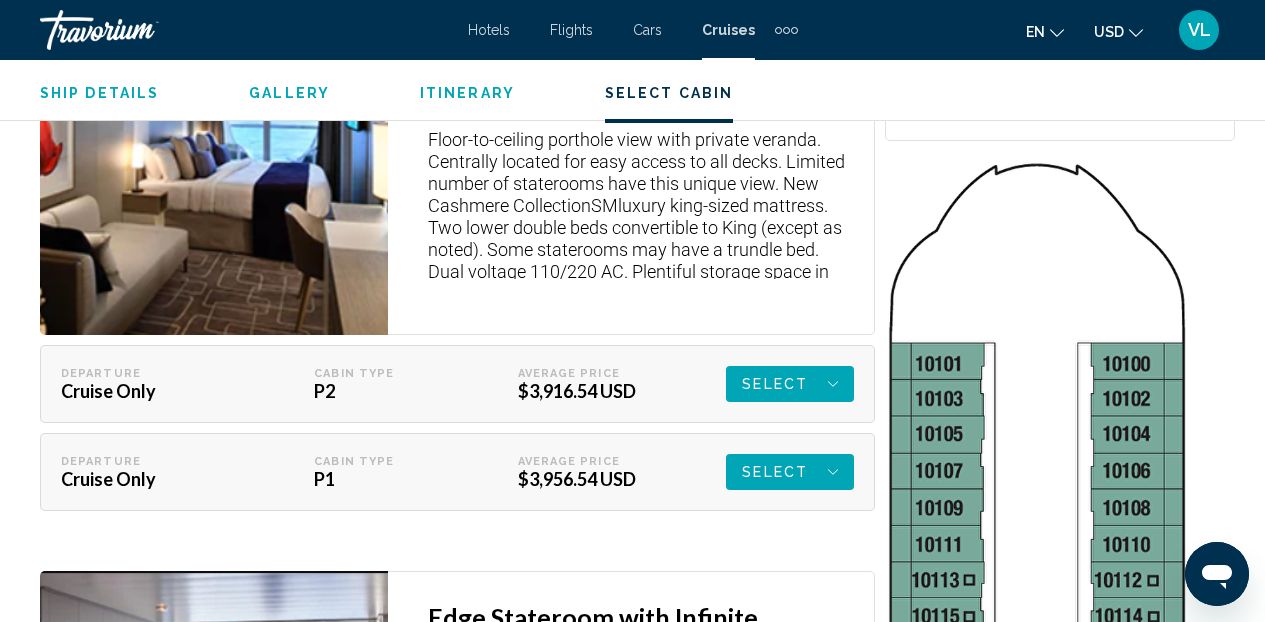 scroll, scrollTop: 3064, scrollLeft: 0, axis: vertical 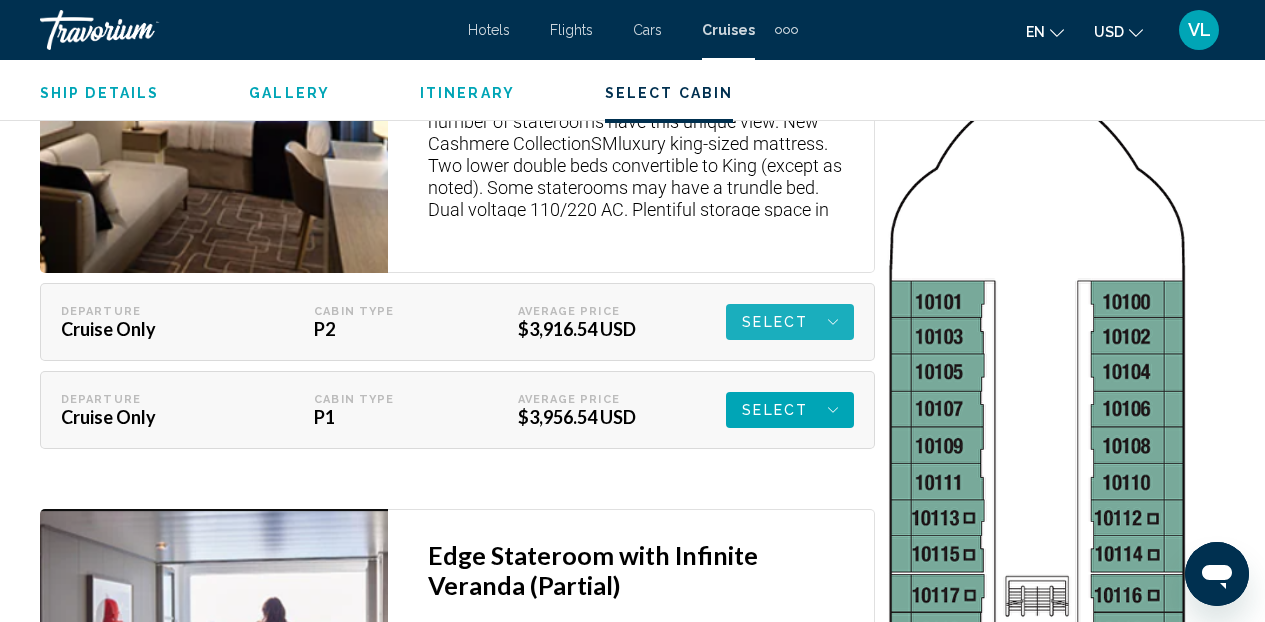 click on "Select" at bounding box center (790, 322) 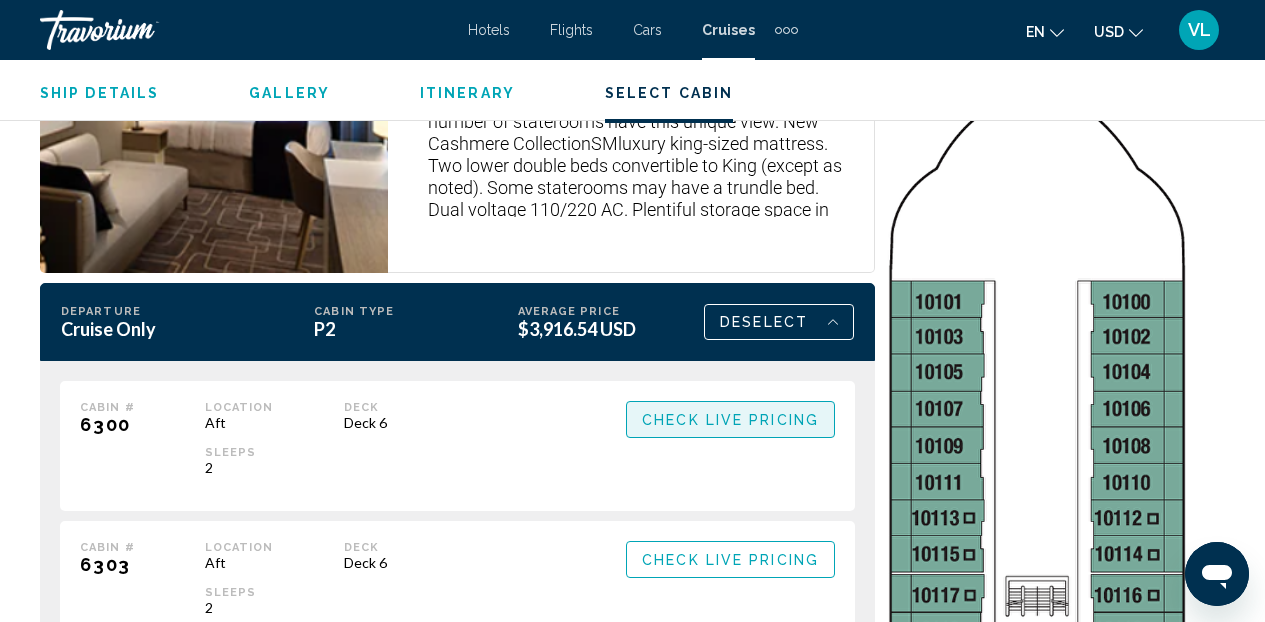 click on "Check Live Pricing" at bounding box center [730, 420] 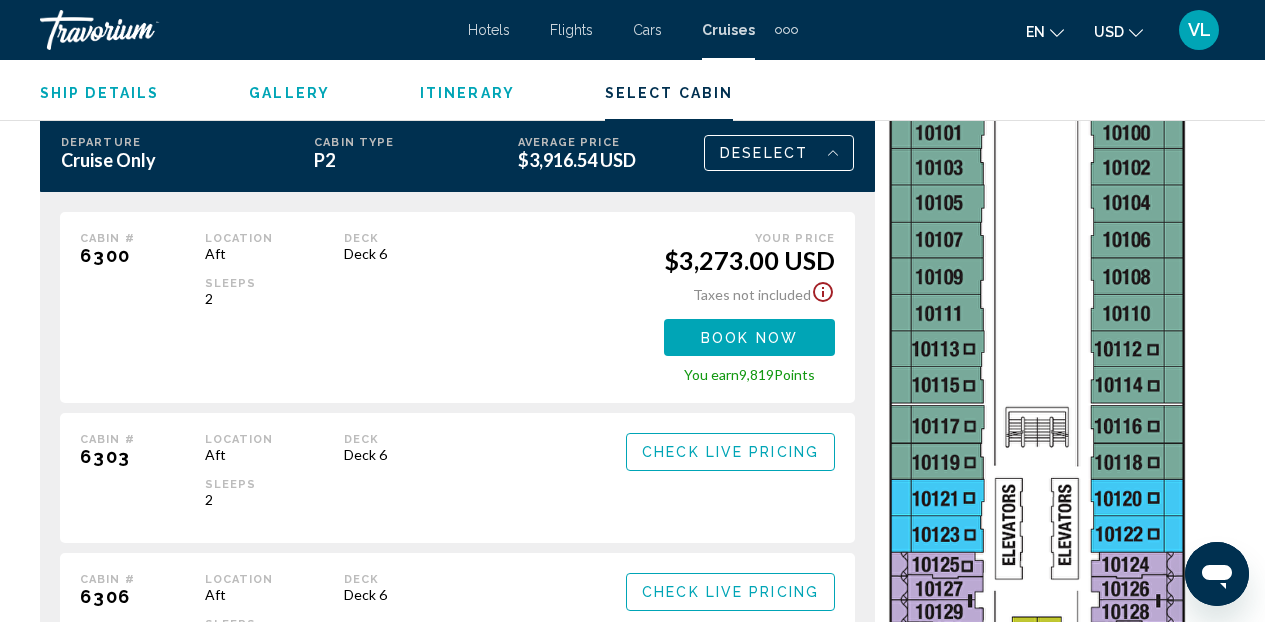 scroll, scrollTop: 3264, scrollLeft: 0, axis: vertical 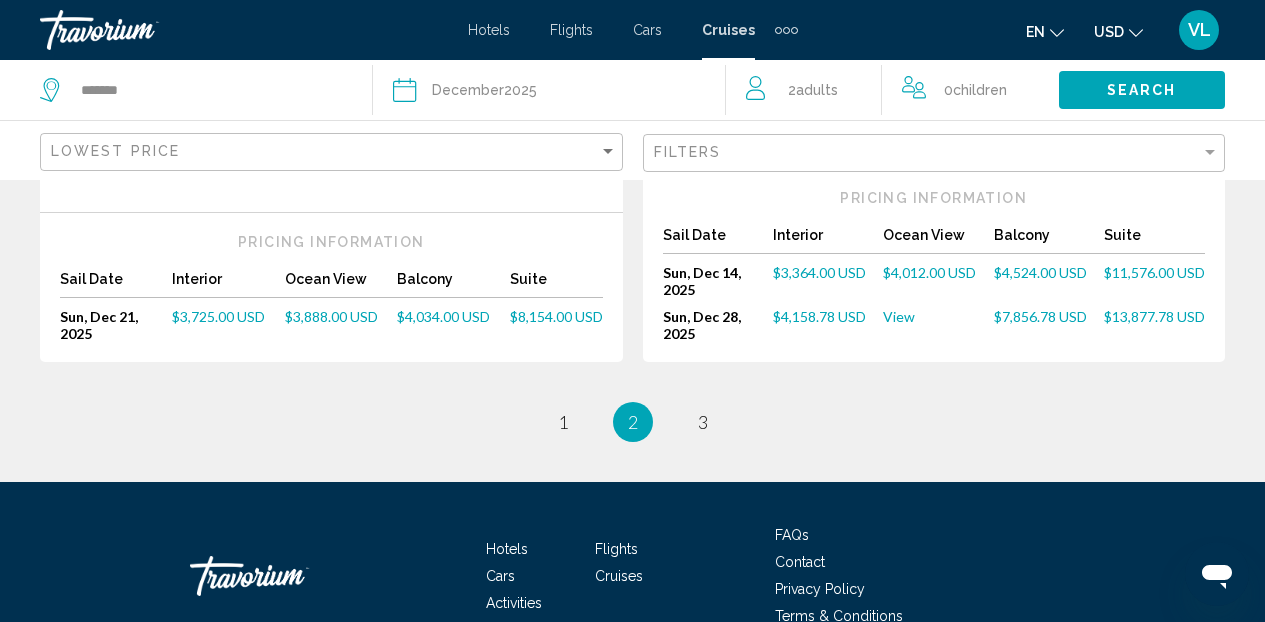 click on "Hotels" at bounding box center [489, 30] 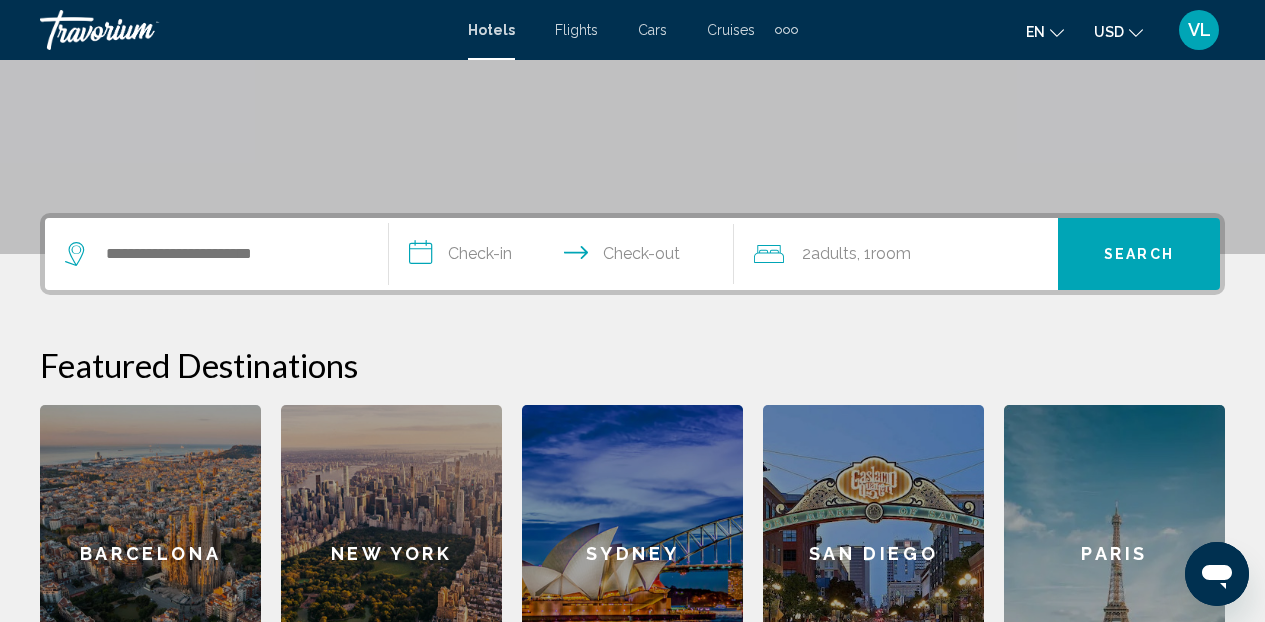 scroll, scrollTop: 400, scrollLeft: 0, axis: vertical 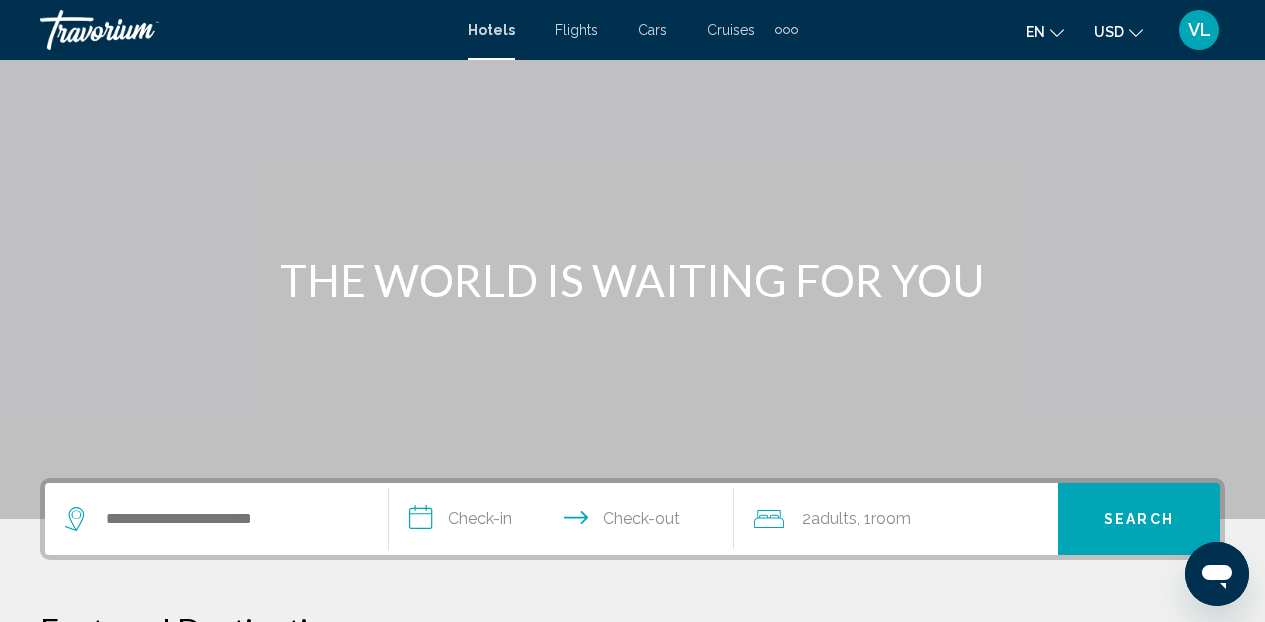 click on "Hotels" at bounding box center (491, 30) 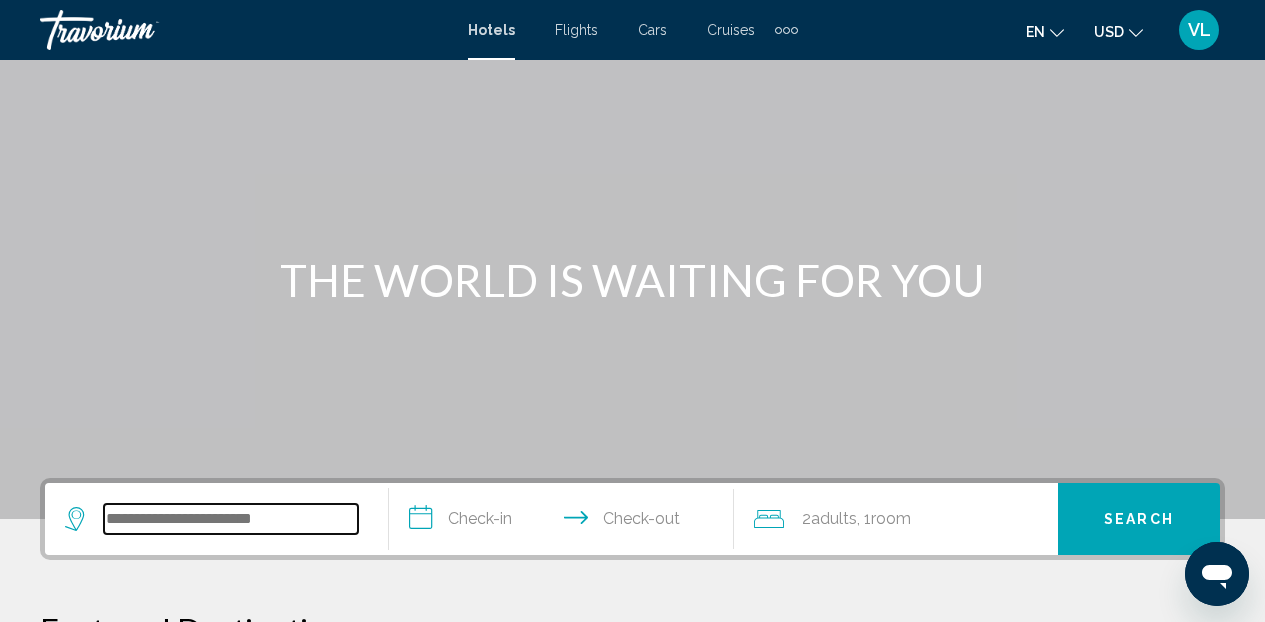 click at bounding box center [231, 519] 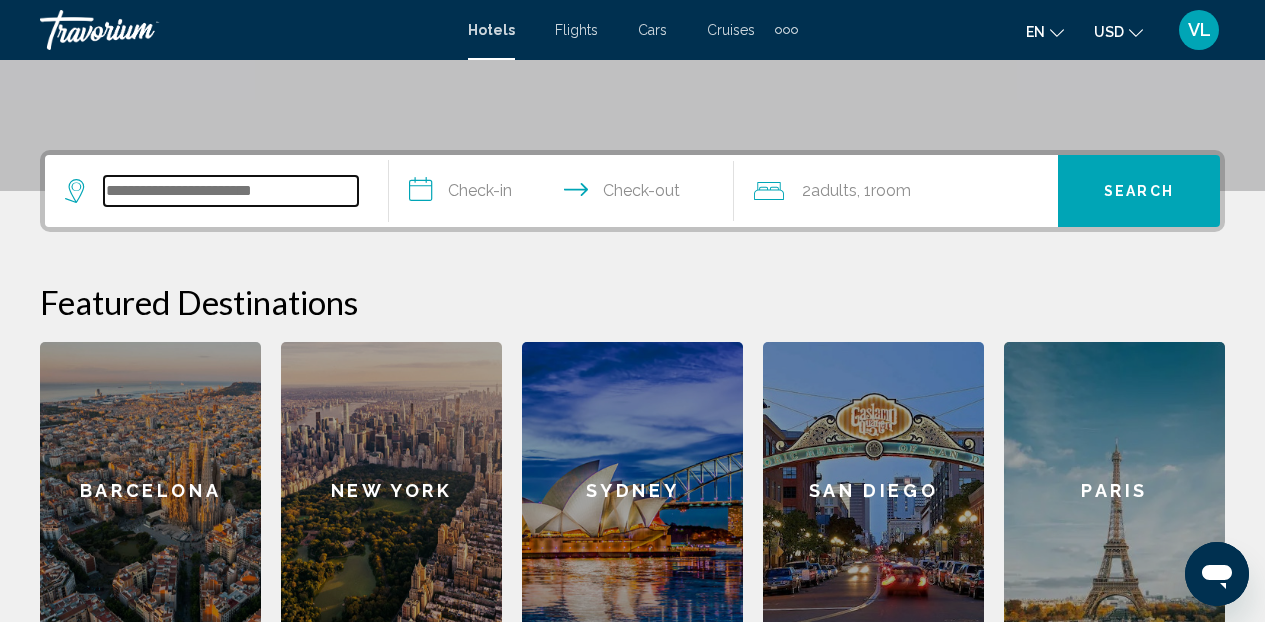 scroll, scrollTop: 494, scrollLeft: 0, axis: vertical 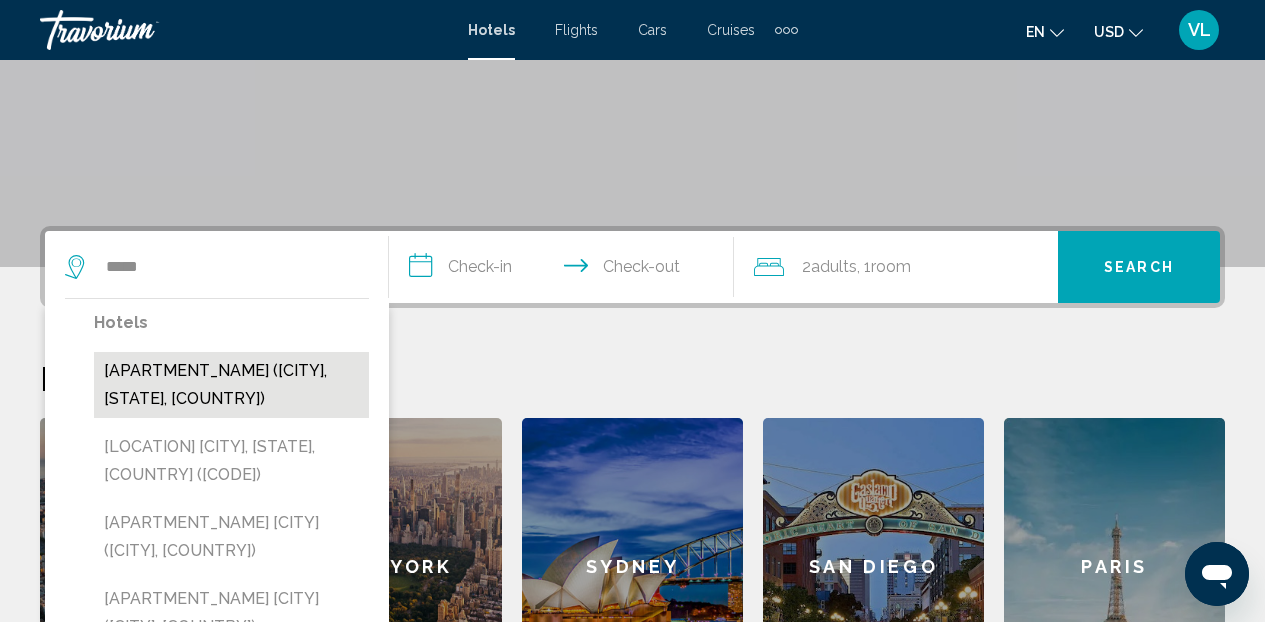 click on "[APARTMENT_NAME] ([CITY], [STATE], [COUNTRY])" at bounding box center [231, 385] 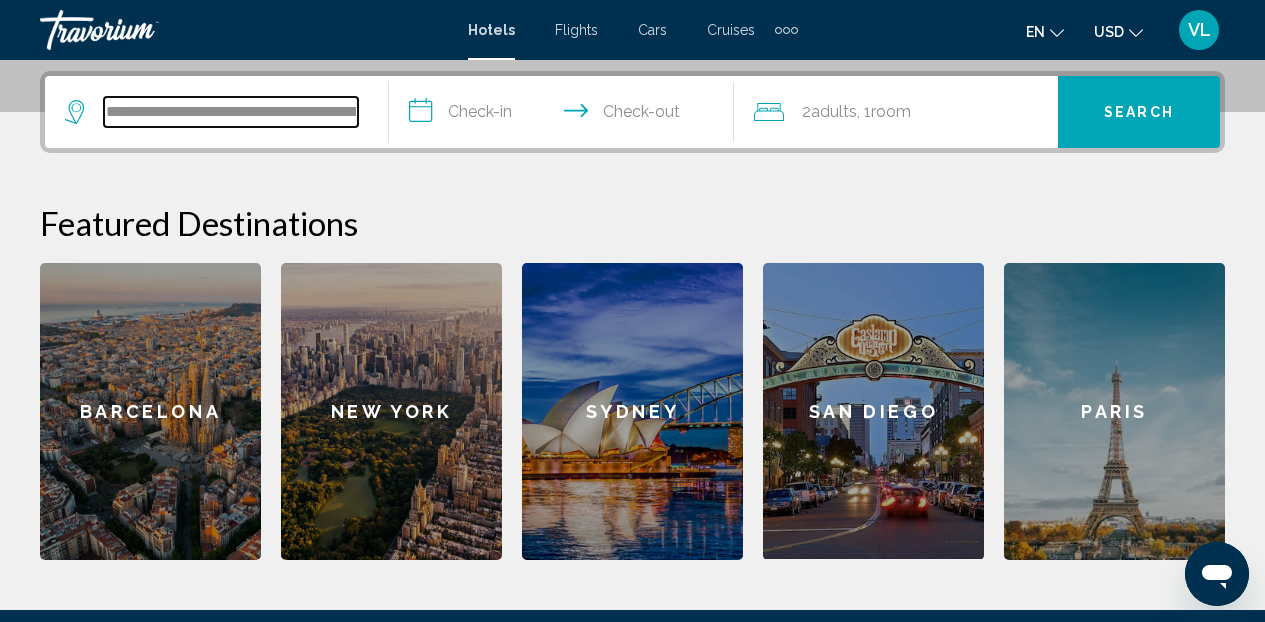 scroll, scrollTop: 494, scrollLeft: 0, axis: vertical 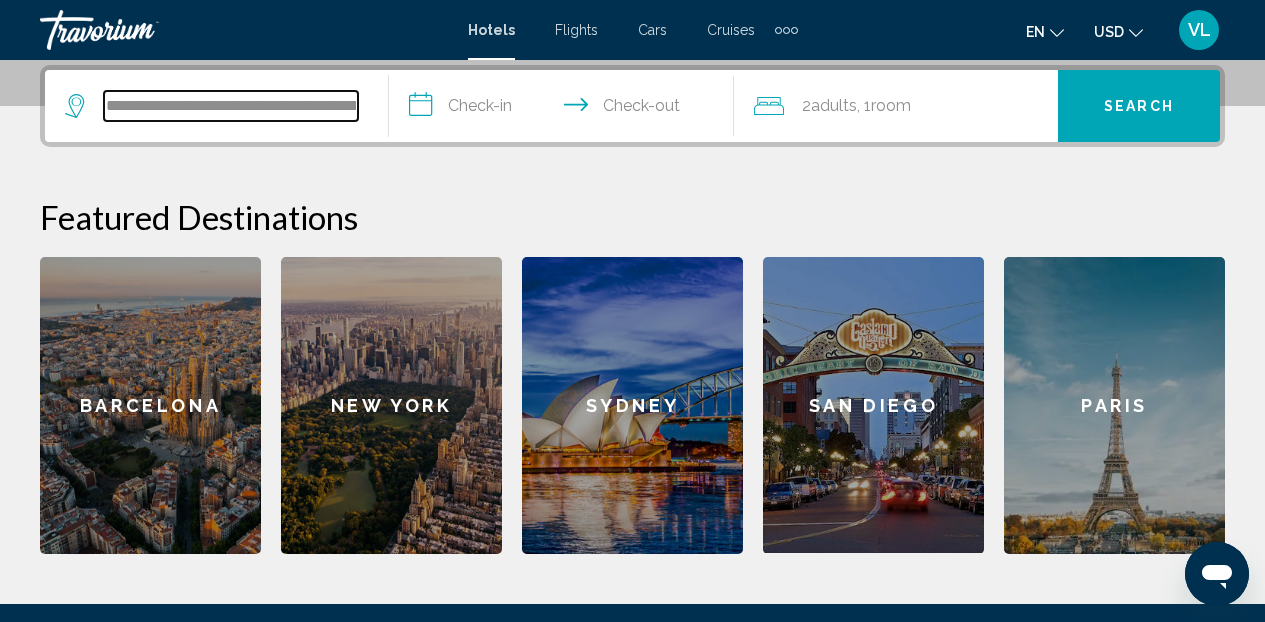 click on "**********" at bounding box center (231, 106) 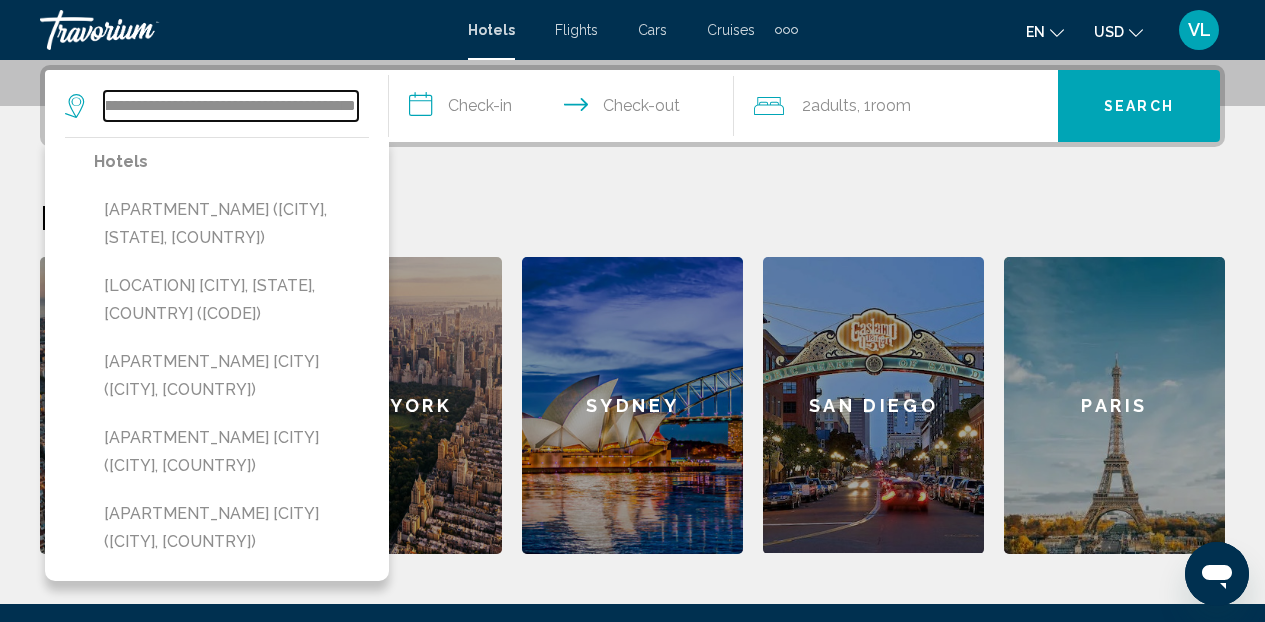 scroll, scrollTop: 0, scrollLeft: 0, axis: both 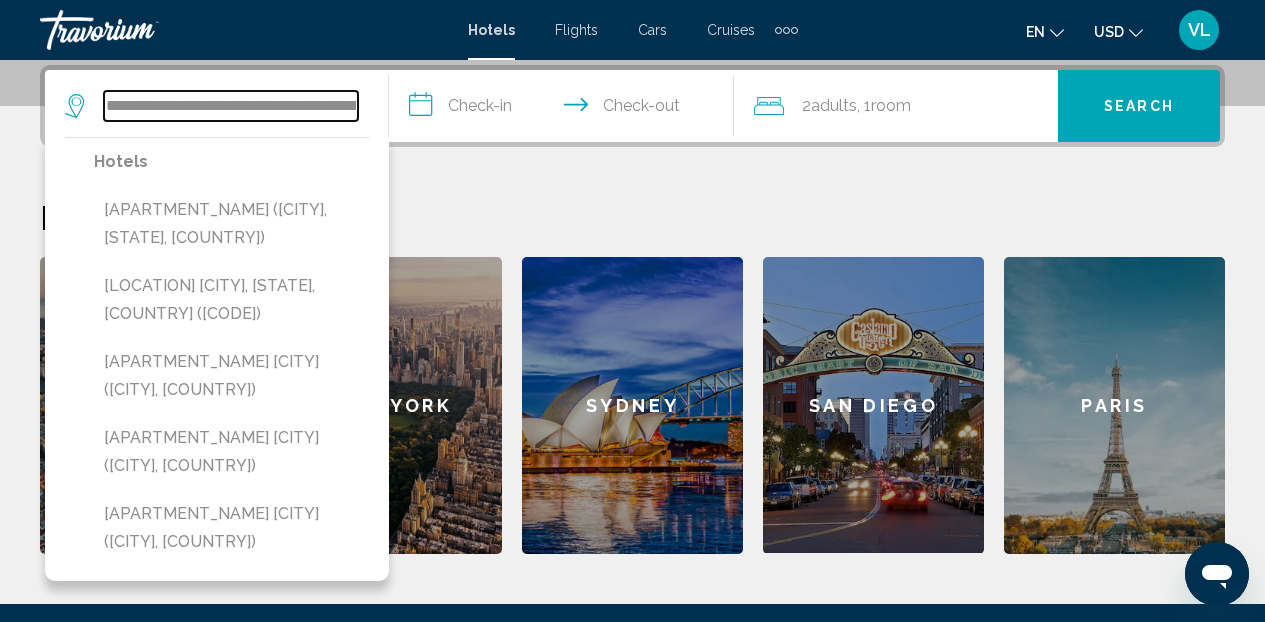 click on "**********" at bounding box center [231, 106] 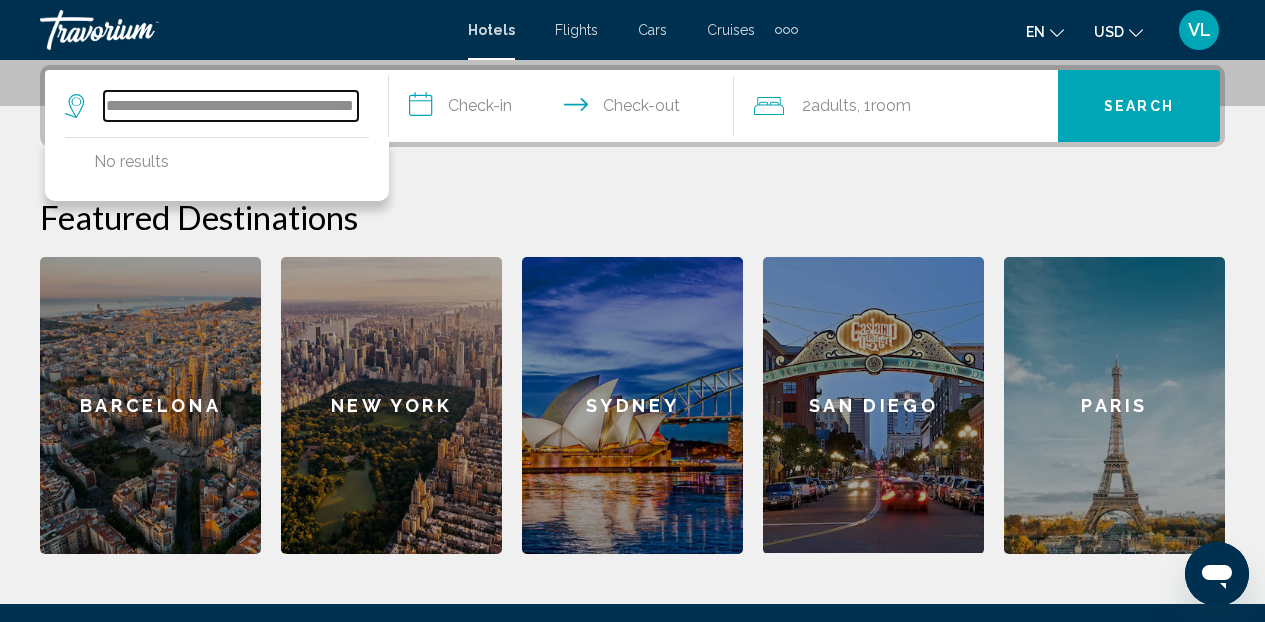 type on "**********" 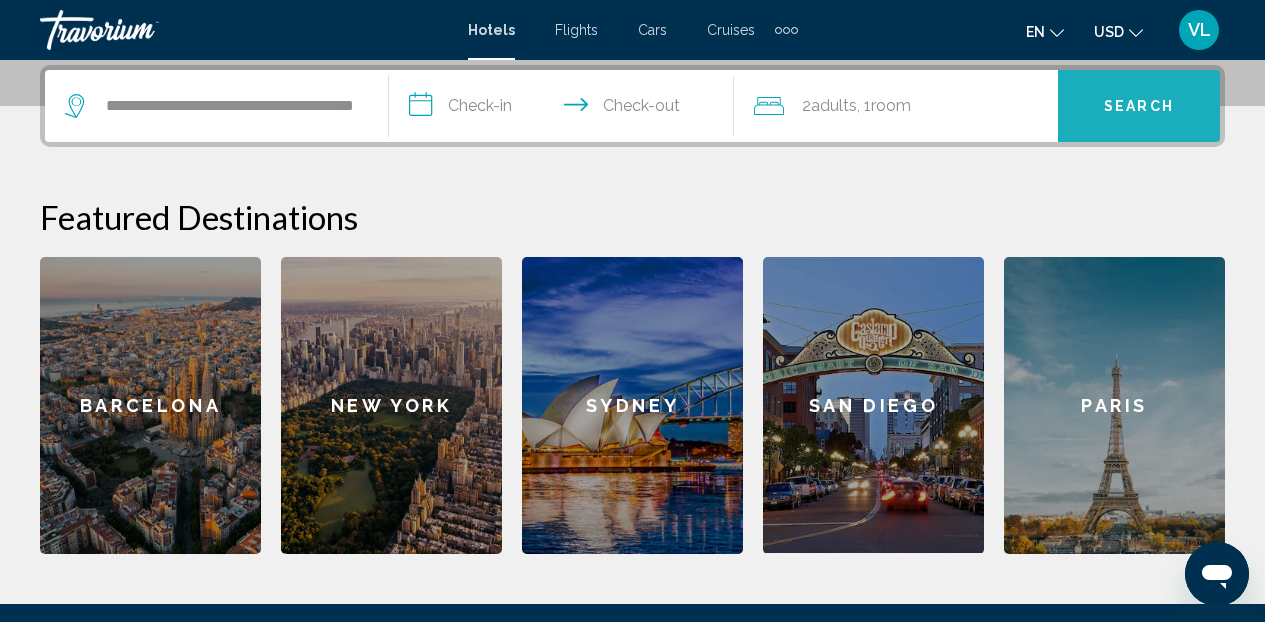click on "Search" at bounding box center (1139, 107) 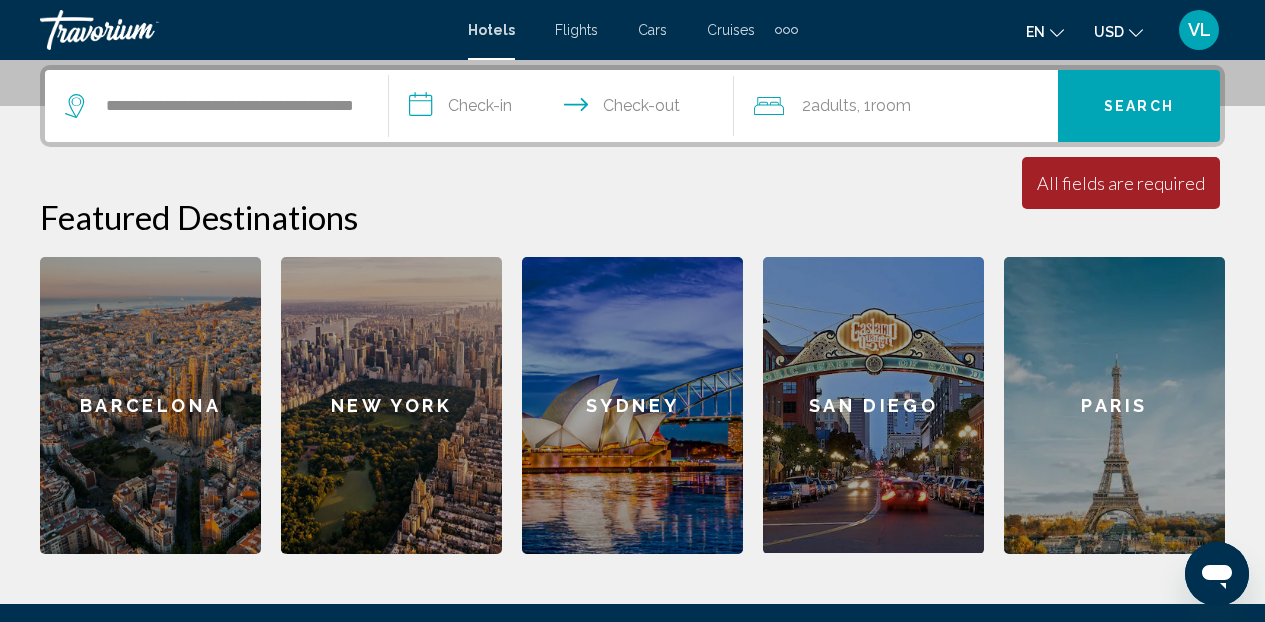click on "**********" at bounding box center [565, 109] 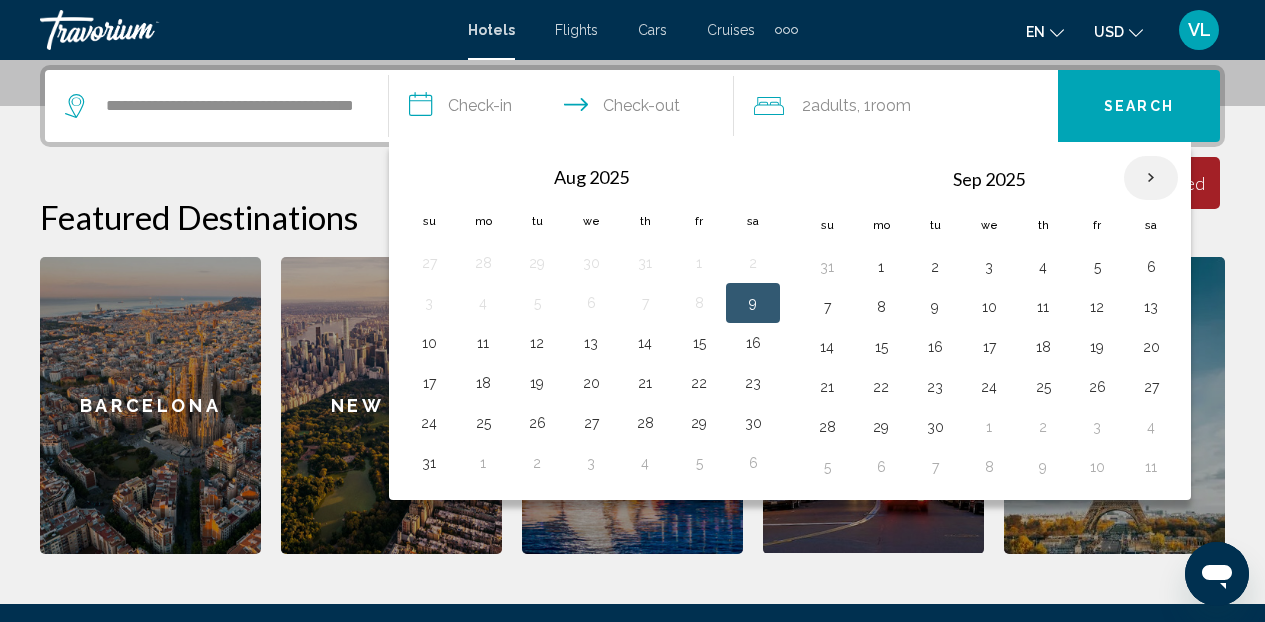 click at bounding box center [1151, 178] 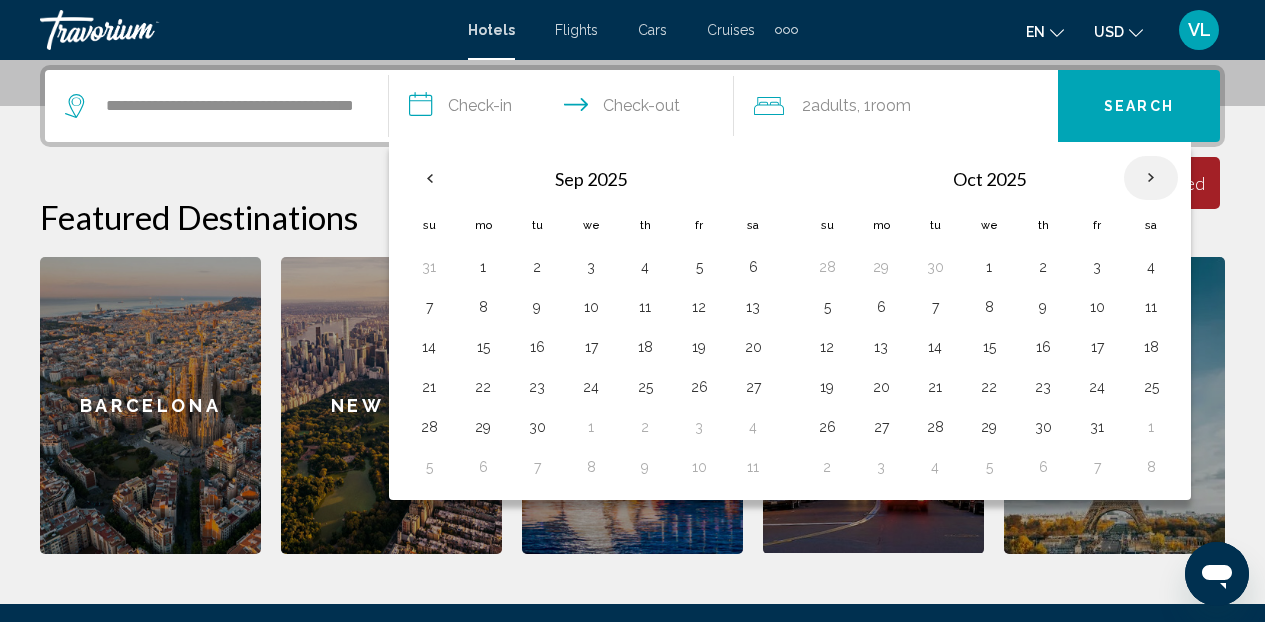 click at bounding box center (1151, 178) 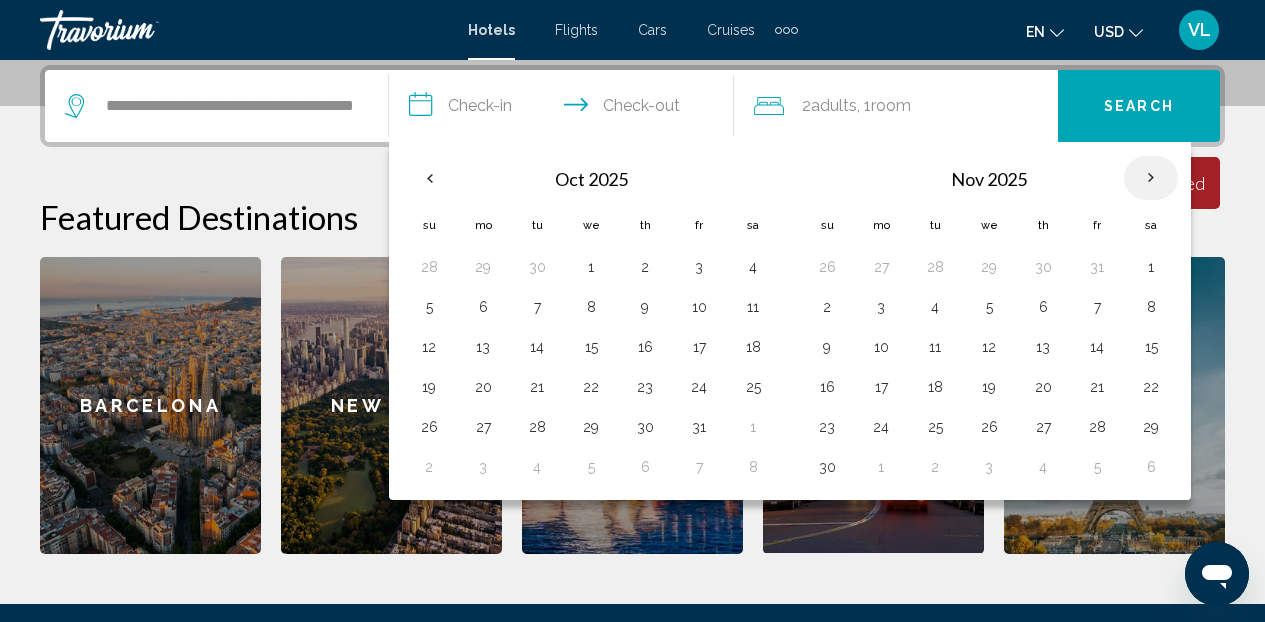 click at bounding box center (1151, 178) 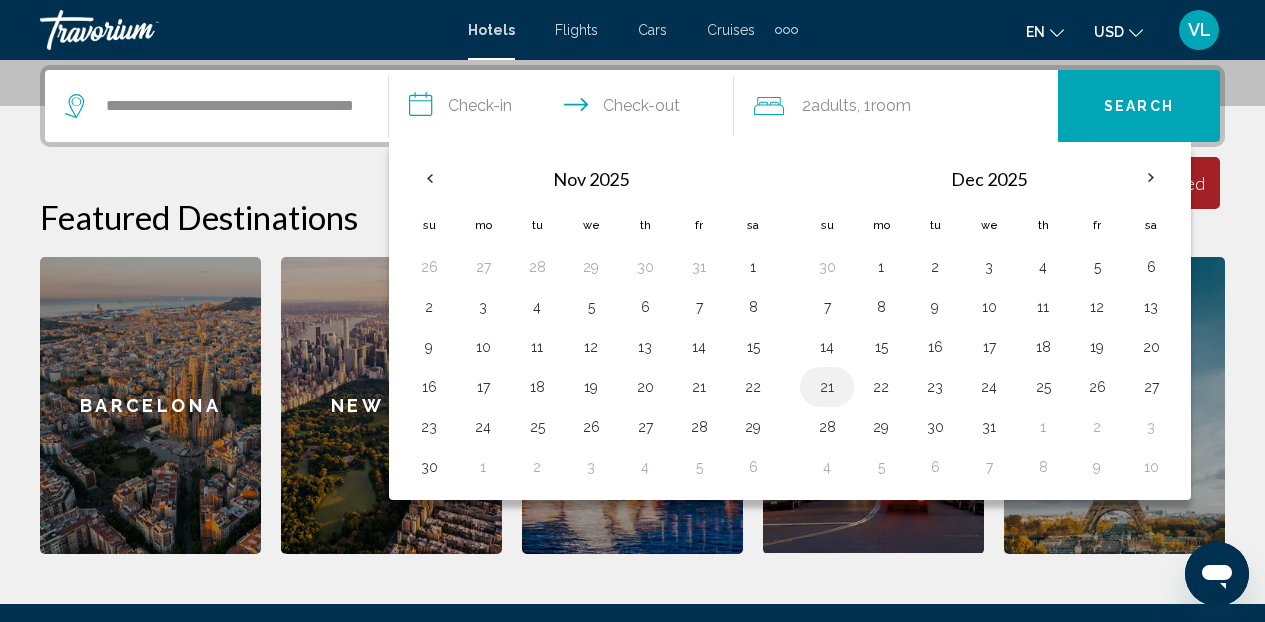 click on "21" at bounding box center [827, 387] 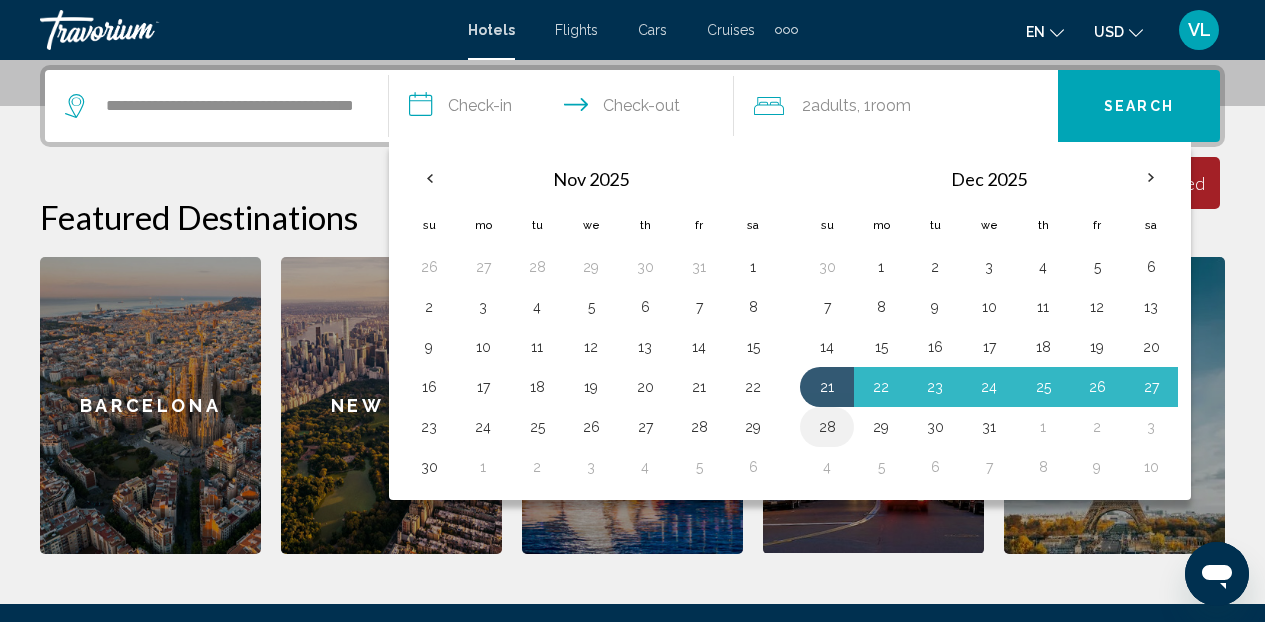 click on "28" at bounding box center (827, 427) 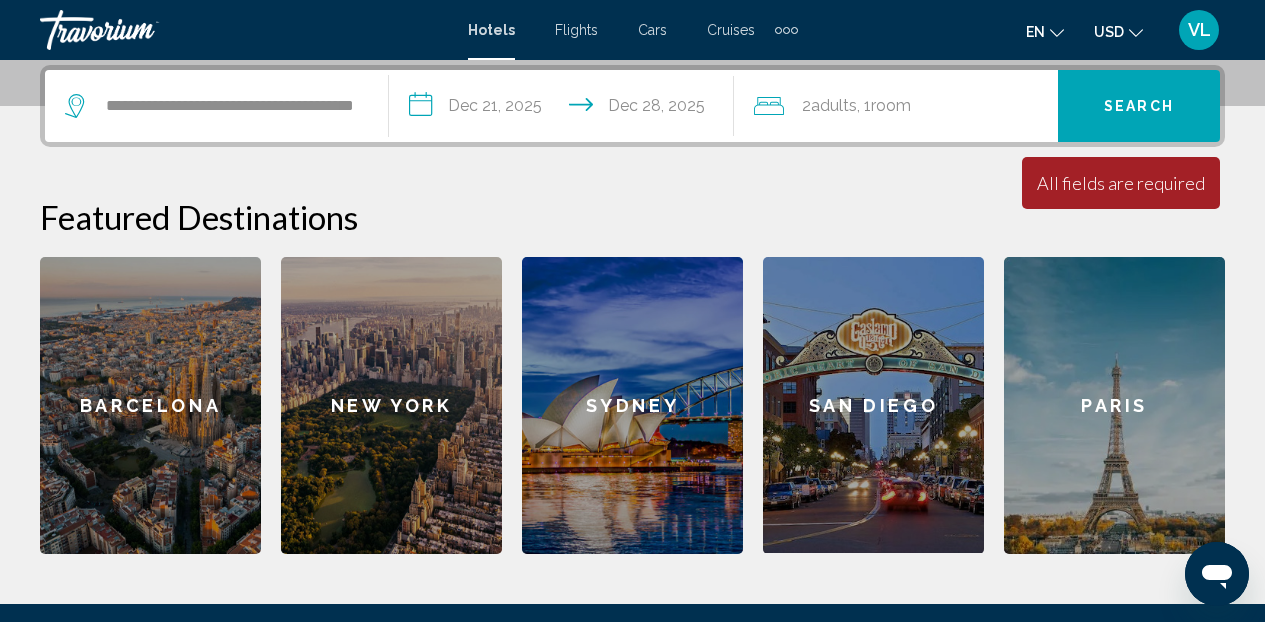 click on "Search" at bounding box center (1139, 107) 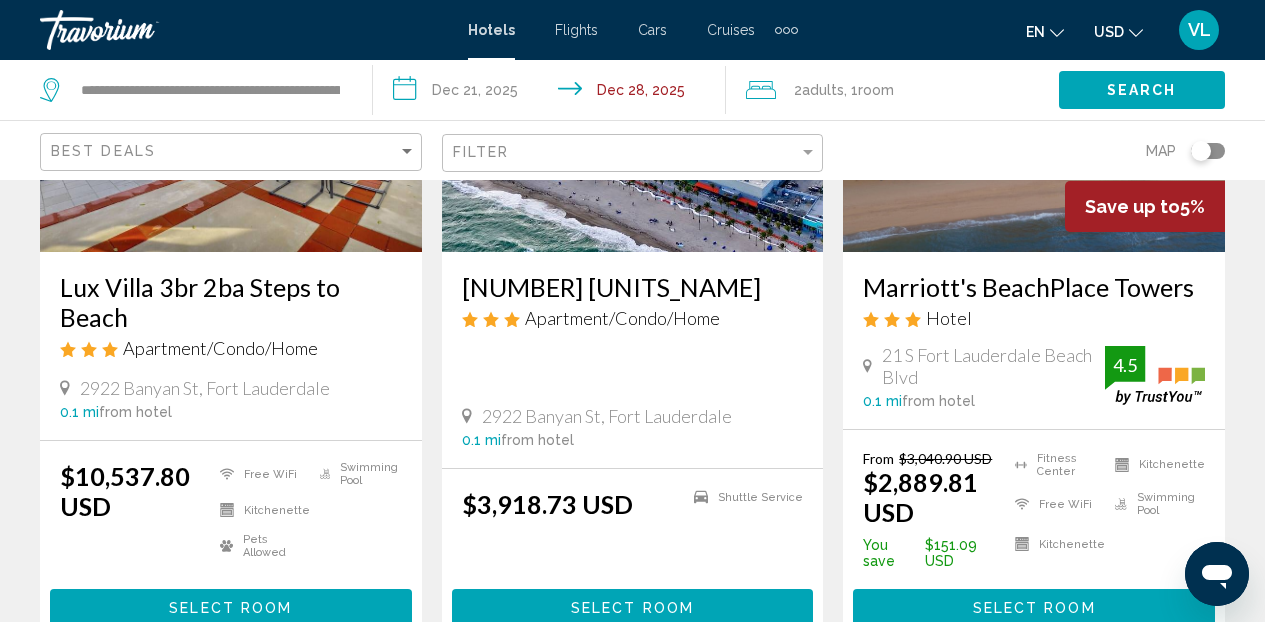scroll, scrollTop: 320, scrollLeft: 0, axis: vertical 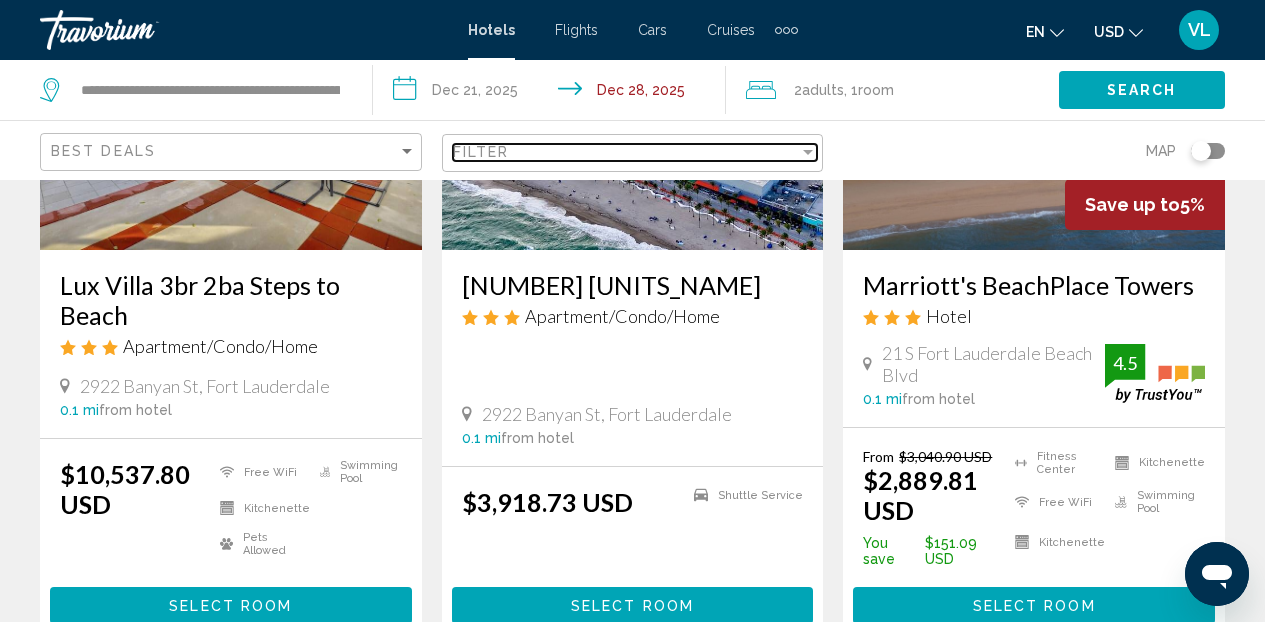 click at bounding box center (808, 152) 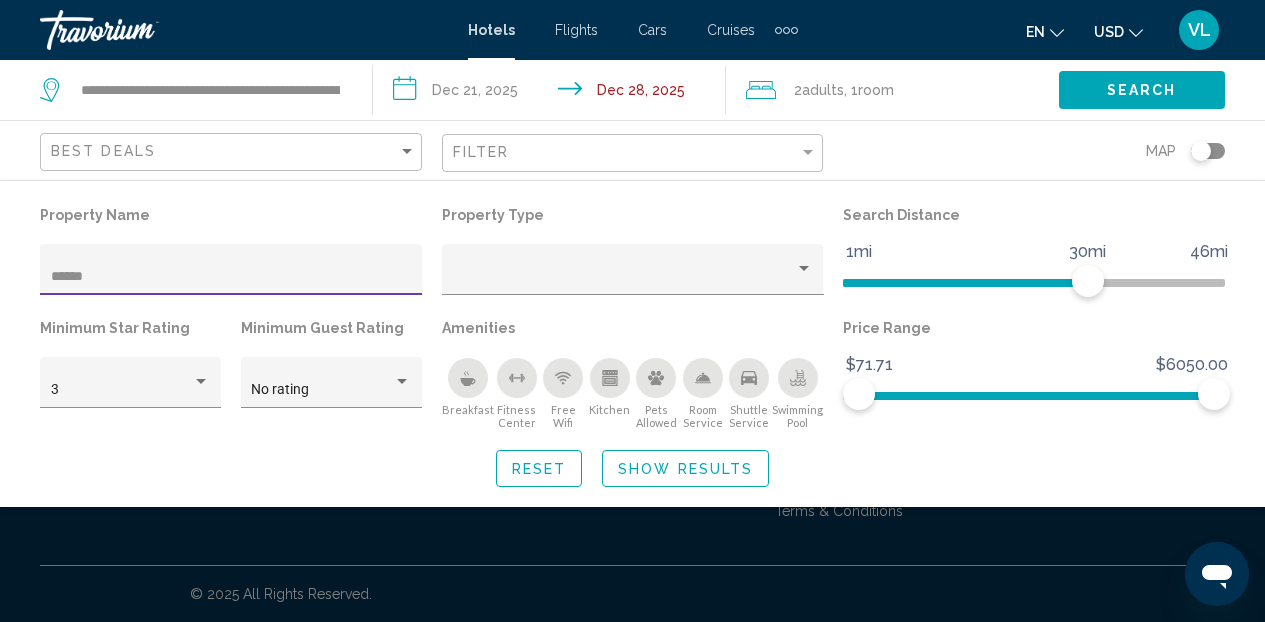 scroll, scrollTop: 0, scrollLeft: 0, axis: both 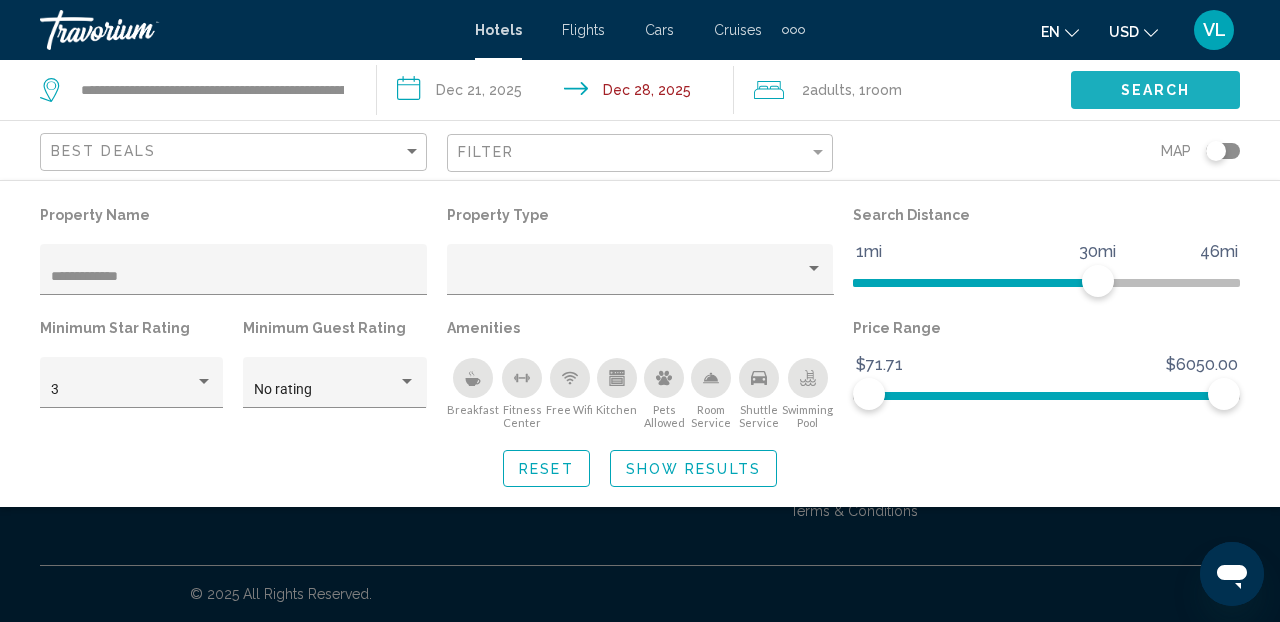 click on "Search" 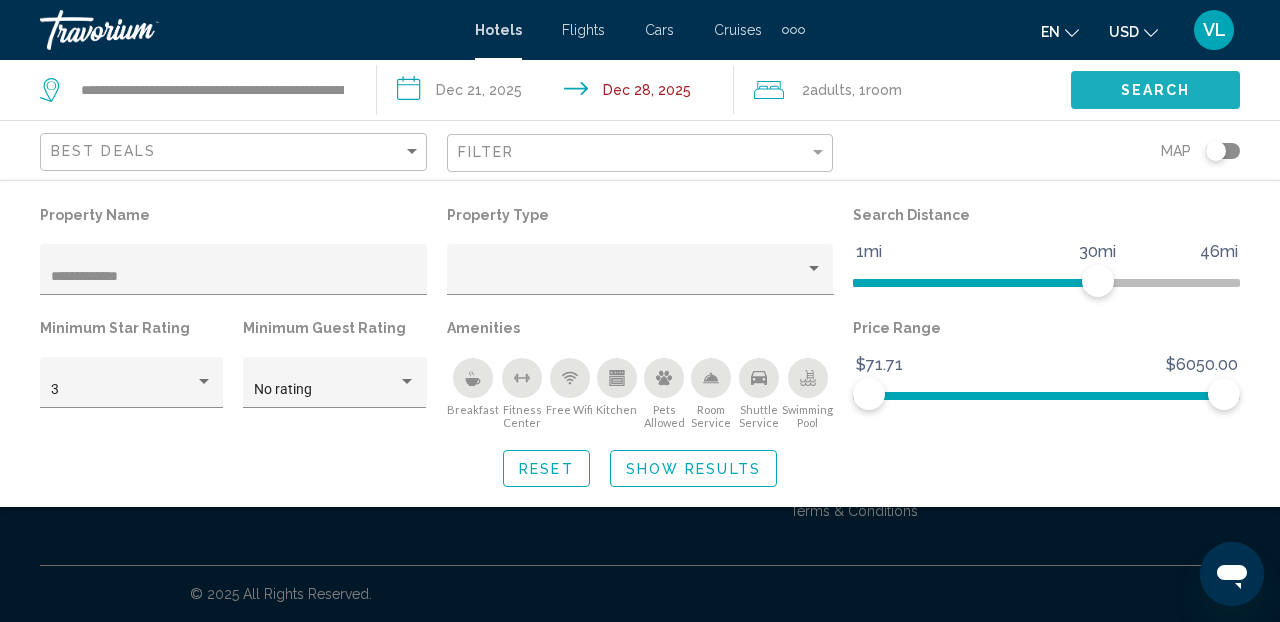 click on "Search" 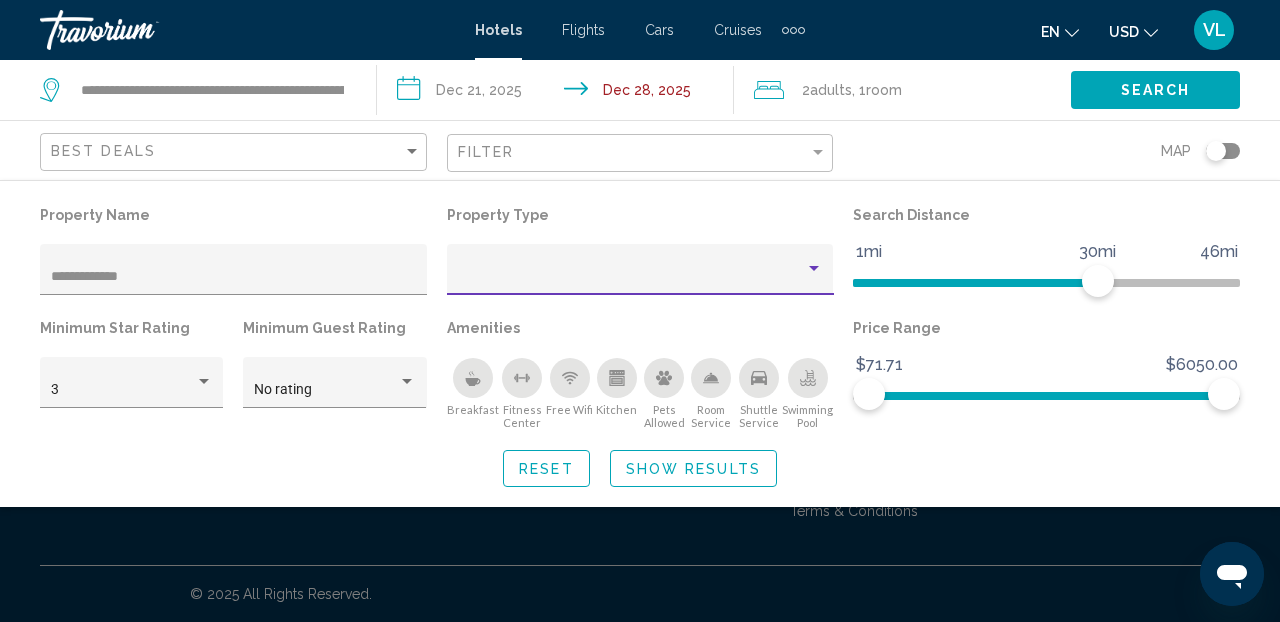 click at bounding box center [814, 269] 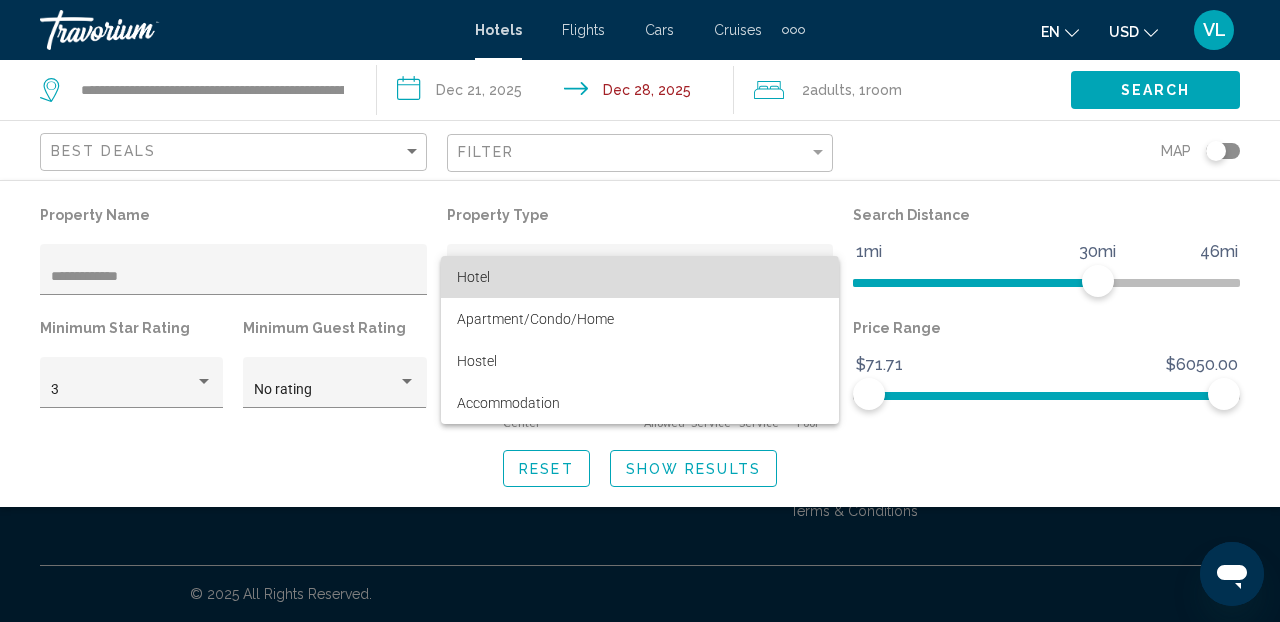 click on "Hotel" at bounding box center [640, 277] 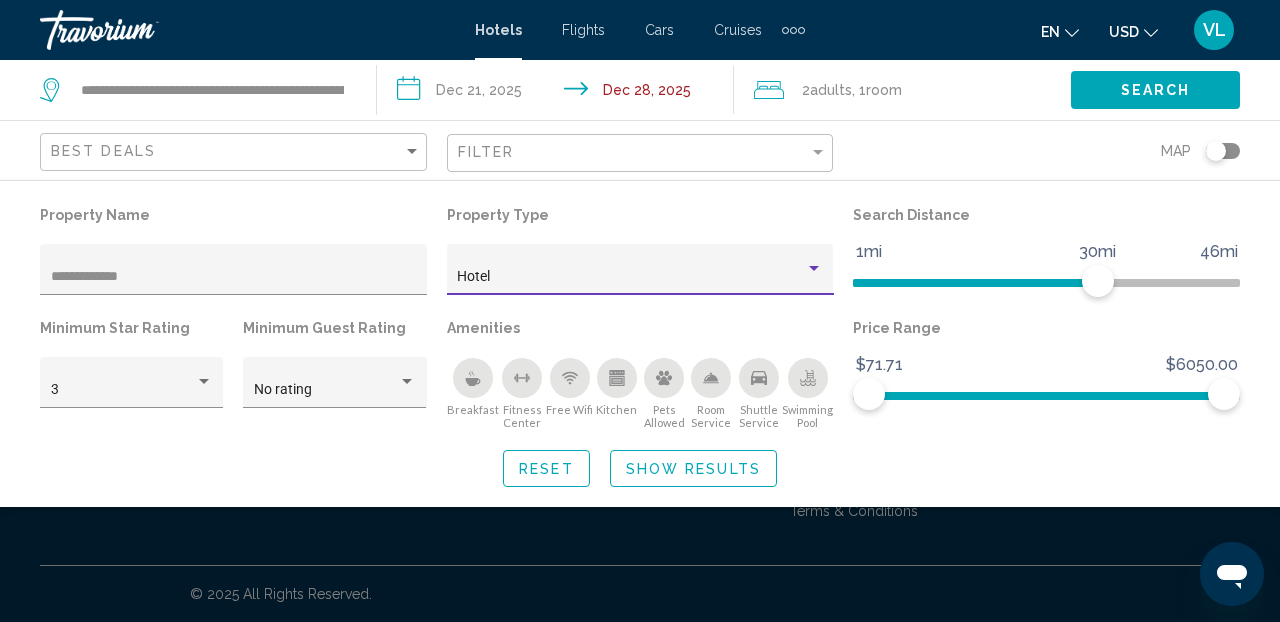 click on "Search" 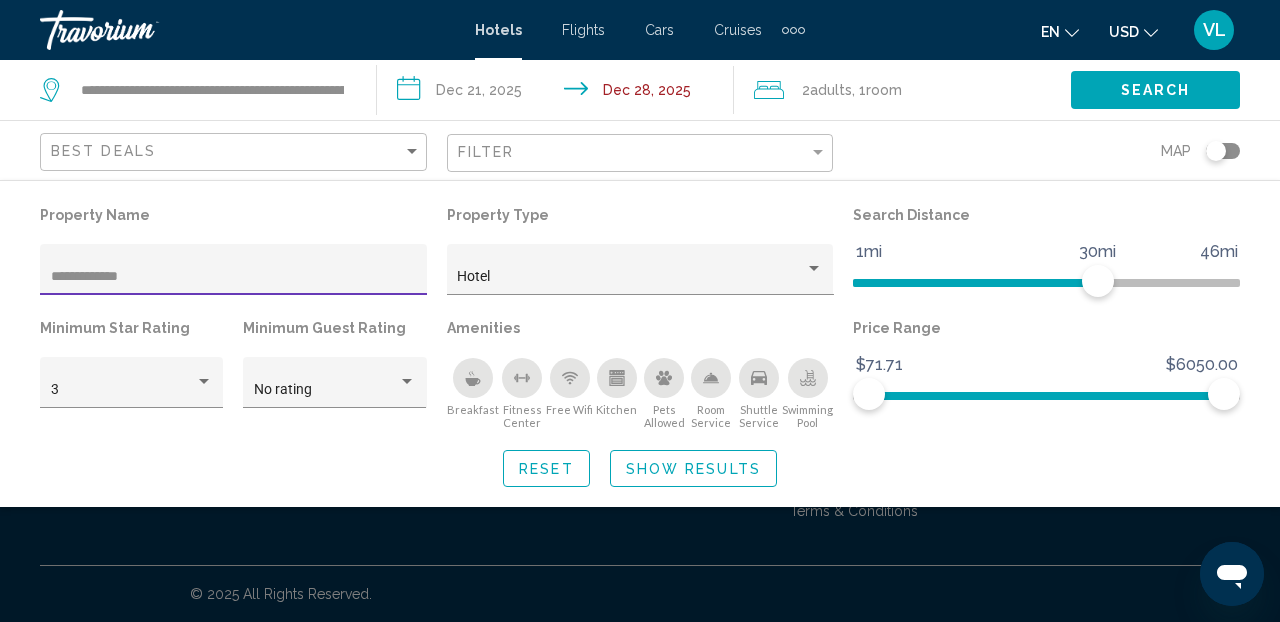 click on "**********" at bounding box center [234, 277] 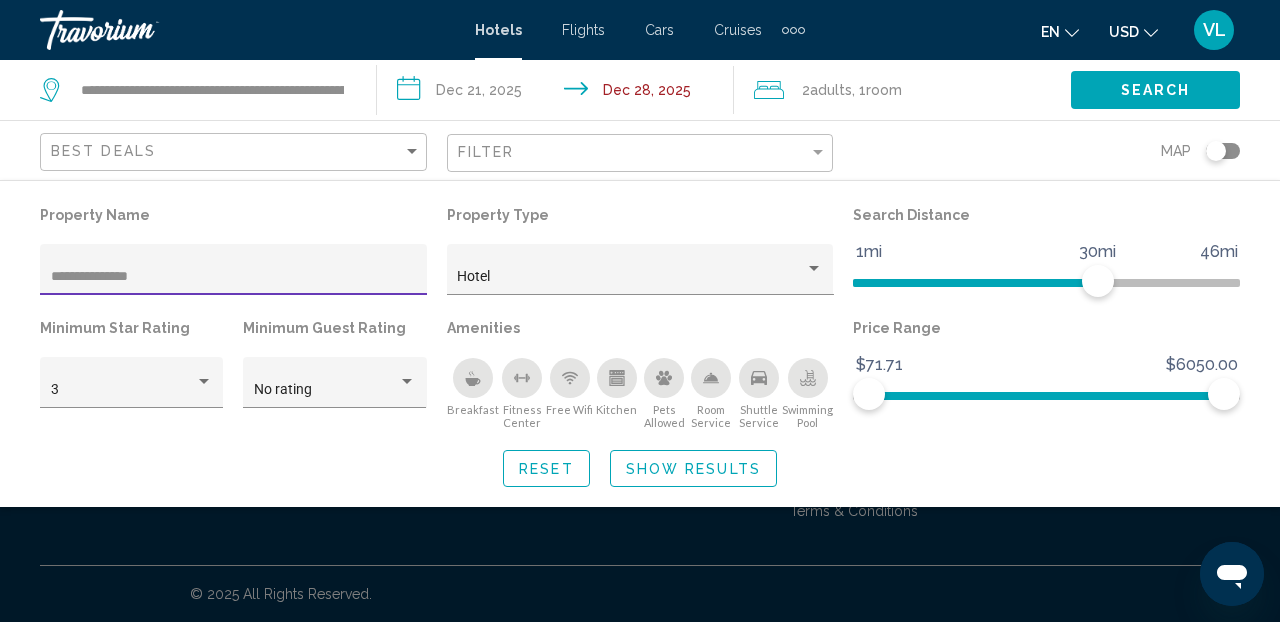 click on "**********" at bounding box center [234, 277] 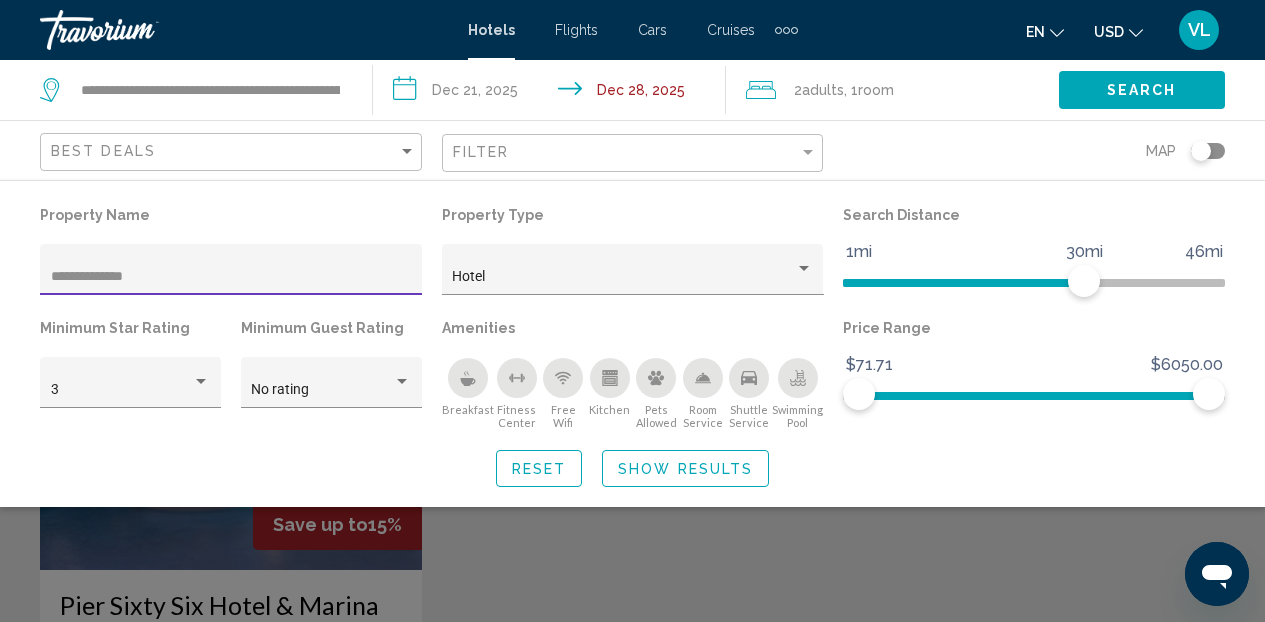 type on "**********" 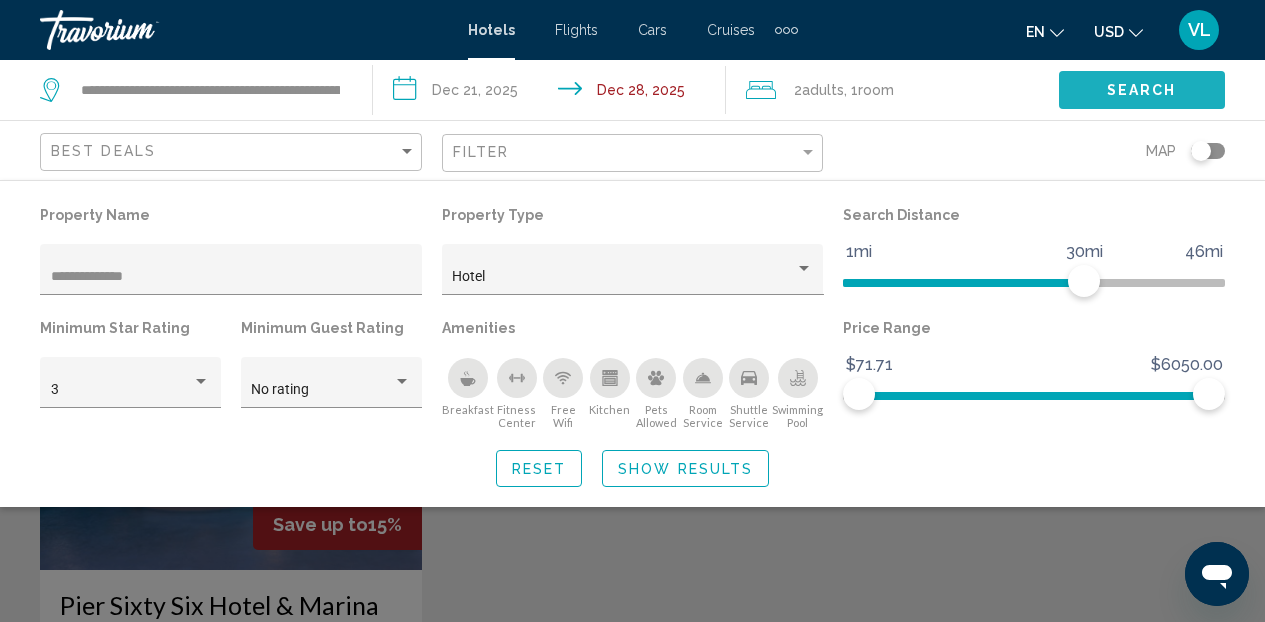 click on "Search" 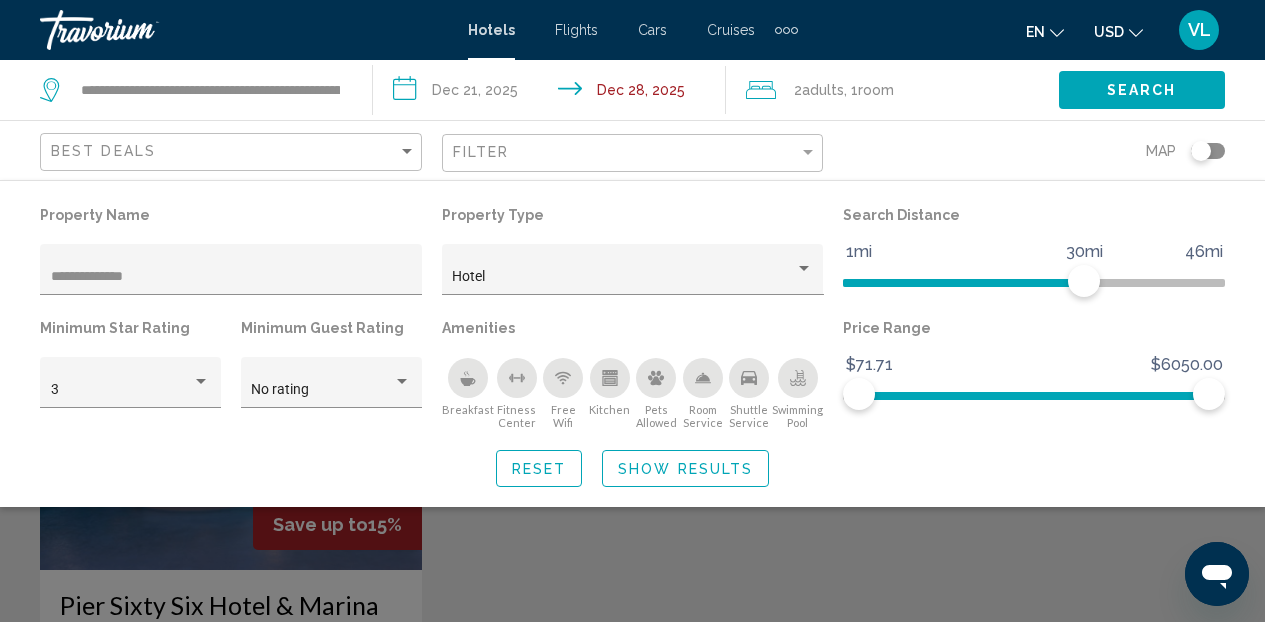 click on "**********" at bounding box center [553, 93] 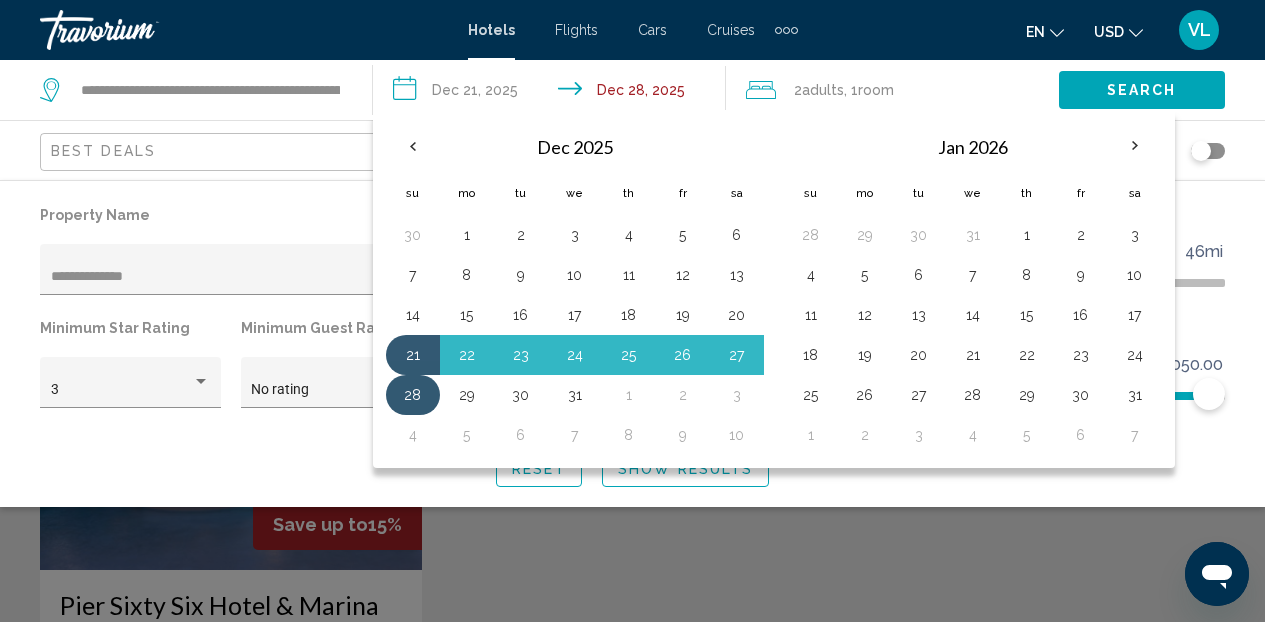 click on "28" at bounding box center (413, 395) 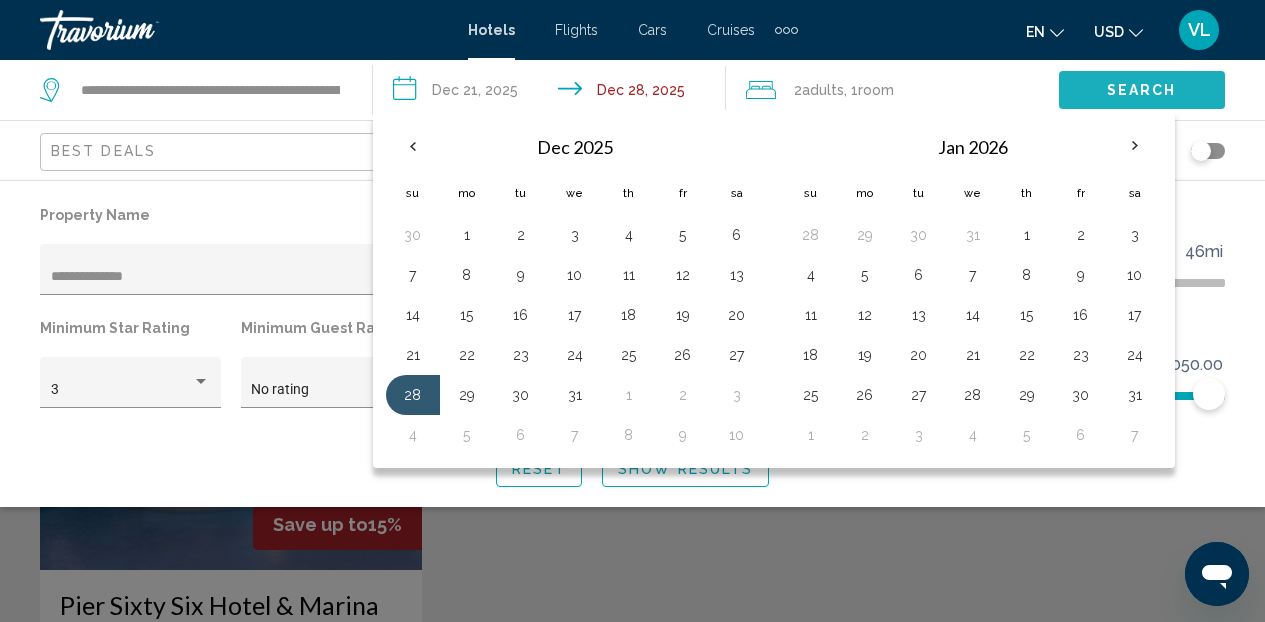 click on "Search" 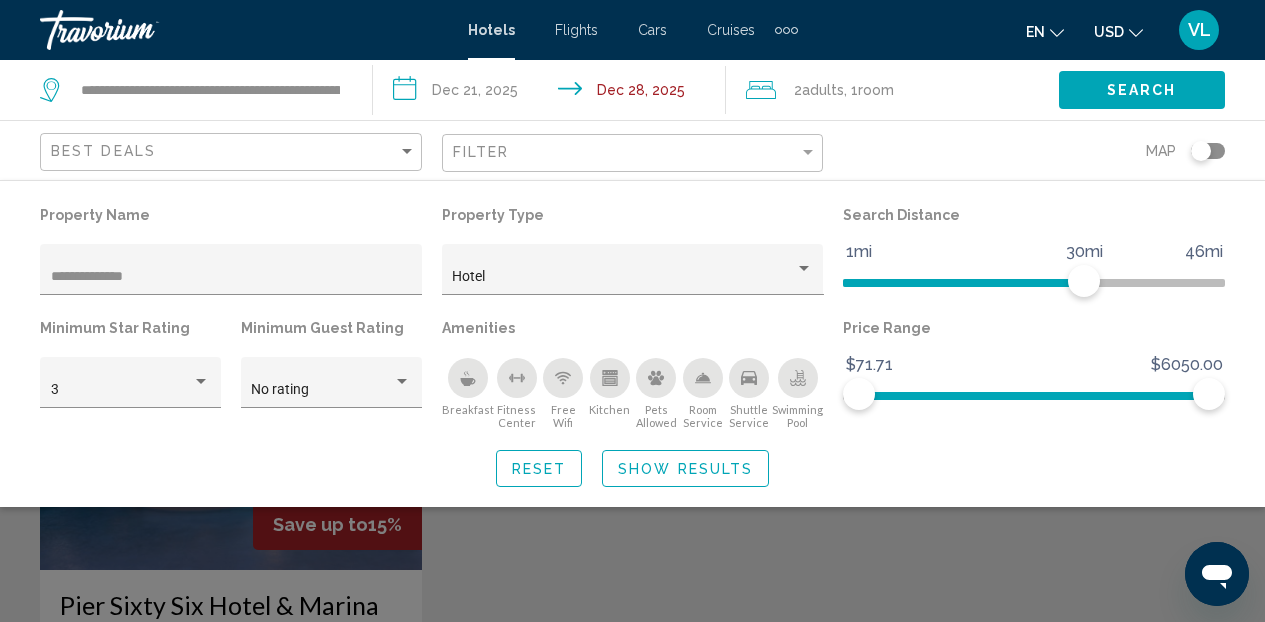 click on "**********" at bounding box center [553, 93] 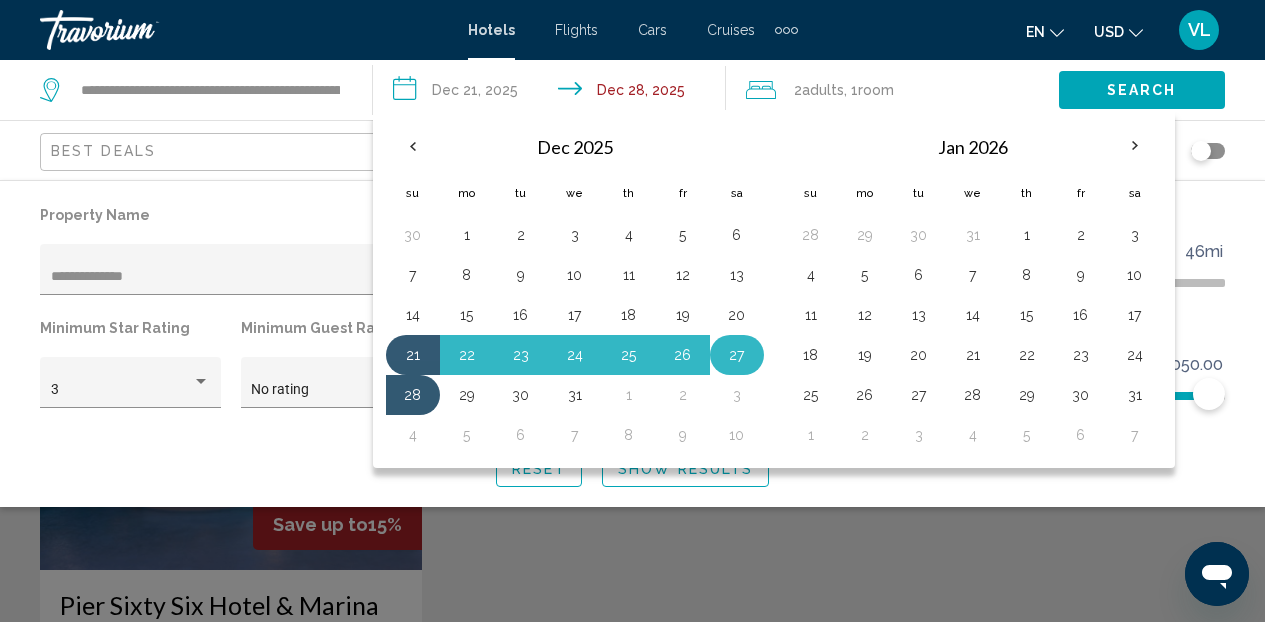 click on "27" at bounding box center (737, 355) 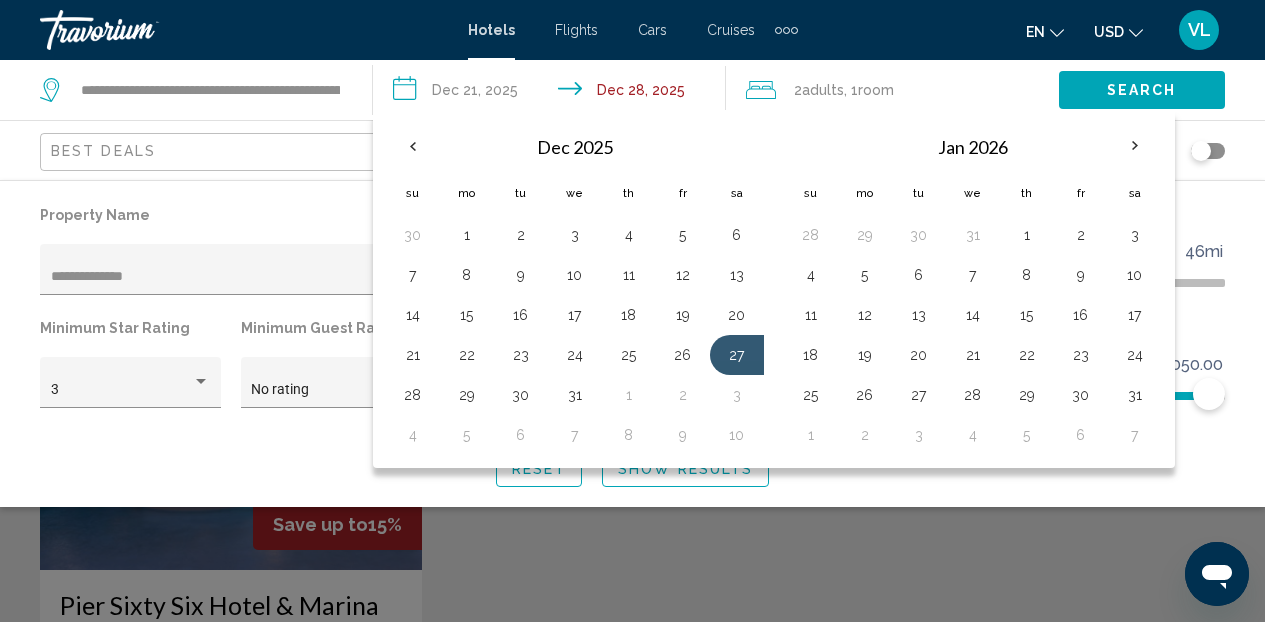 click on "Search" 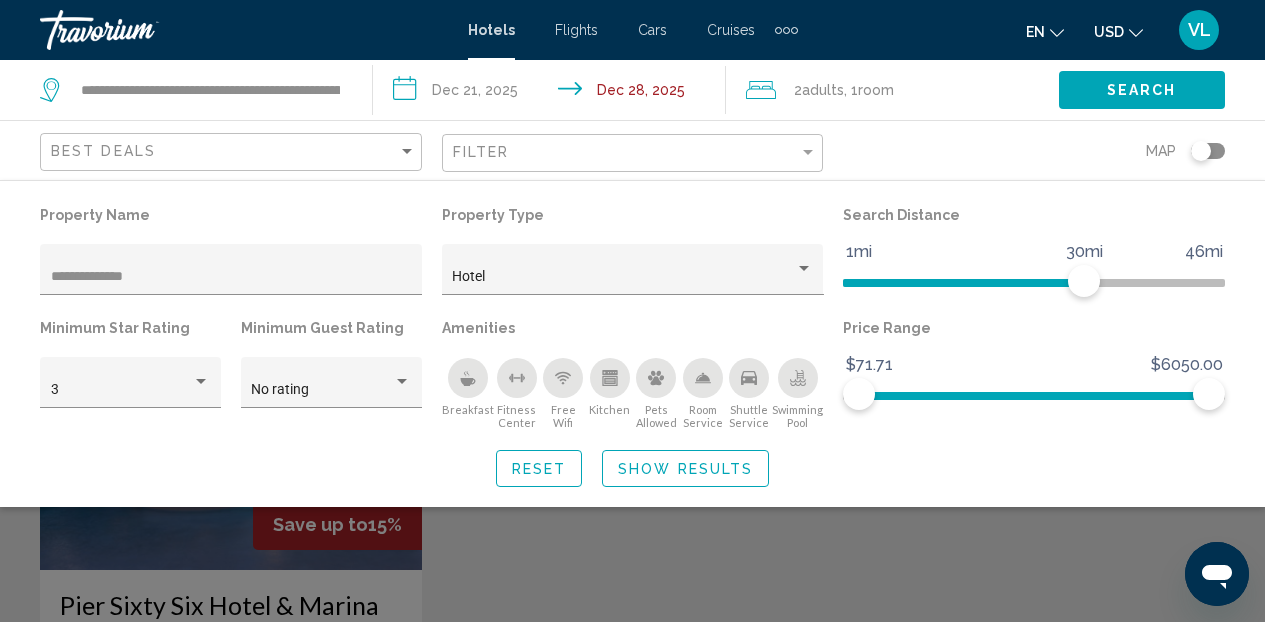 click on "**********" at bounding box center [553, 93] 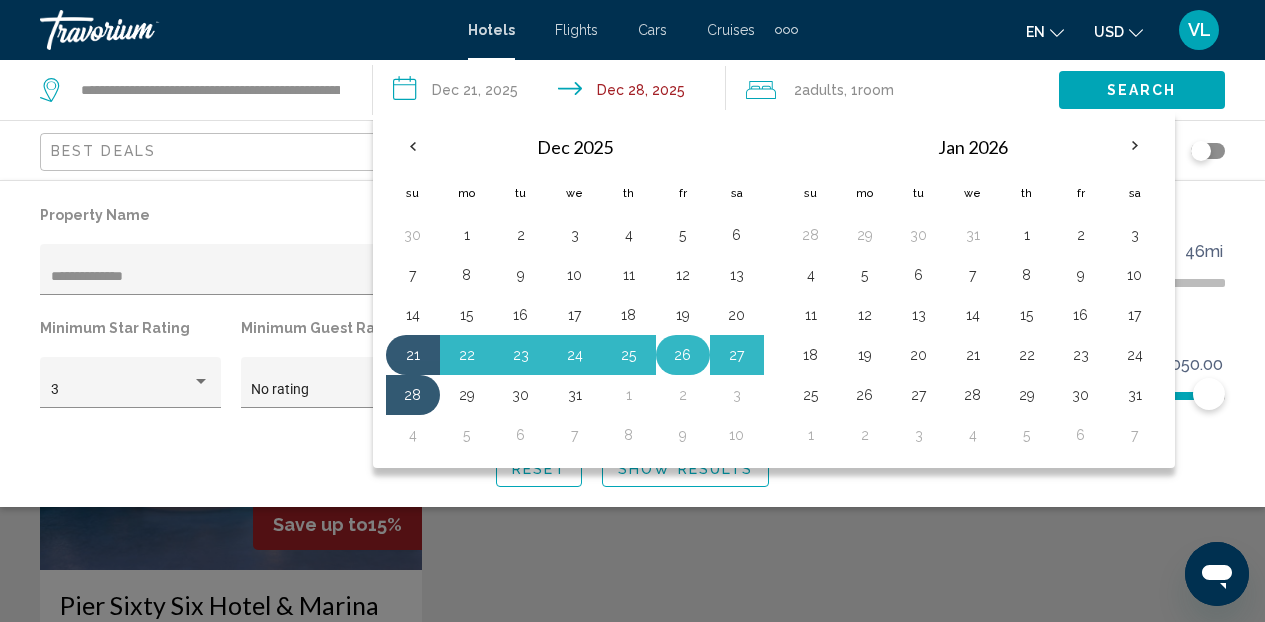 click on "26" at bounding box center (683, 355) 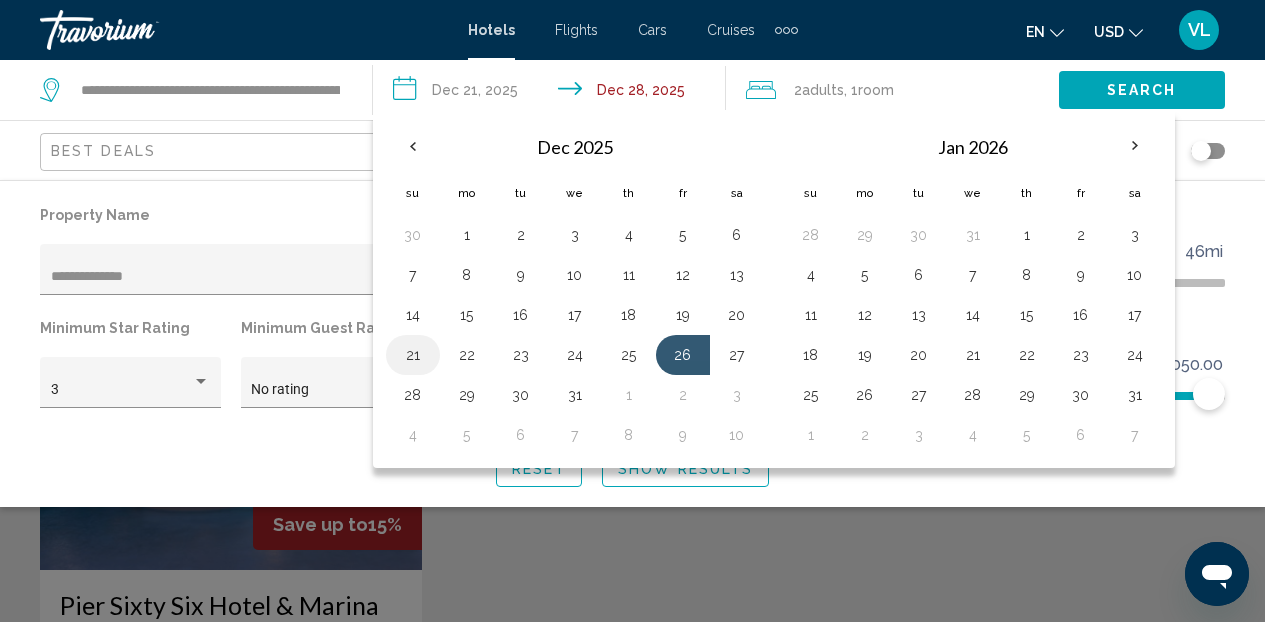 click on "21" at bounding box center [413, 355] 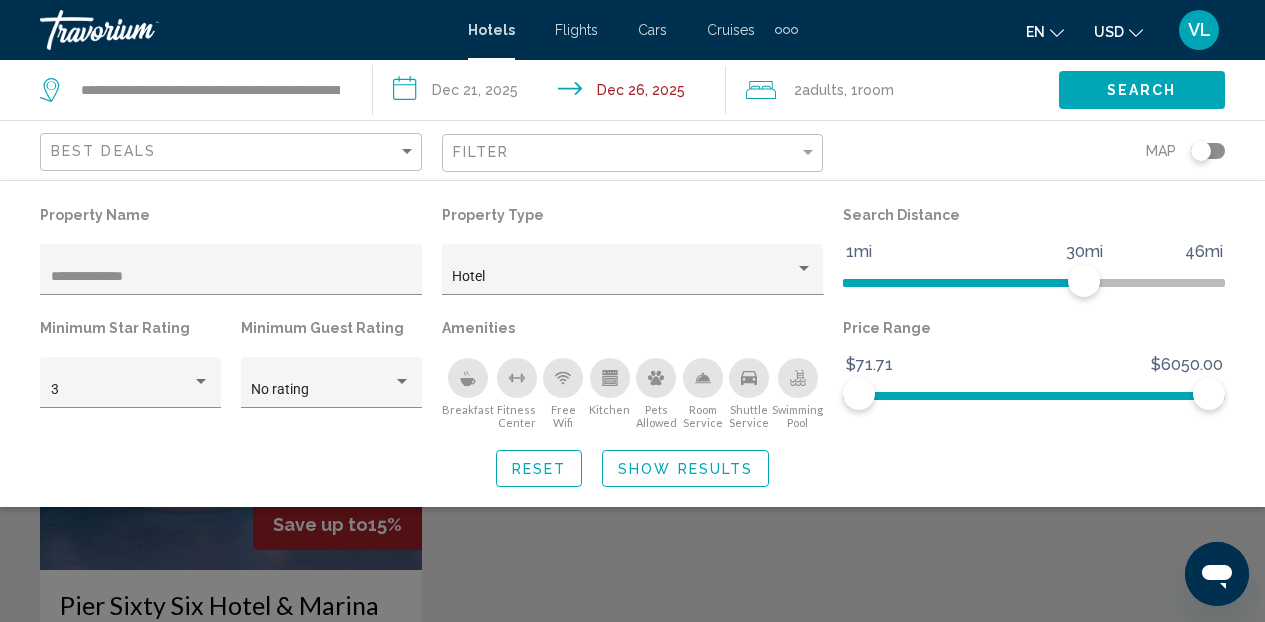 click on "**********" at bounding box center [553, 93] 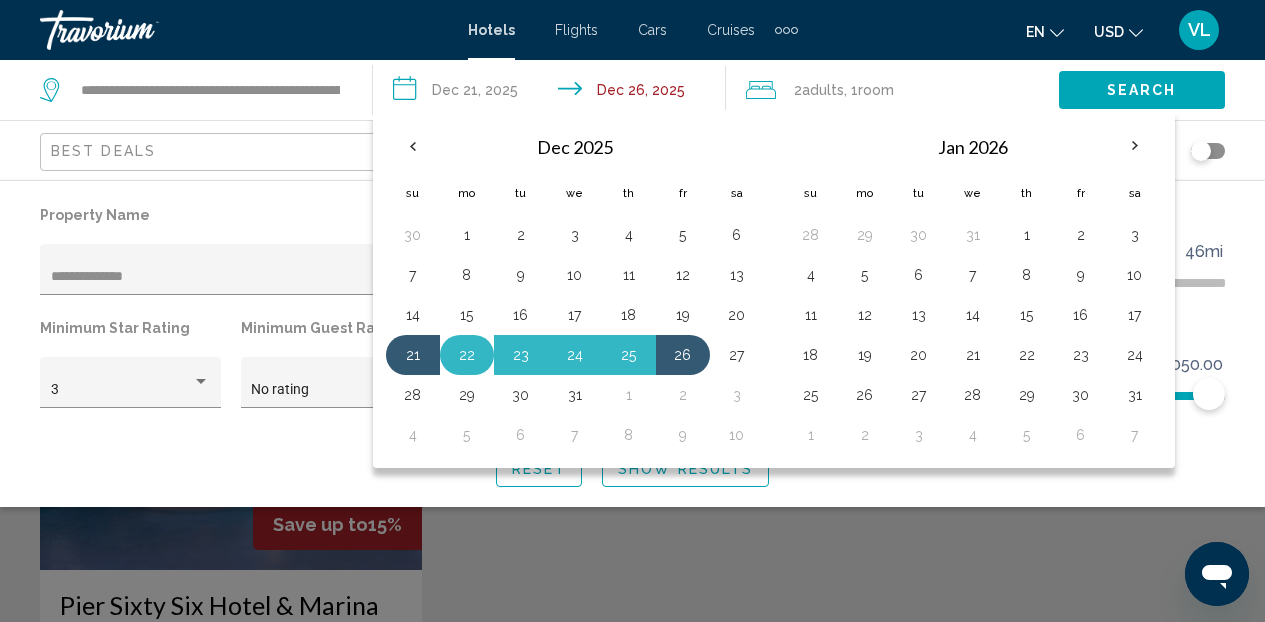 click on "22" at bounding box center (467, 355) 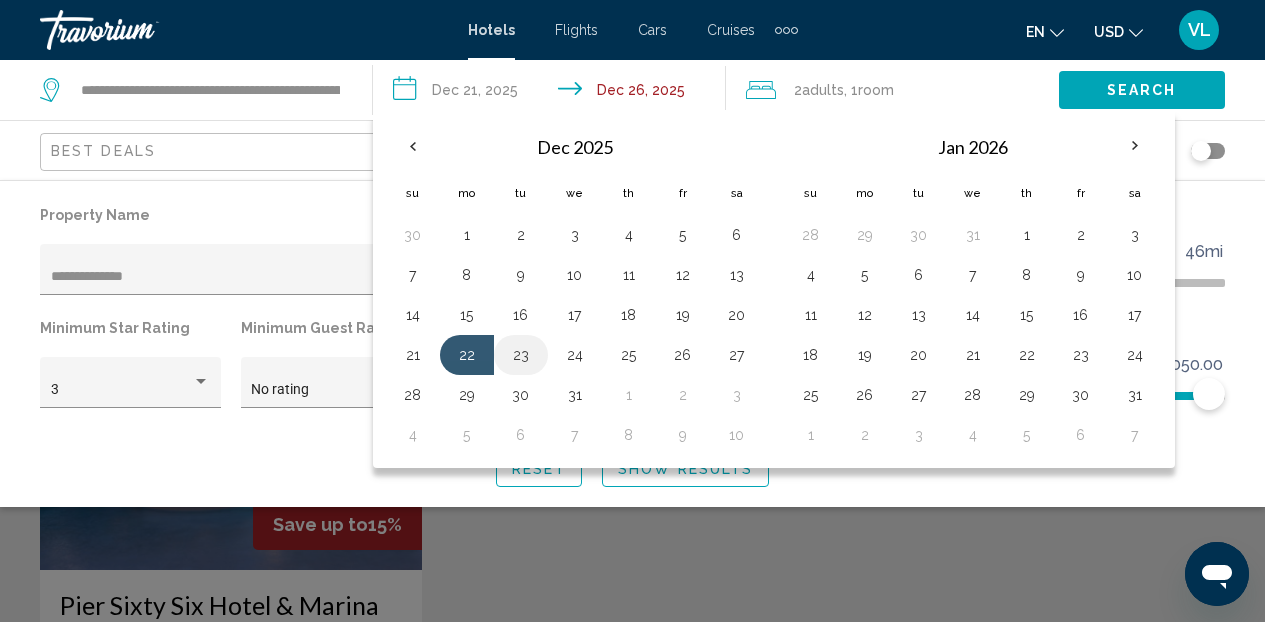 click on "23" at bounding box center (521, 355) 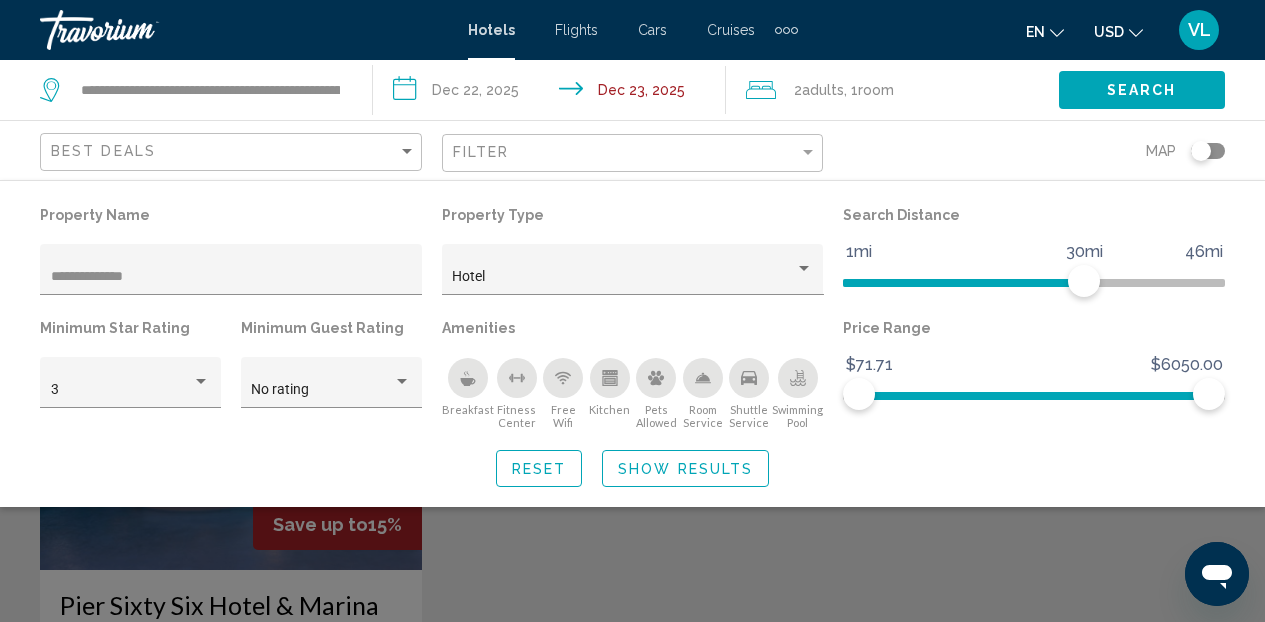 click on "**********" at bounding box center [553, 93] 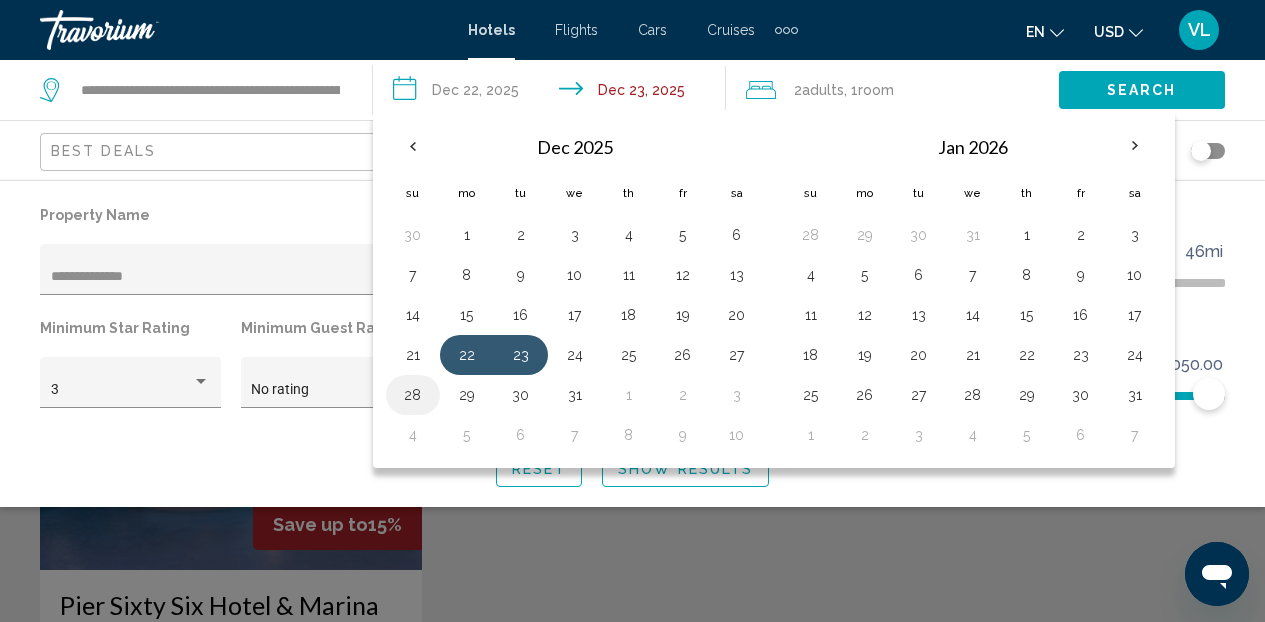 click on "28" at bounding box center [413, 395] 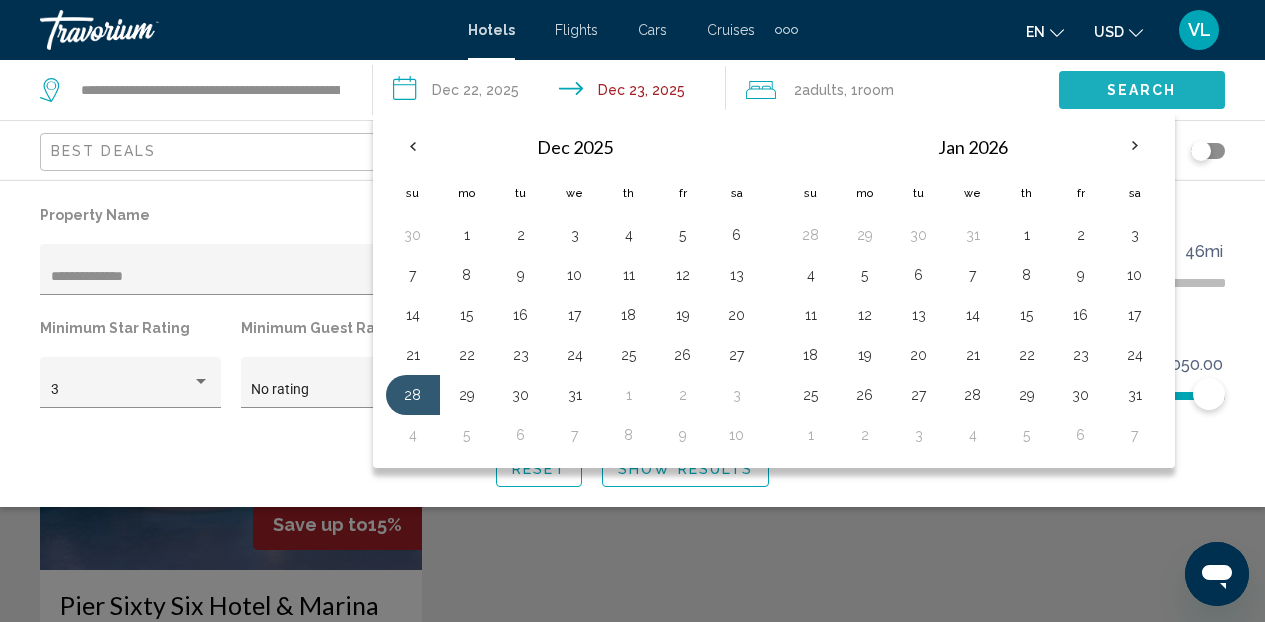 click on "Search" 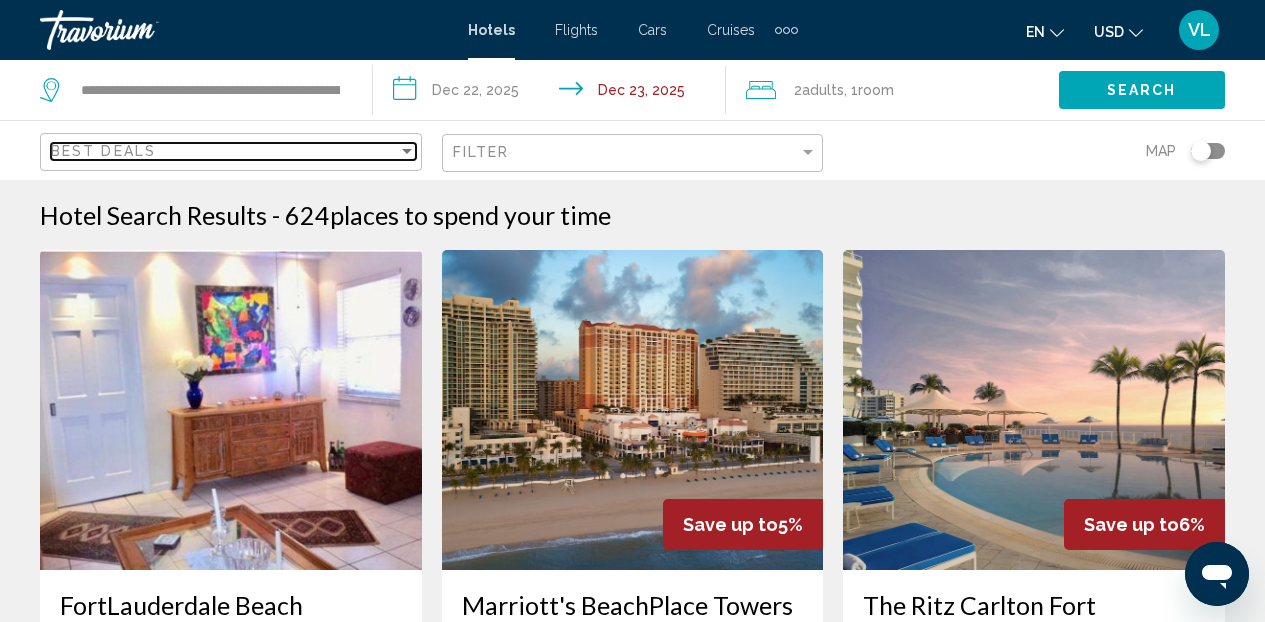 click at bounding box center [407, 151] 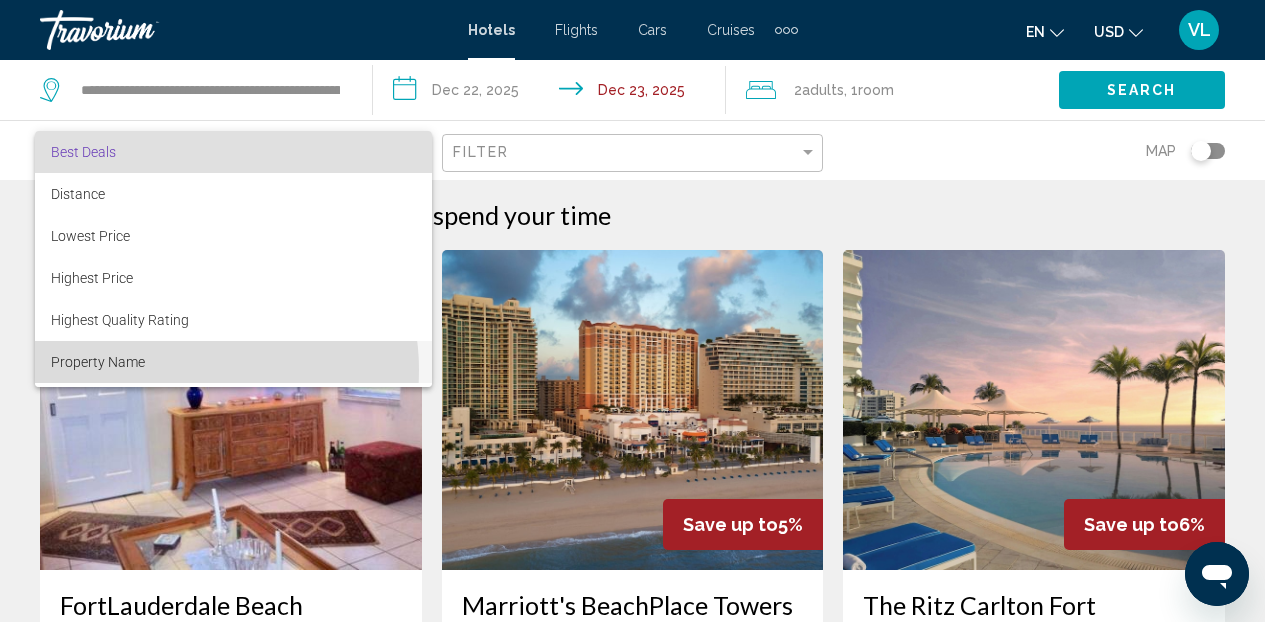 click on "Property Name" at bounding box center (233, 362) 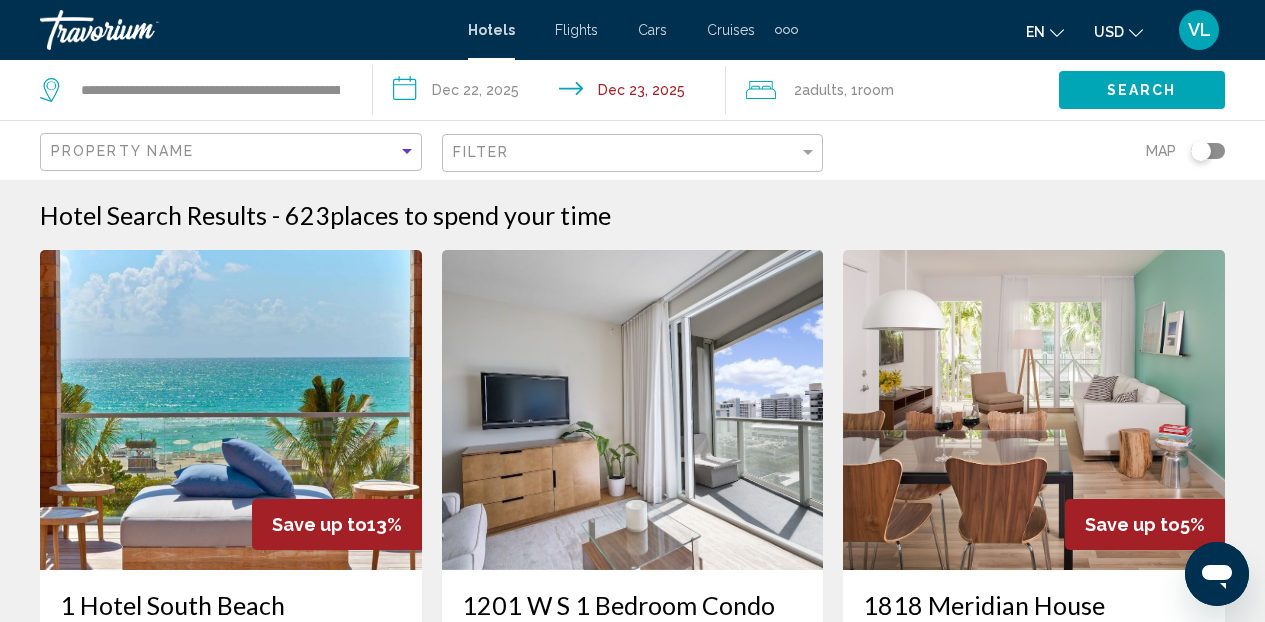 click on "Search" 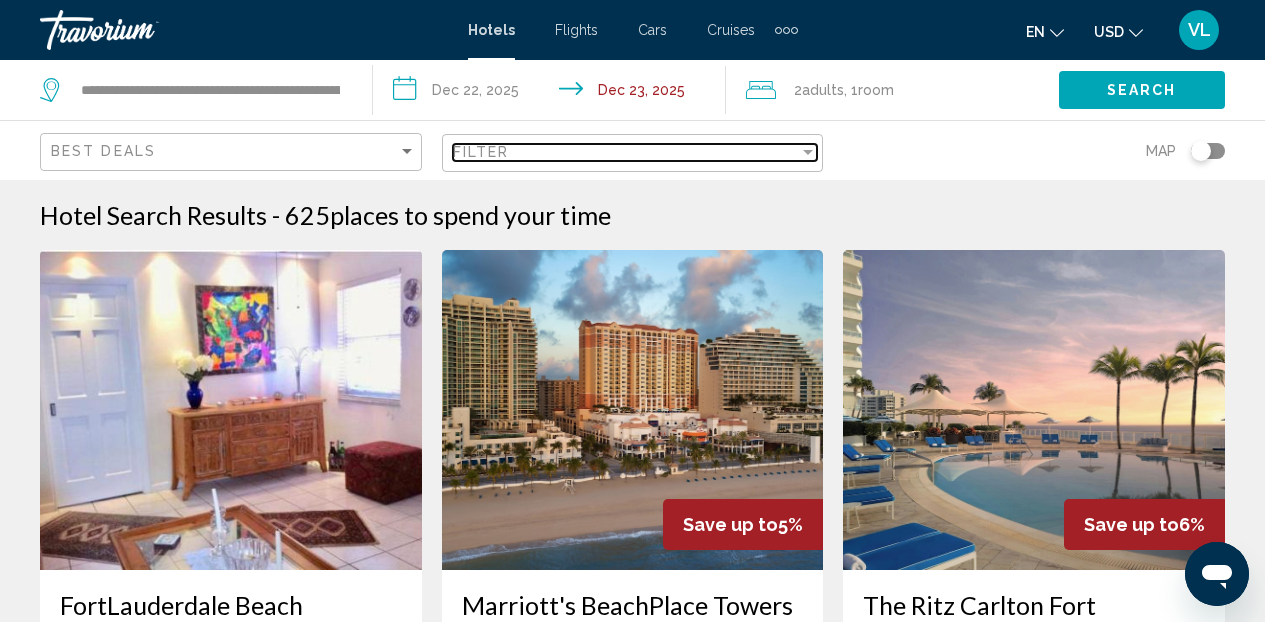 click at bounding box center (808, 152) 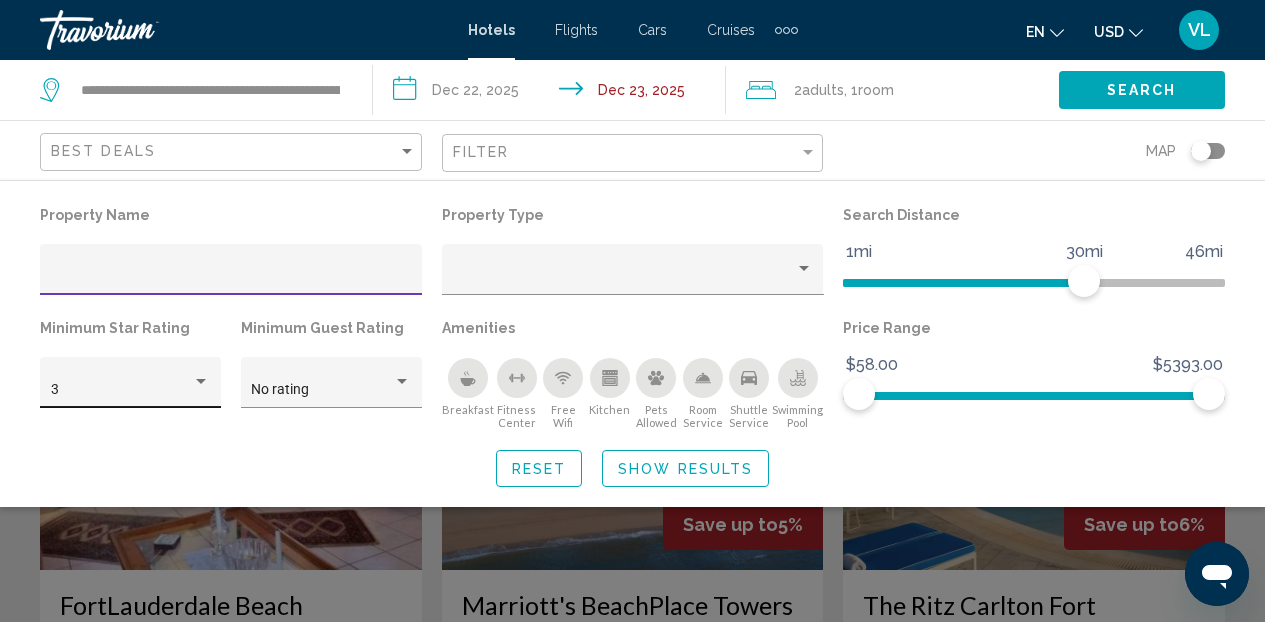 click at bounding box center (201, 382) 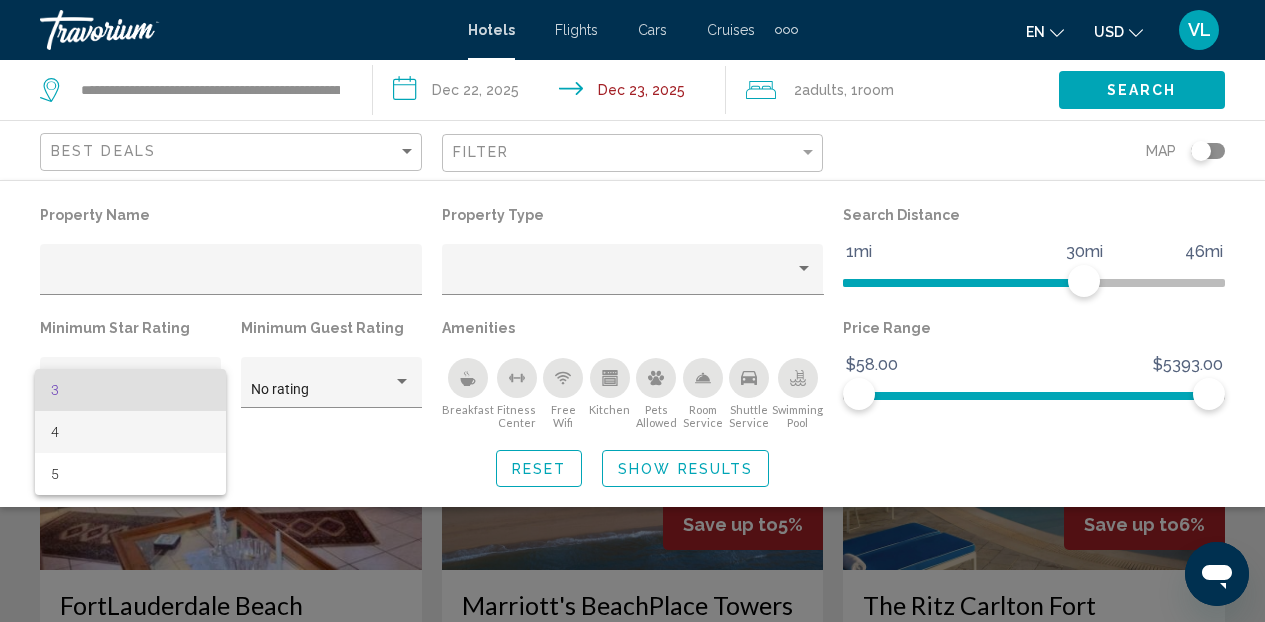 click on "4" at bounding box center [131, 432] 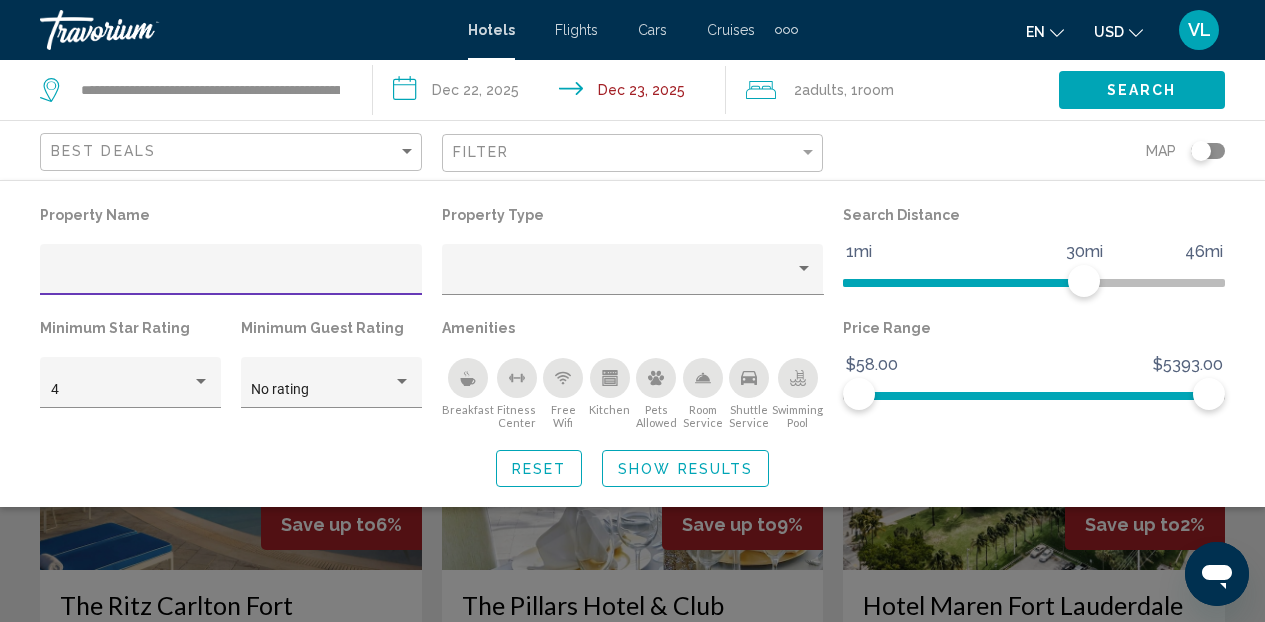 click at bounding box center (231, 277) 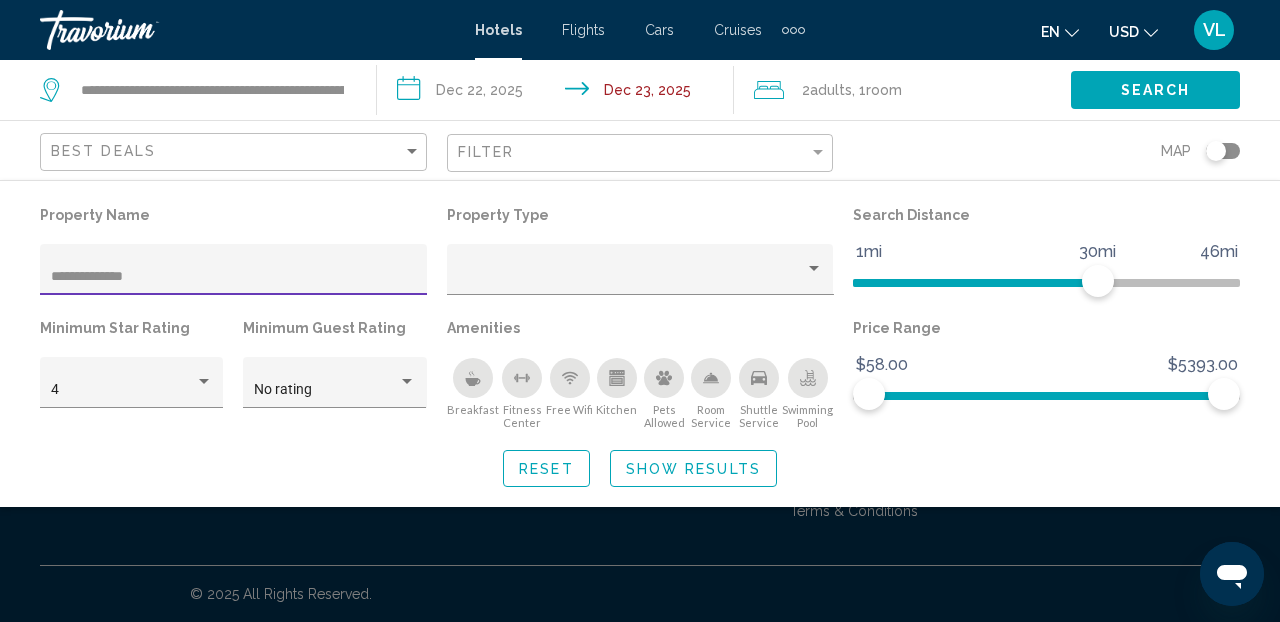 type on "**********" 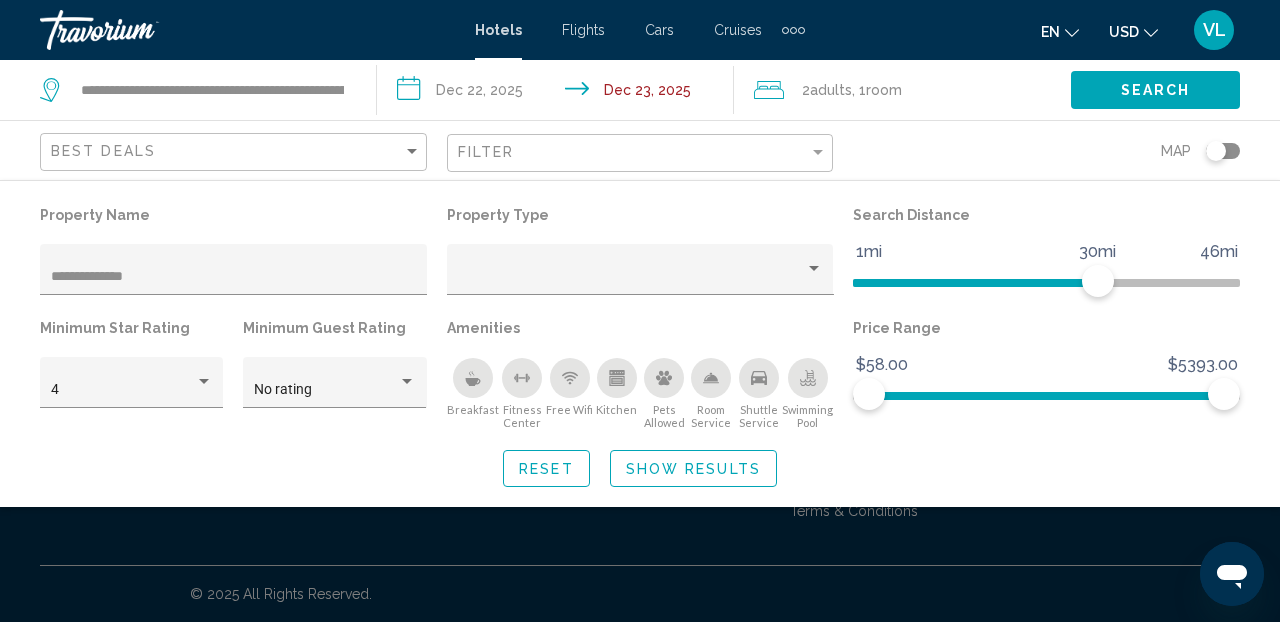 click on "Show Results" 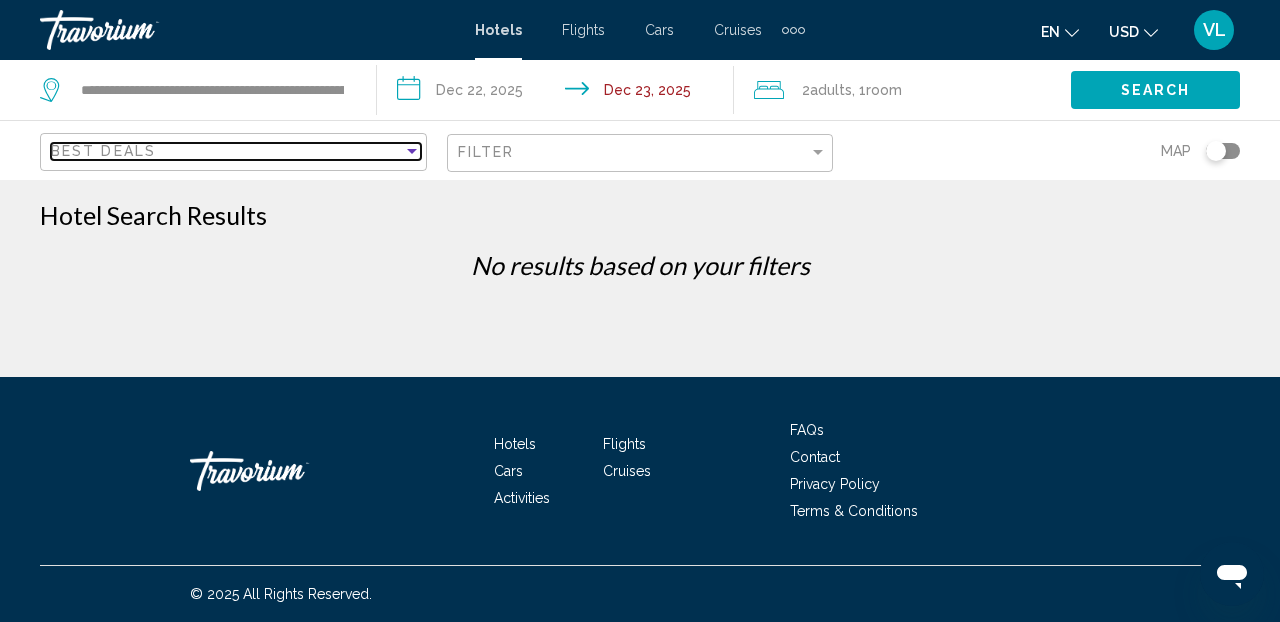 click at bounding box center [412, 151] 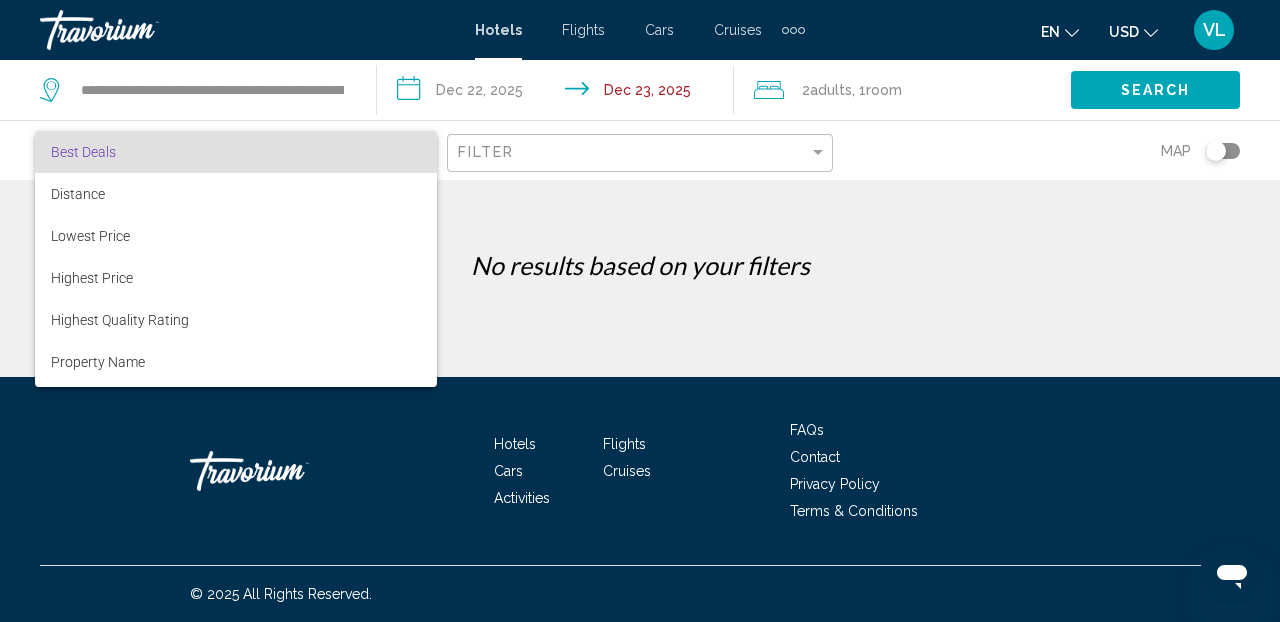click at bounding box center (640, 311) 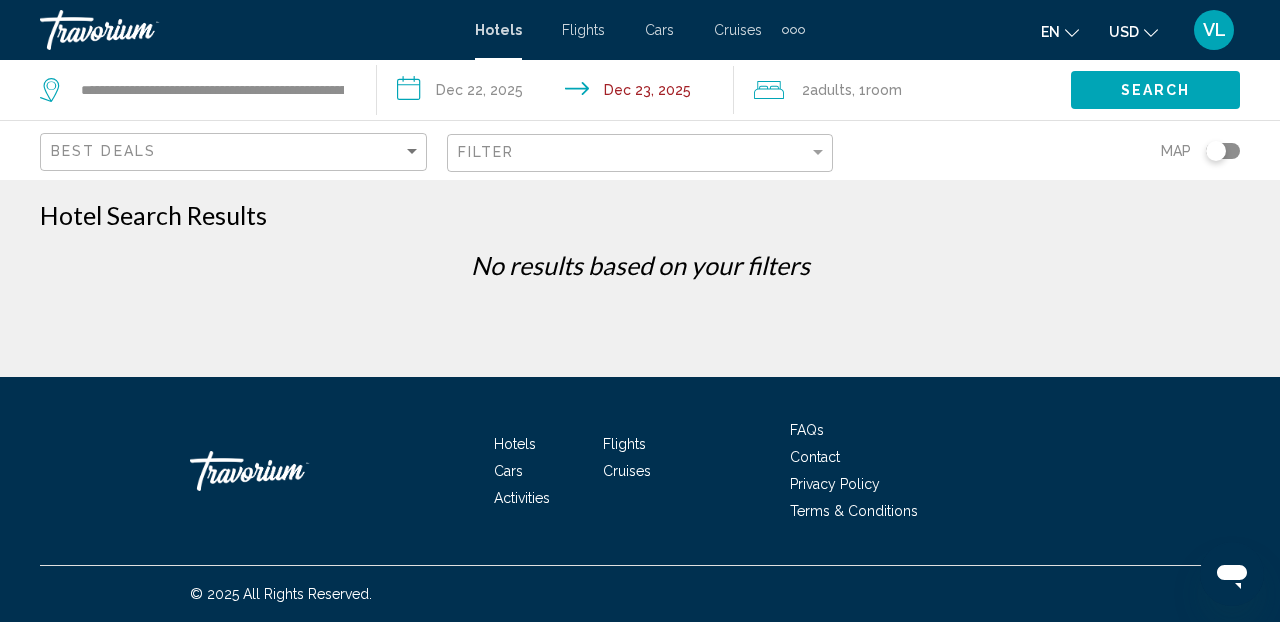 click on "Flights" at bounding box center (583, 30) 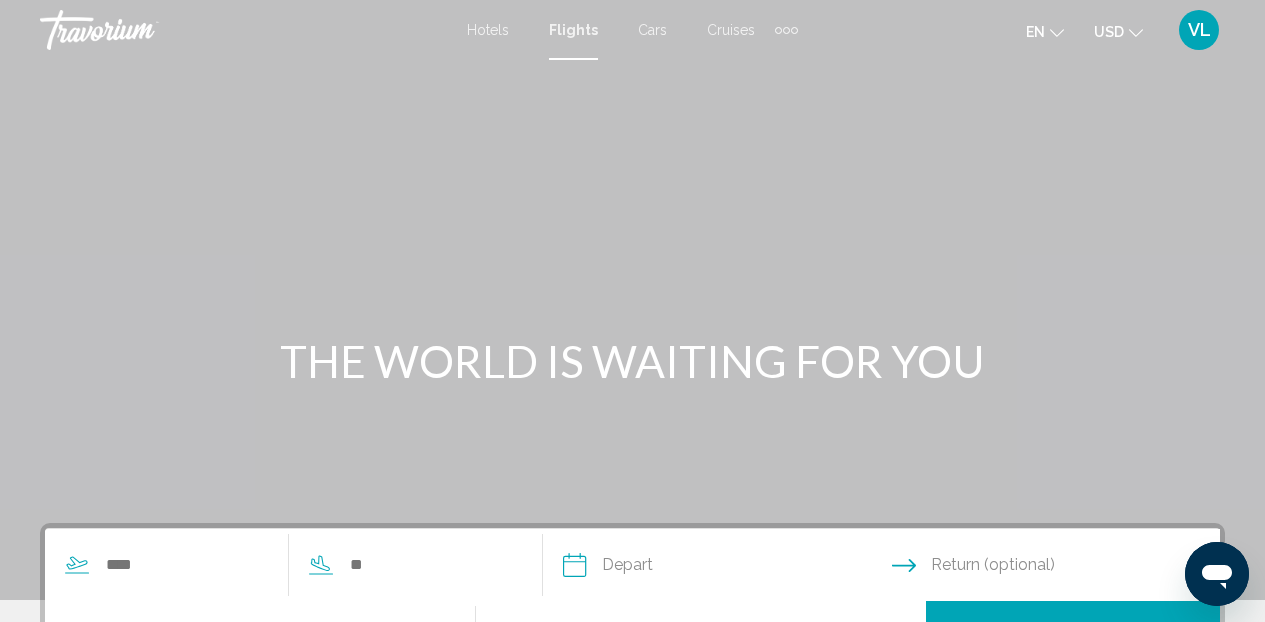 click on "Cars" at bounding box center [652, 30] 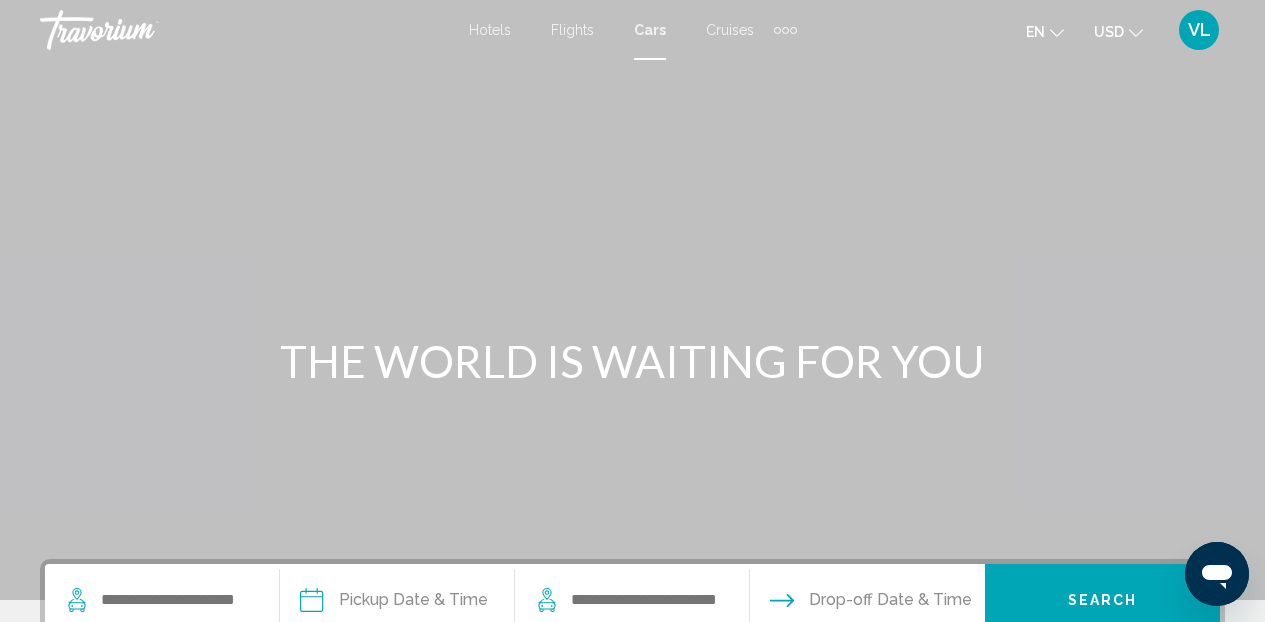 click on "Hotels" at bounding box center (490, 30) 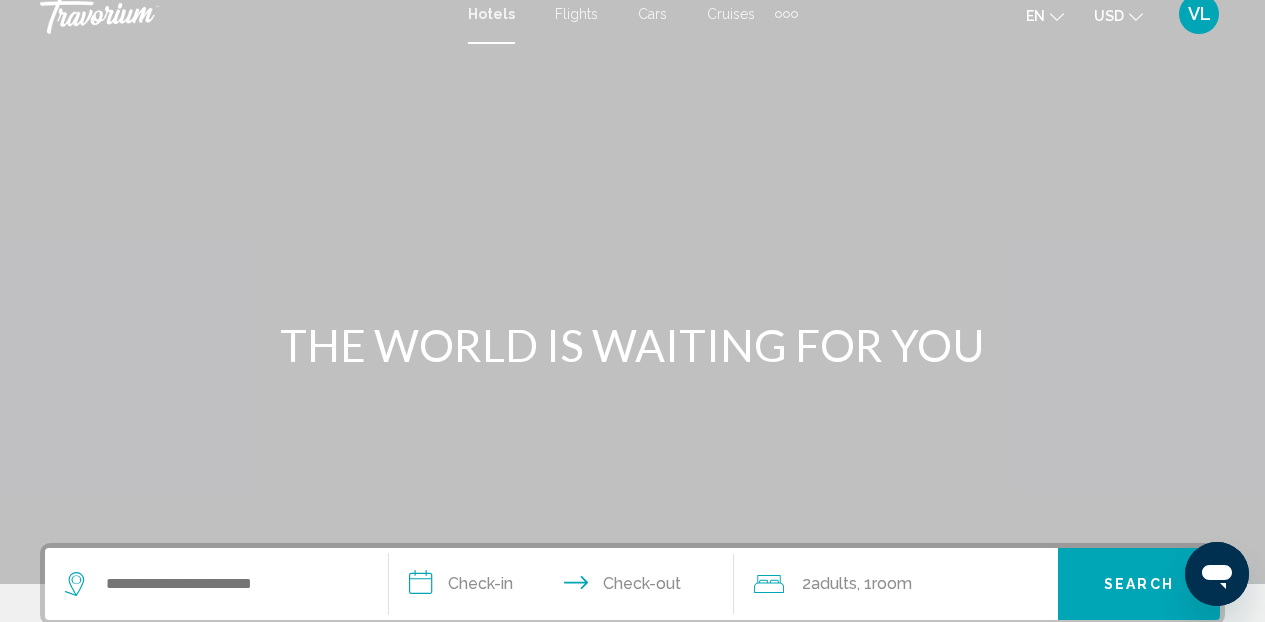 scroll, scrollTop: 0, scrollLeft: 0, axis: both 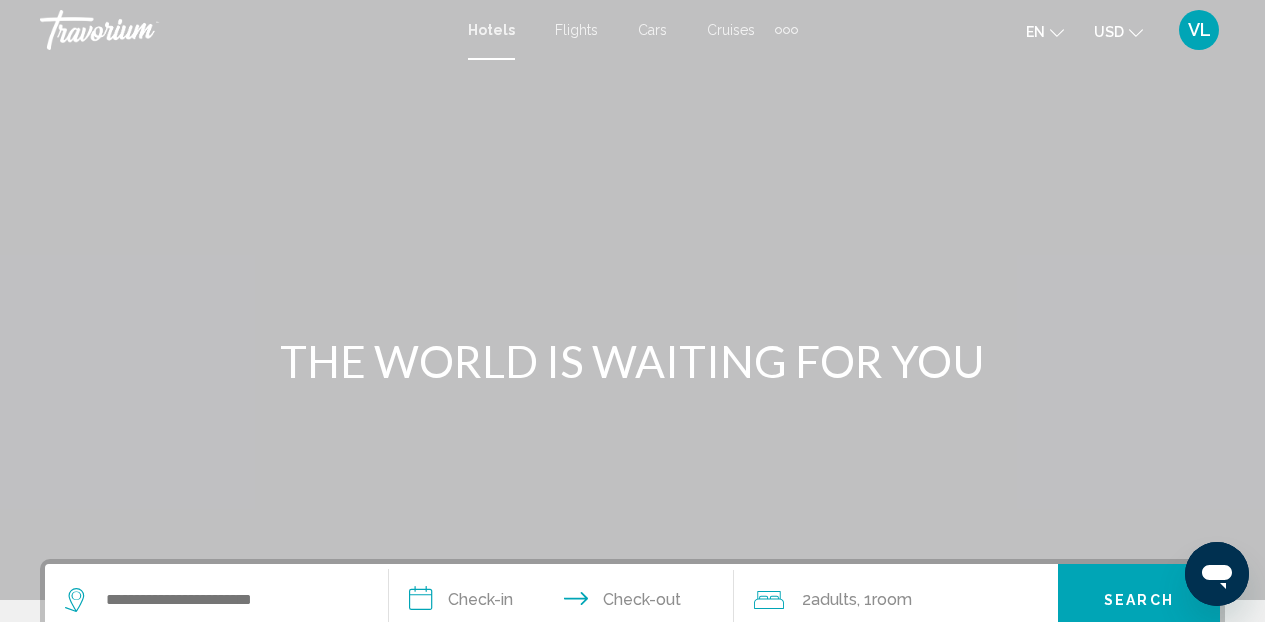 click on "Hotels" at bounding box center (491, 30) 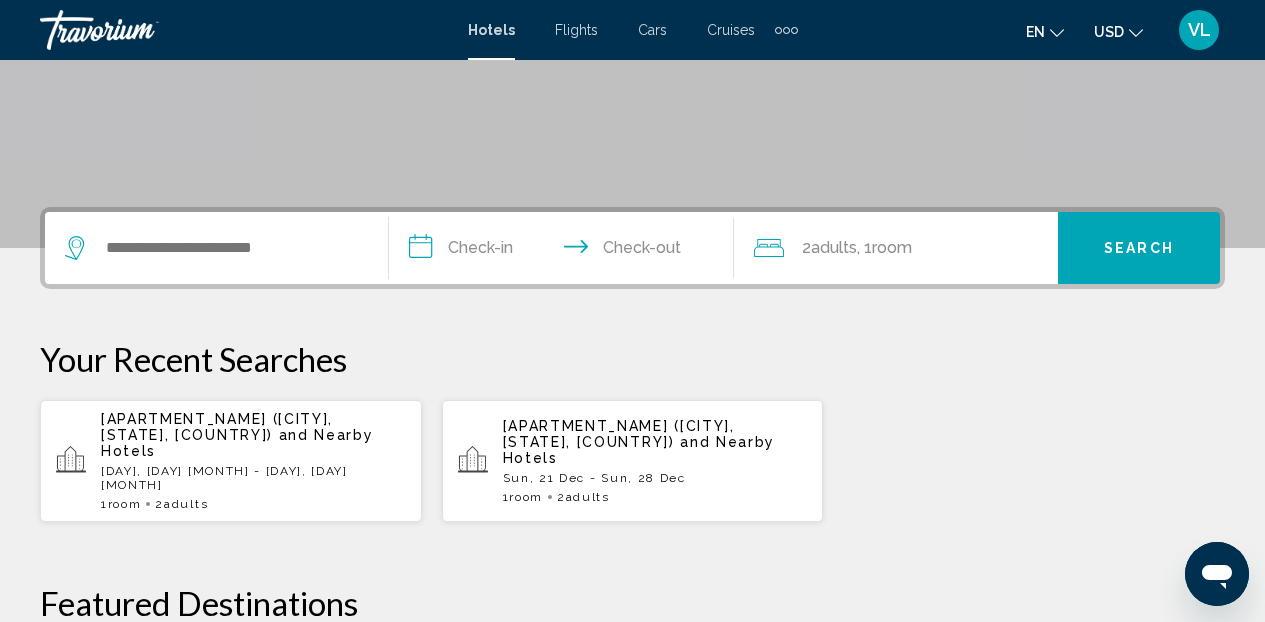 scroll, scrollTop: 360, scrollLeft: 0, axis: vertical 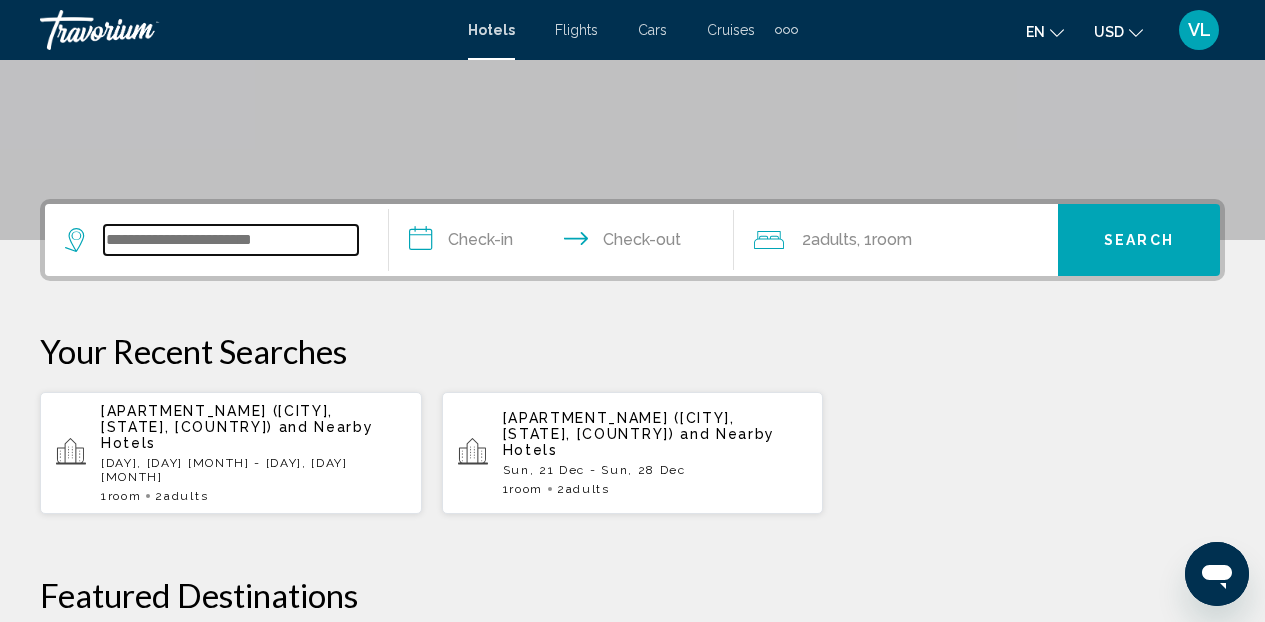click at bounding box center (231, 240) 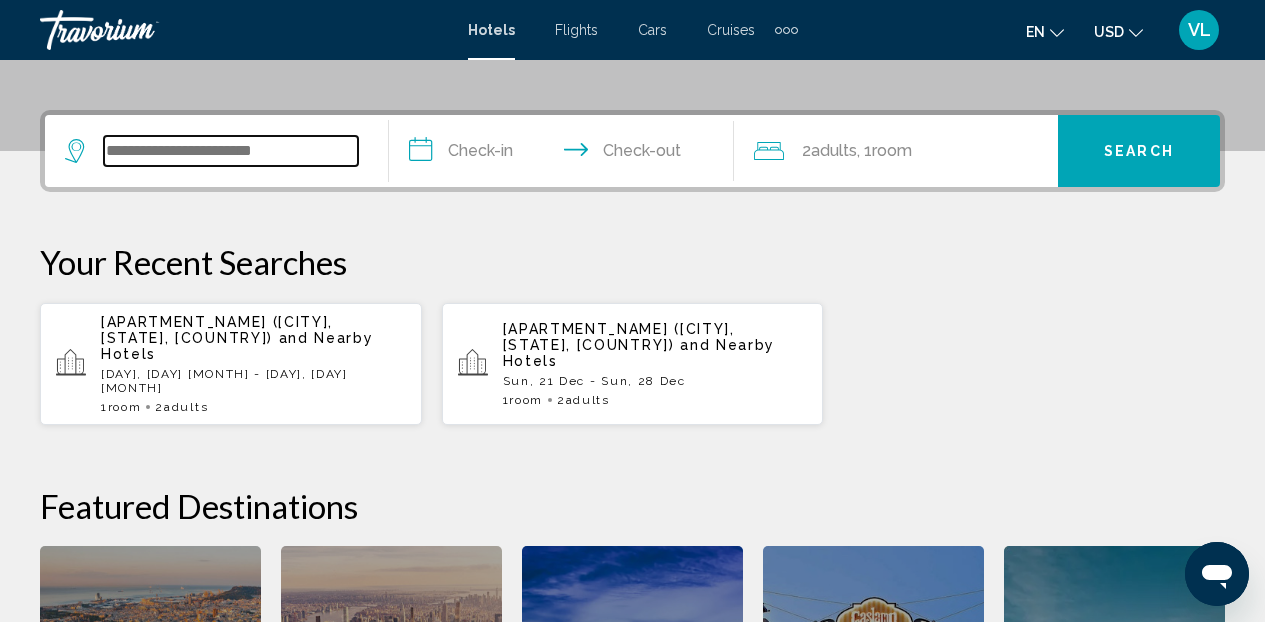 scroll, scrollTop: 494, scrollLeft: 0, axis: vertical 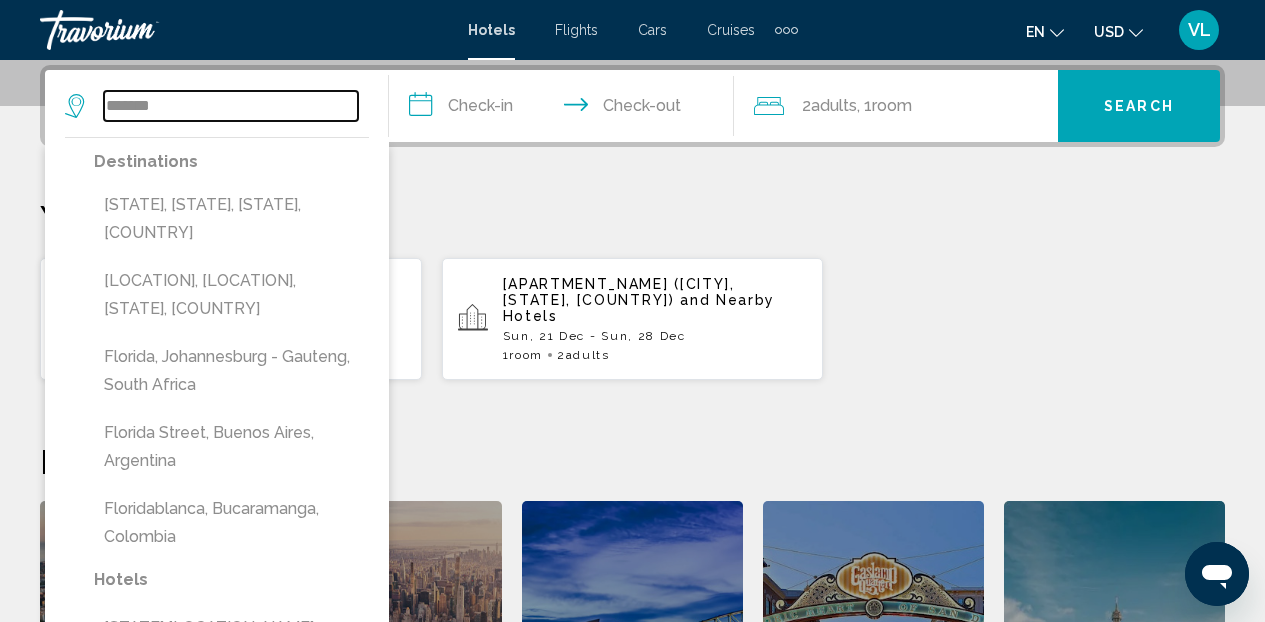 type on "*******" 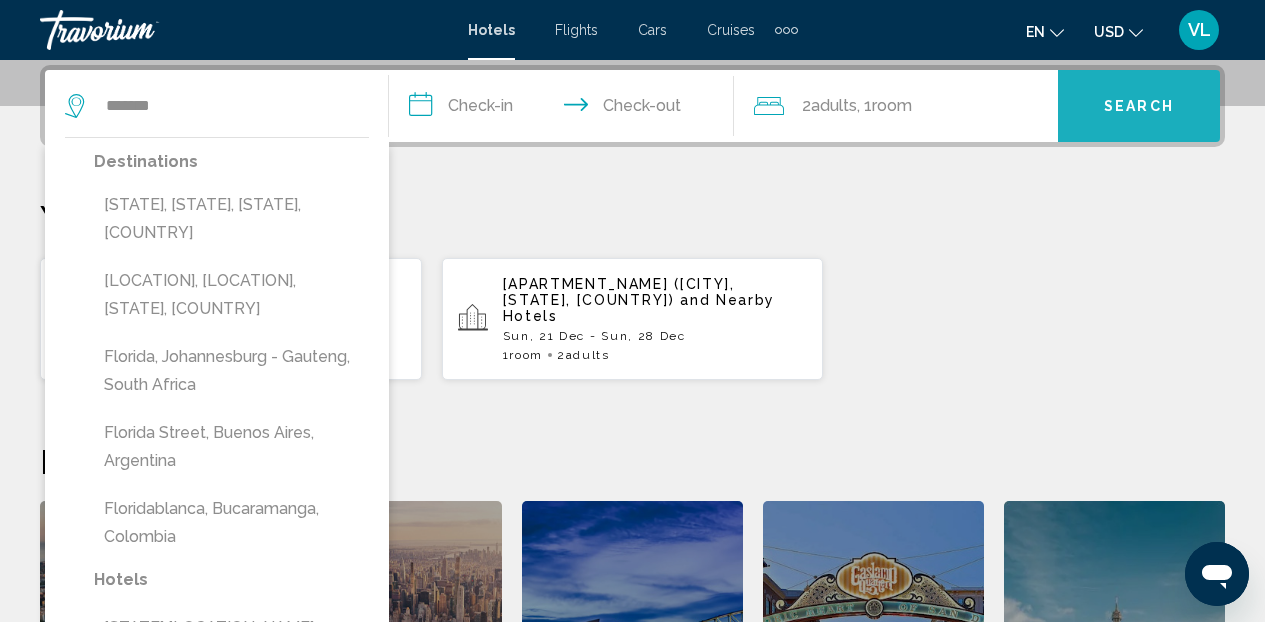 click on "Search" at bounding box center [1139, 106] 